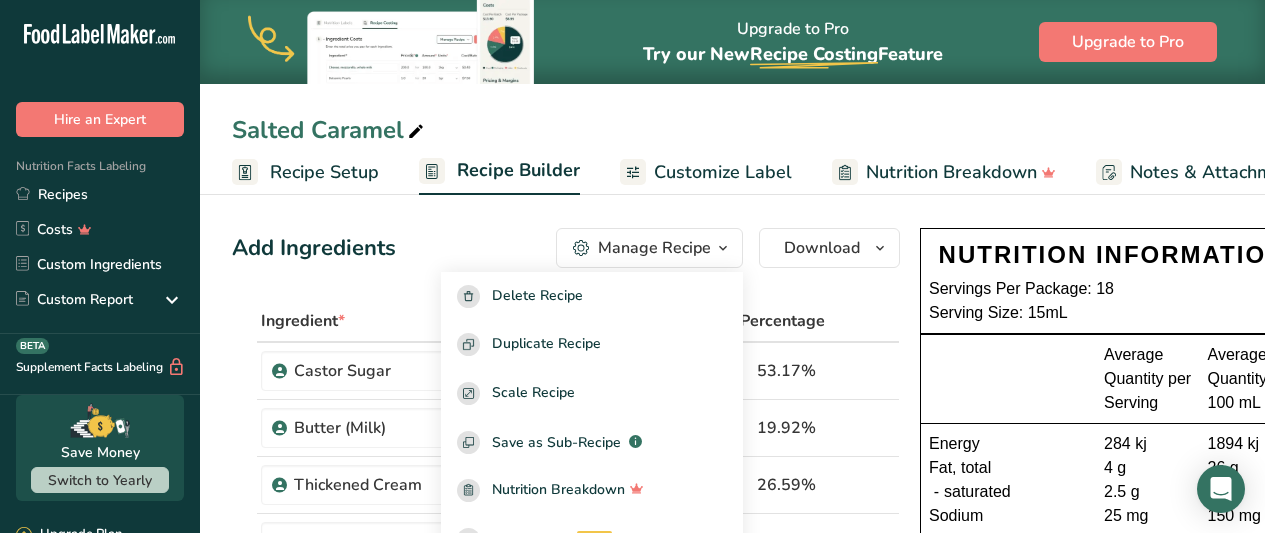 scroll, scrollTop: 0, scrollLeft: 0, axis: both 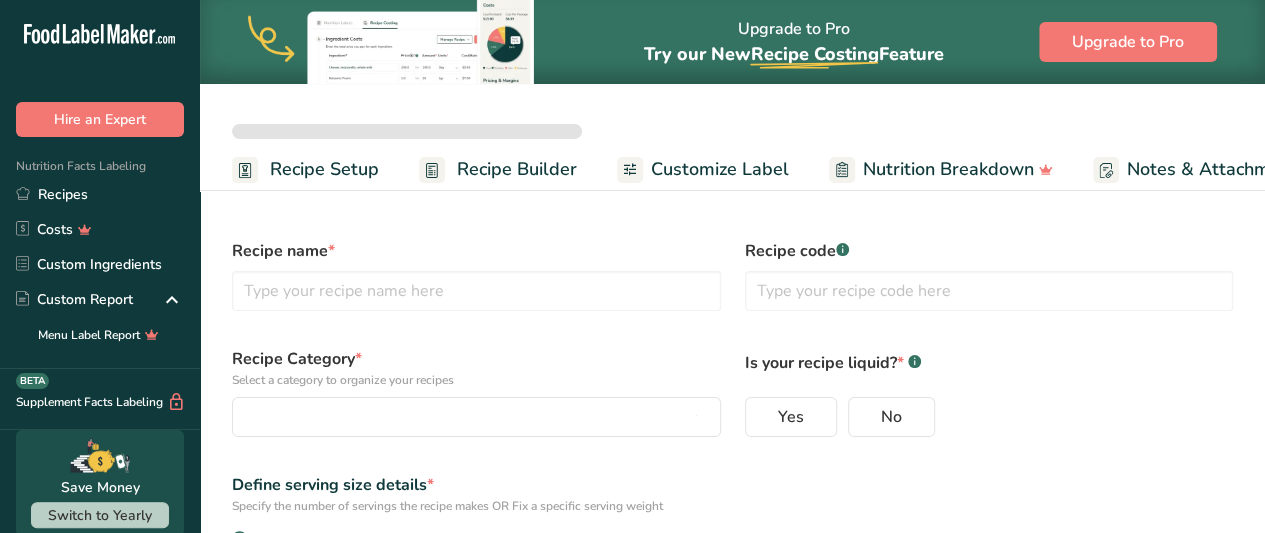 select 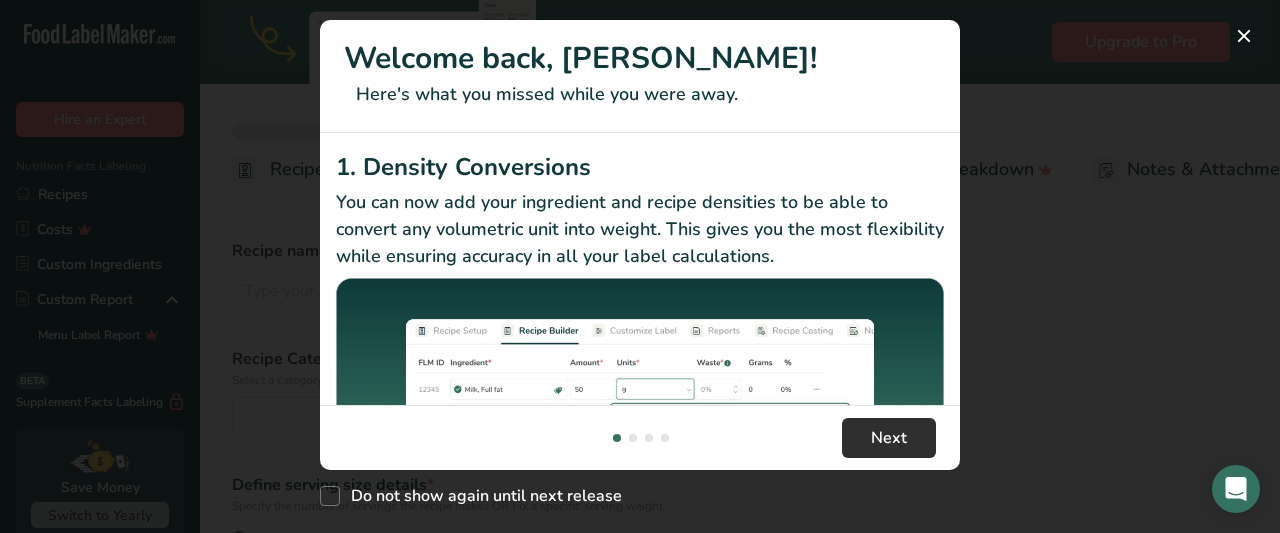 type on "Salted Caramel" 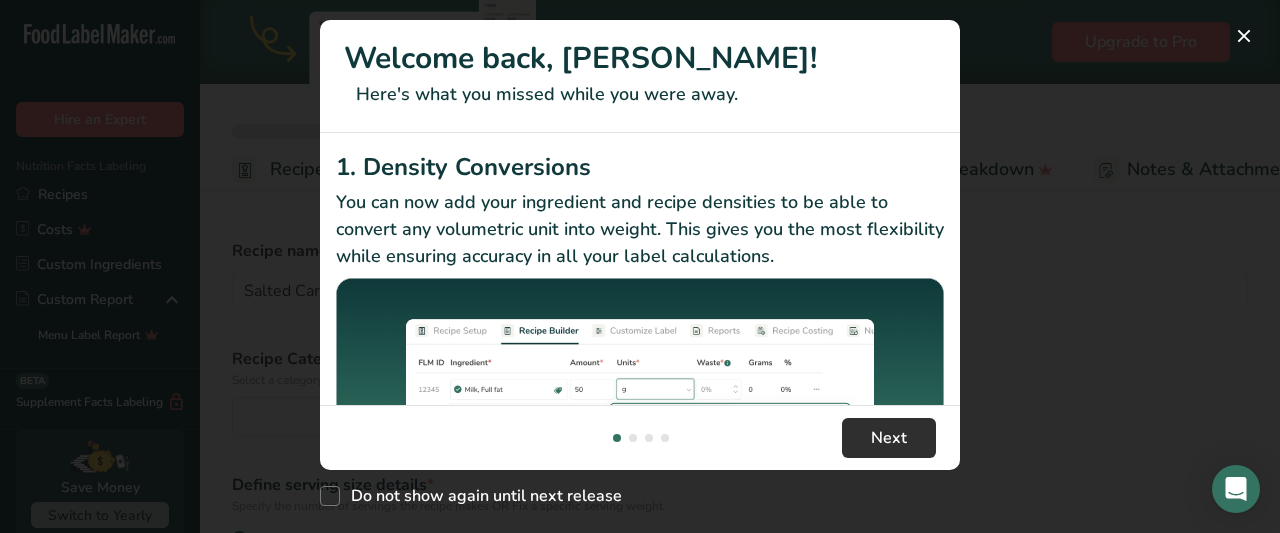 select on "22" 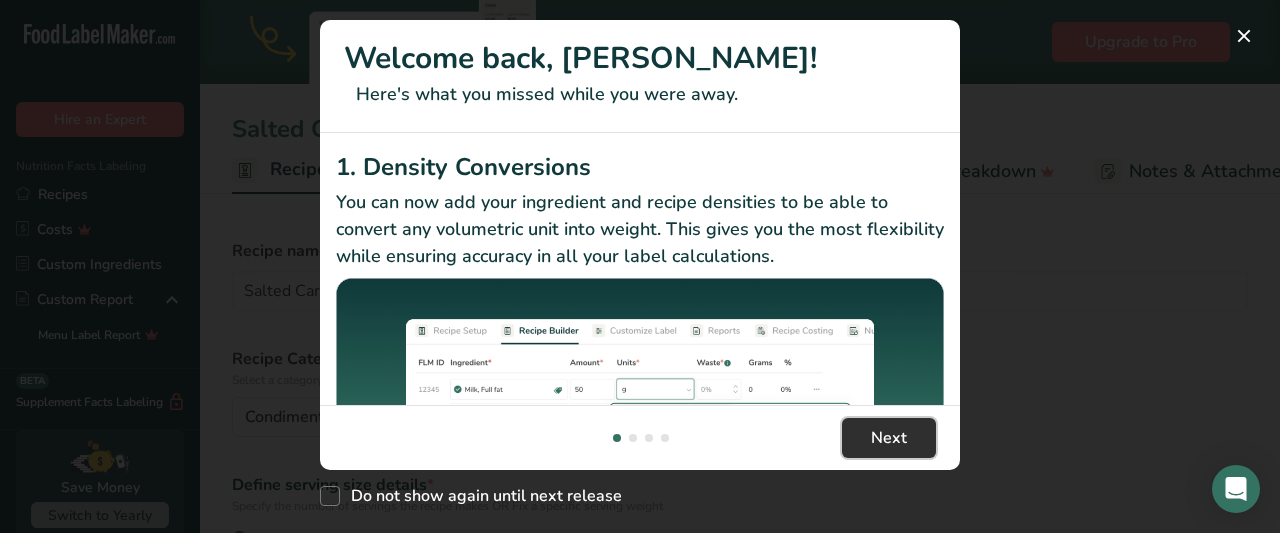 click on "Next" at bounding box center [889, 438] 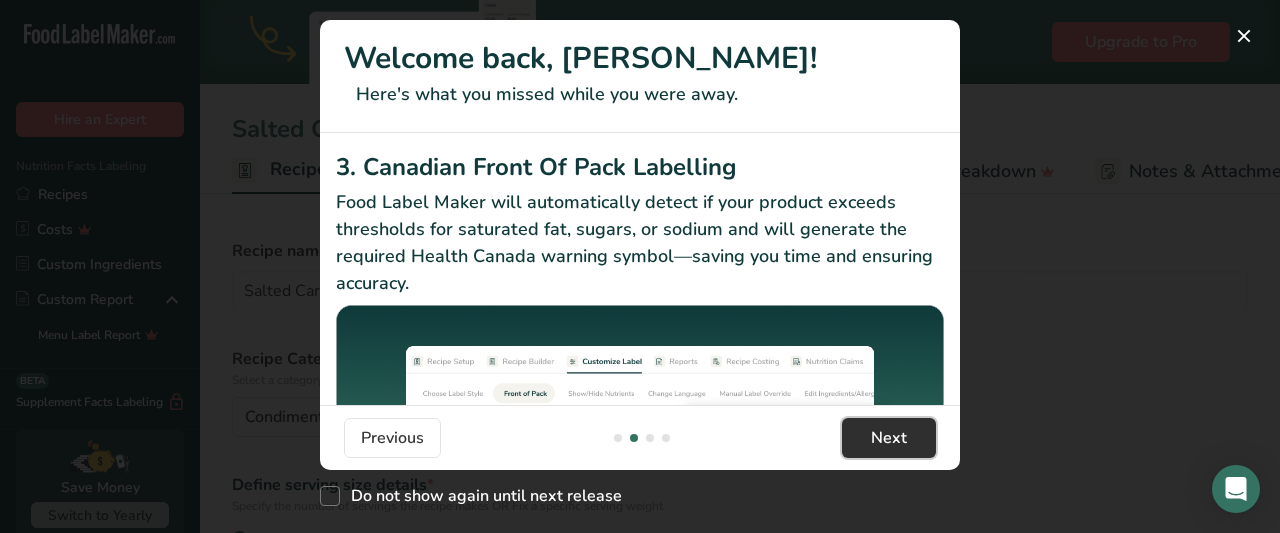 click on "Next" at bounding box center [889, 438] 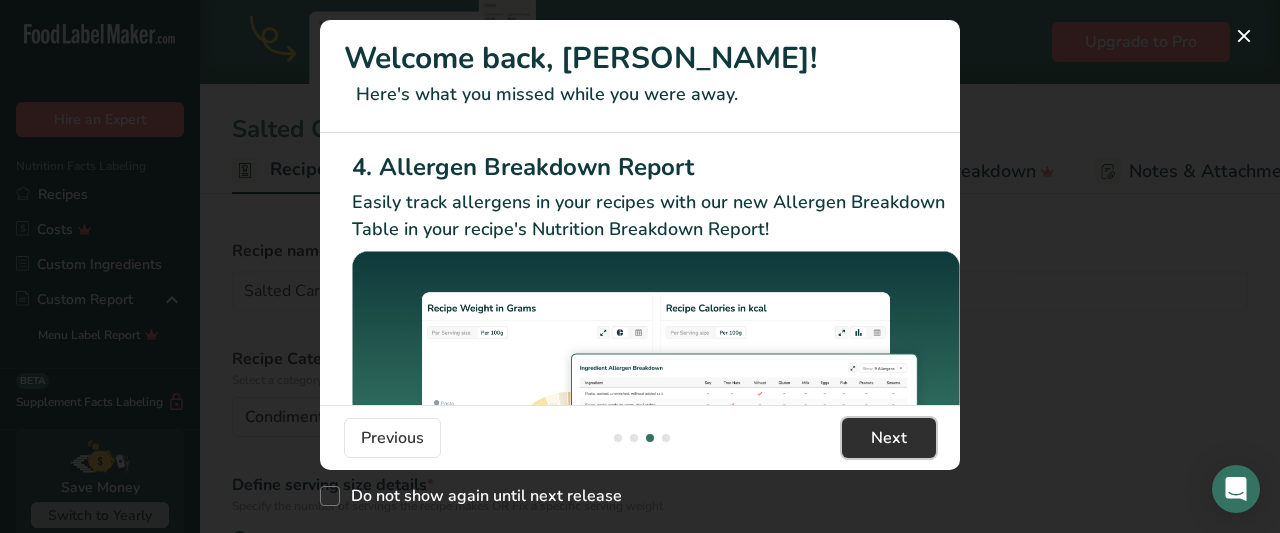 click on "Next" at bounding box center (889, 438) 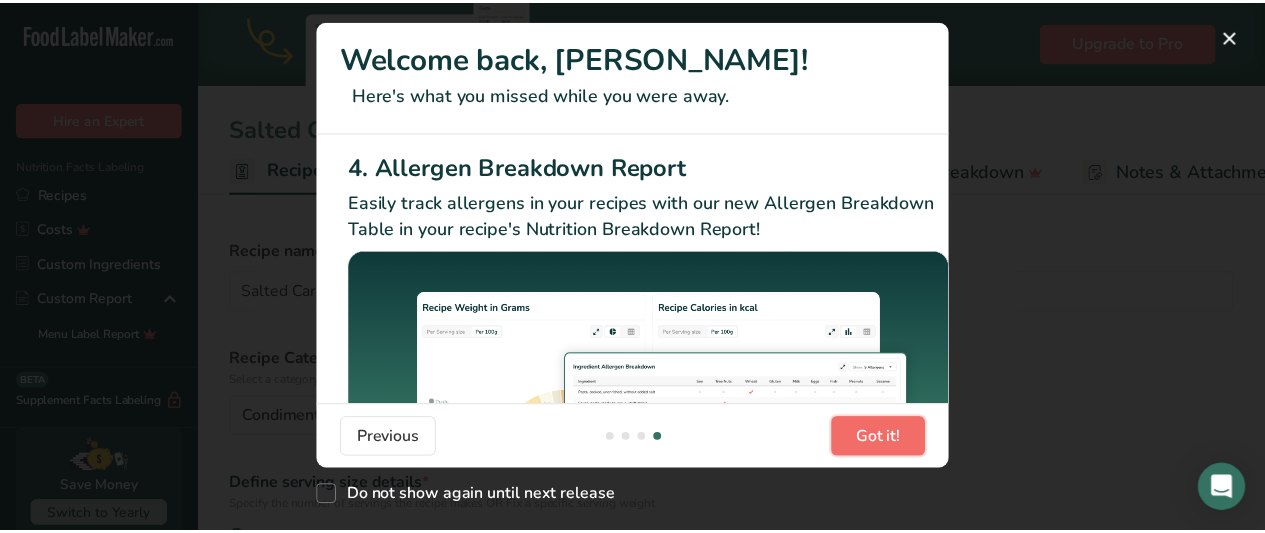 scroll, scrollTop: 0, scrollLeft: 1904, axis: horizontal 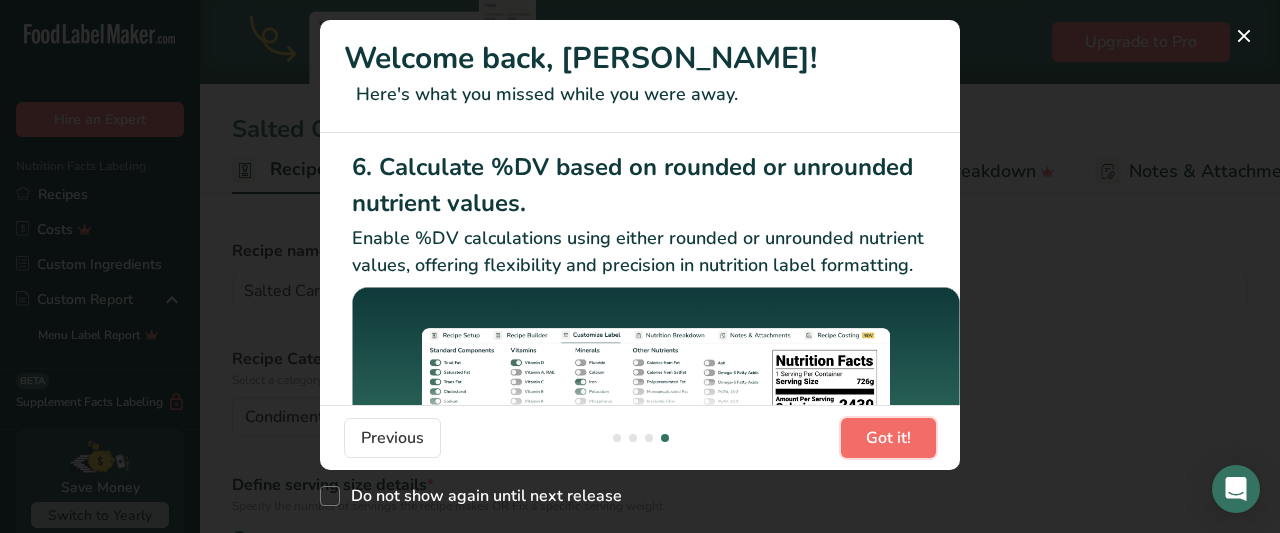 click on "Got it!" at bounding box center (888, 438) 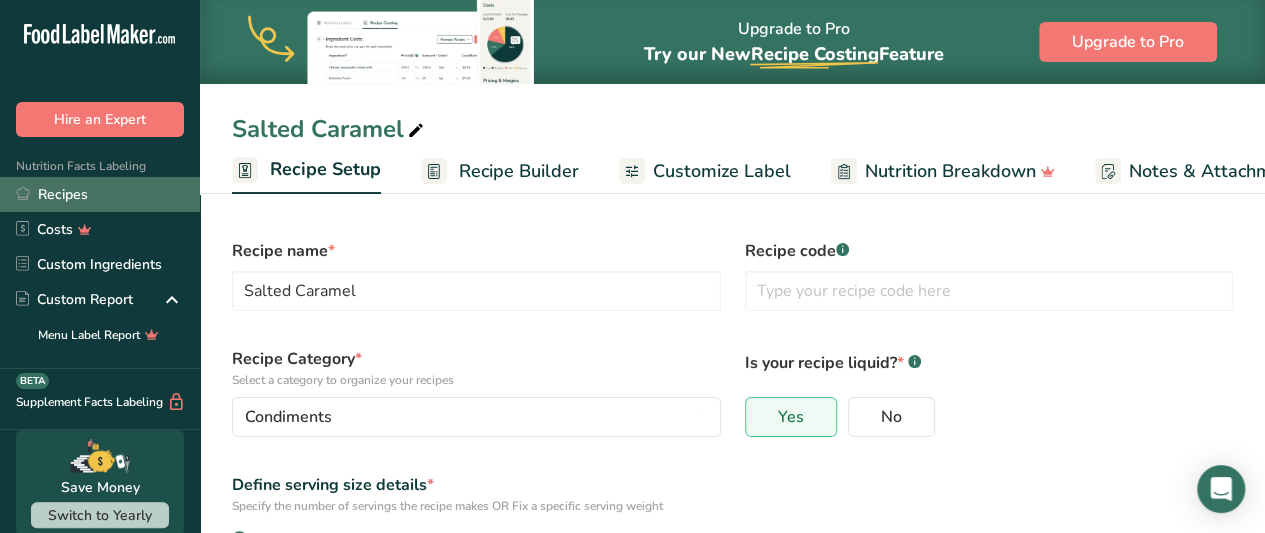 click on "Recipes" at bounding box center [100, 194] 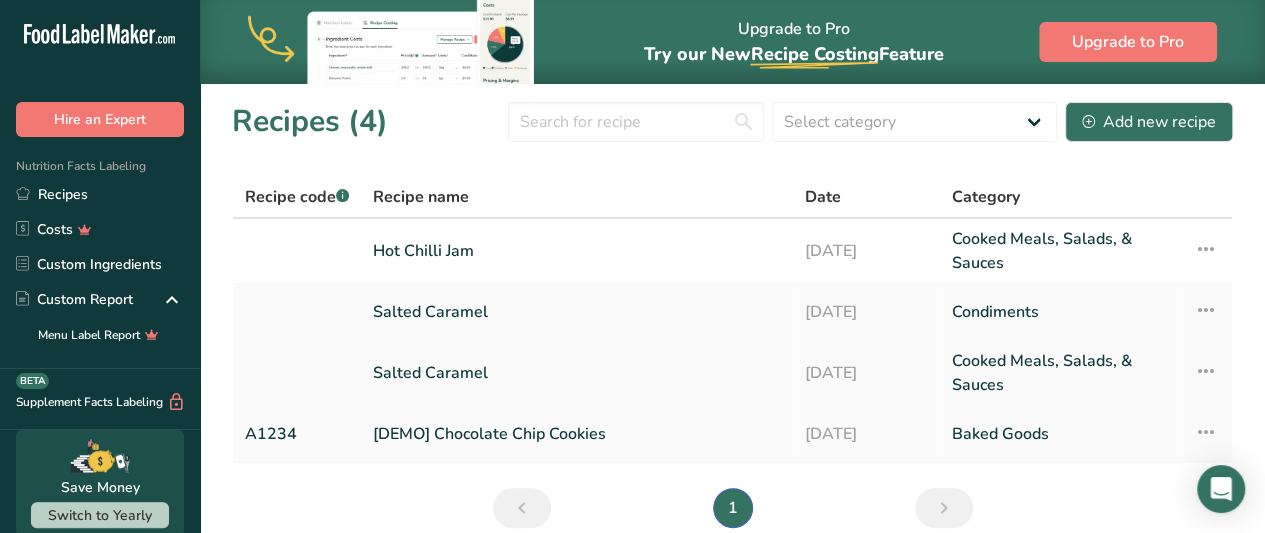 click on "Salted Caramel" at bounding box center [577, 373] 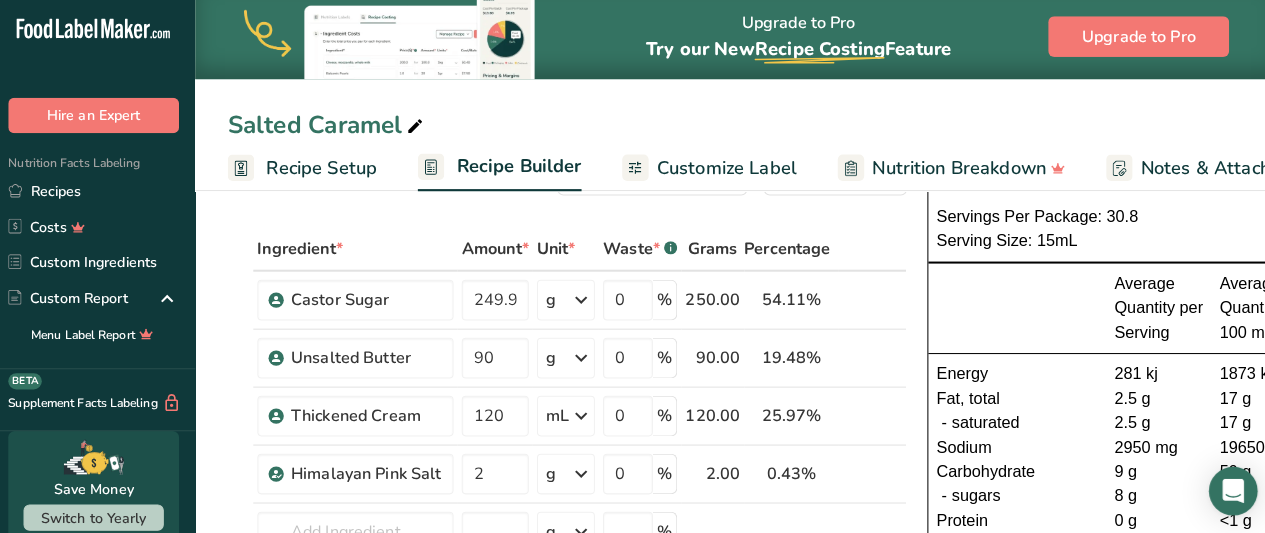 scroll, scrollTop: 68, scrollLeft: 0, axis: vertical 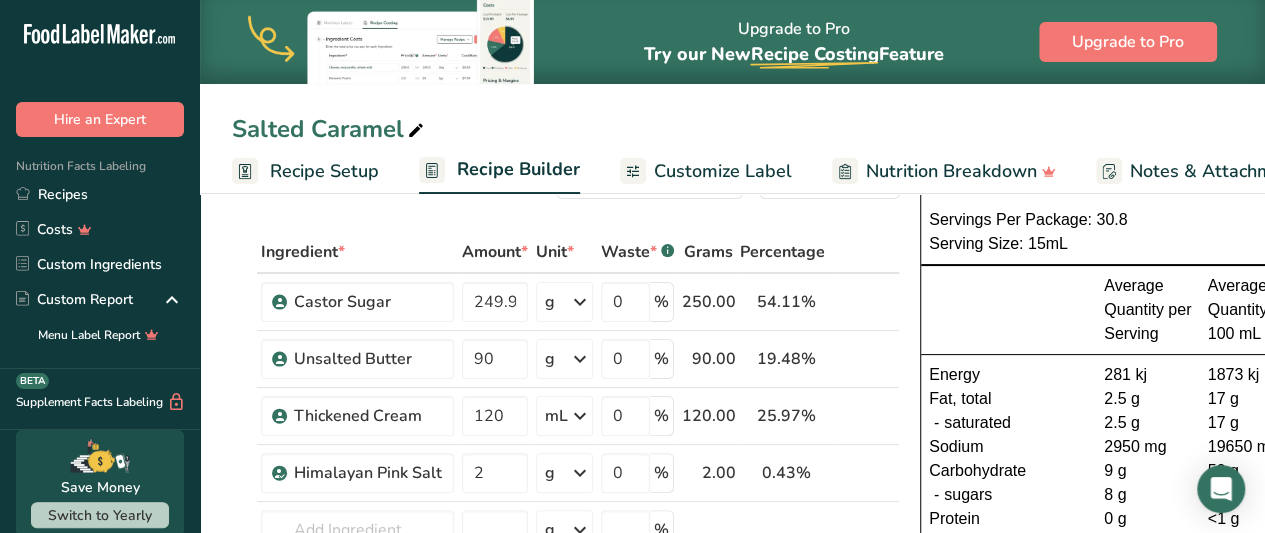 click on "Recipe Setup" at bounding box center [324, 171] 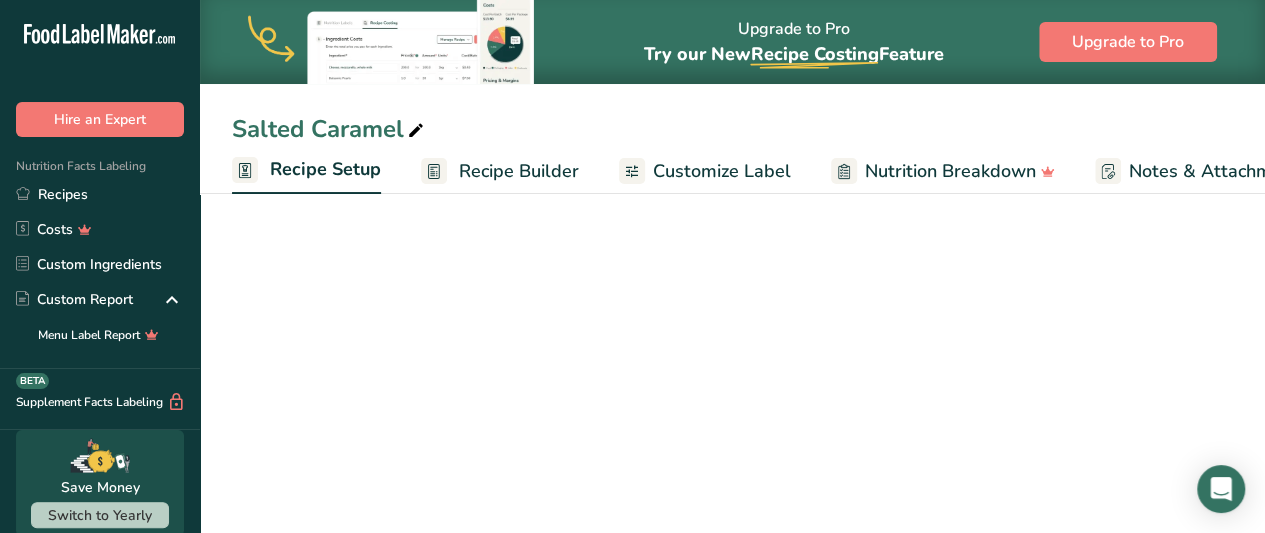 scroll, scrollTop: 0, scrollLeft: 7, axis: horizontal 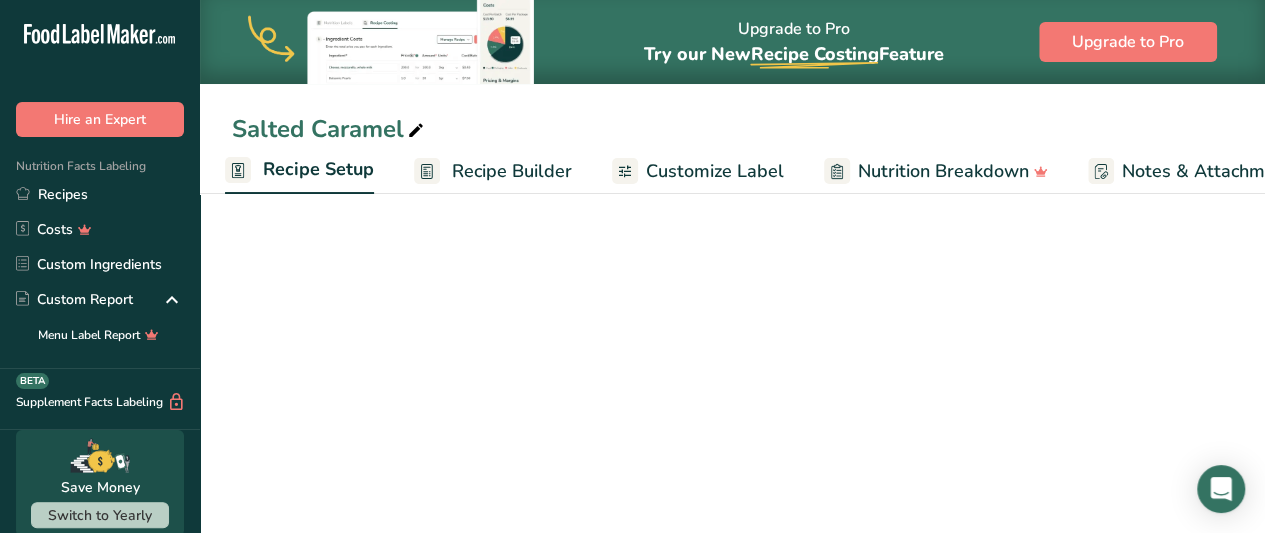select on "22" 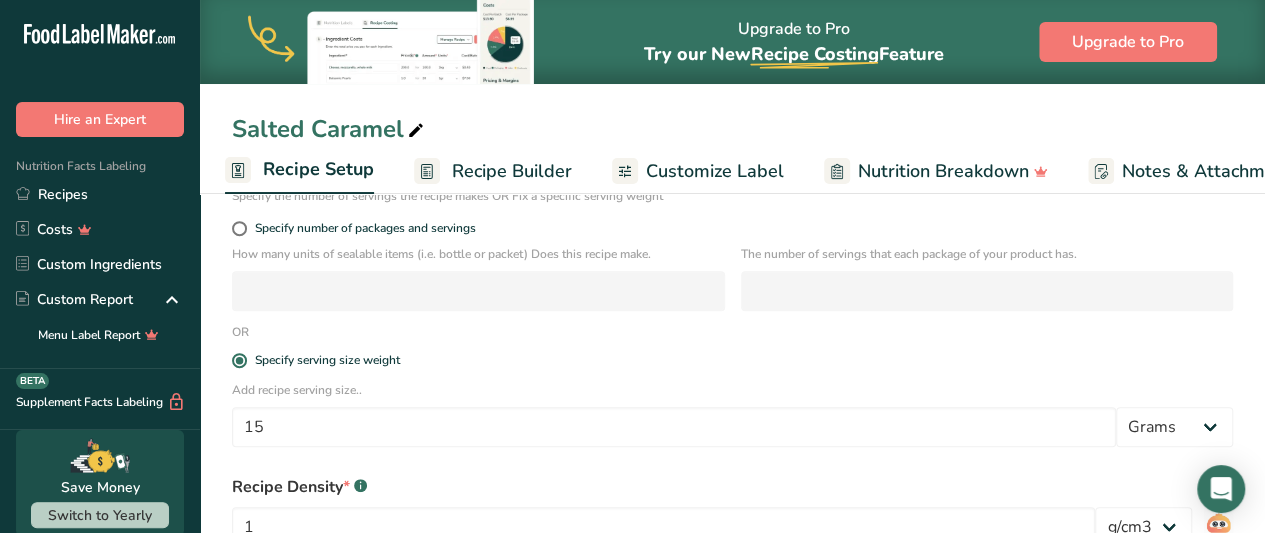 scroll, scrollTop: 312, scrollLeft: 0, axis: vertical 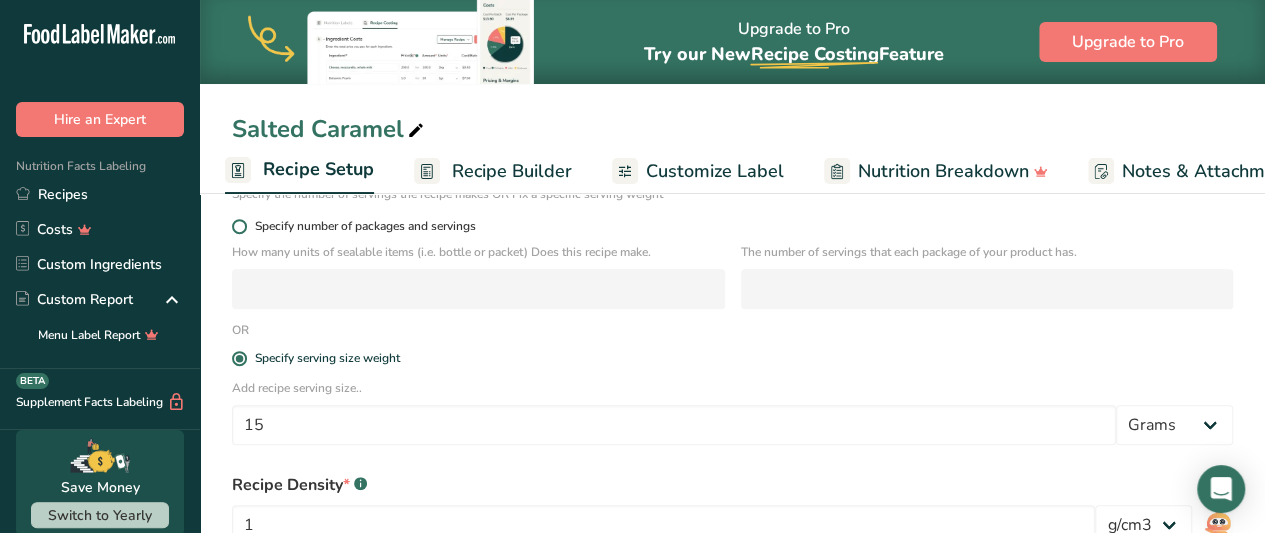click on "Specify number of packages and servings" at bounding box center [361, 226] 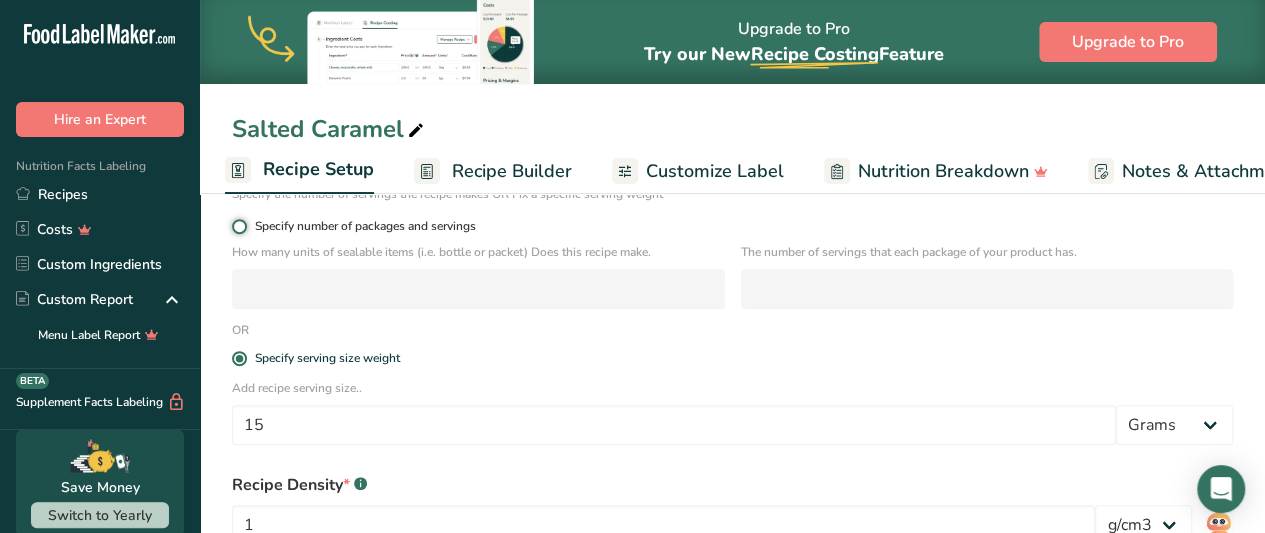 click on "Specify number of packages and servings" at bounding box center [238, 226] 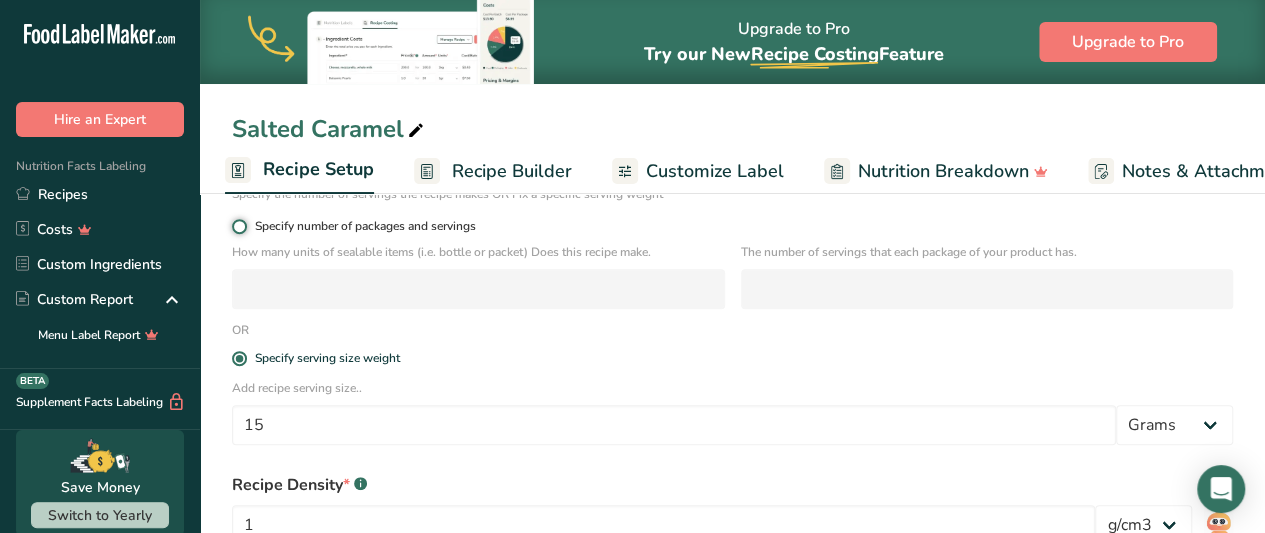 radio on "true" 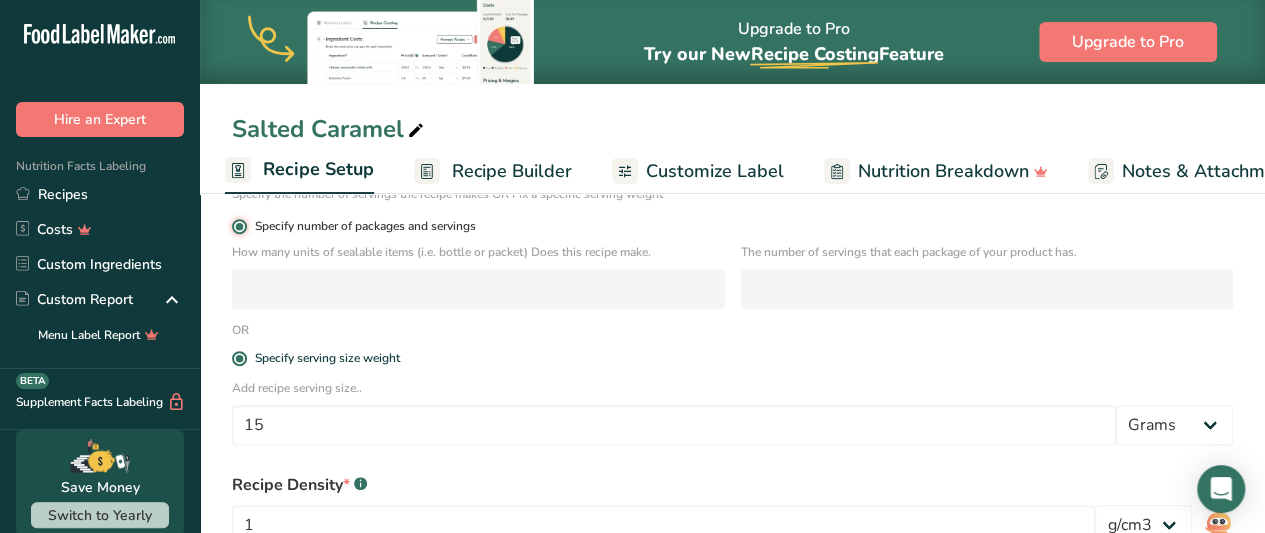 radio on "false" 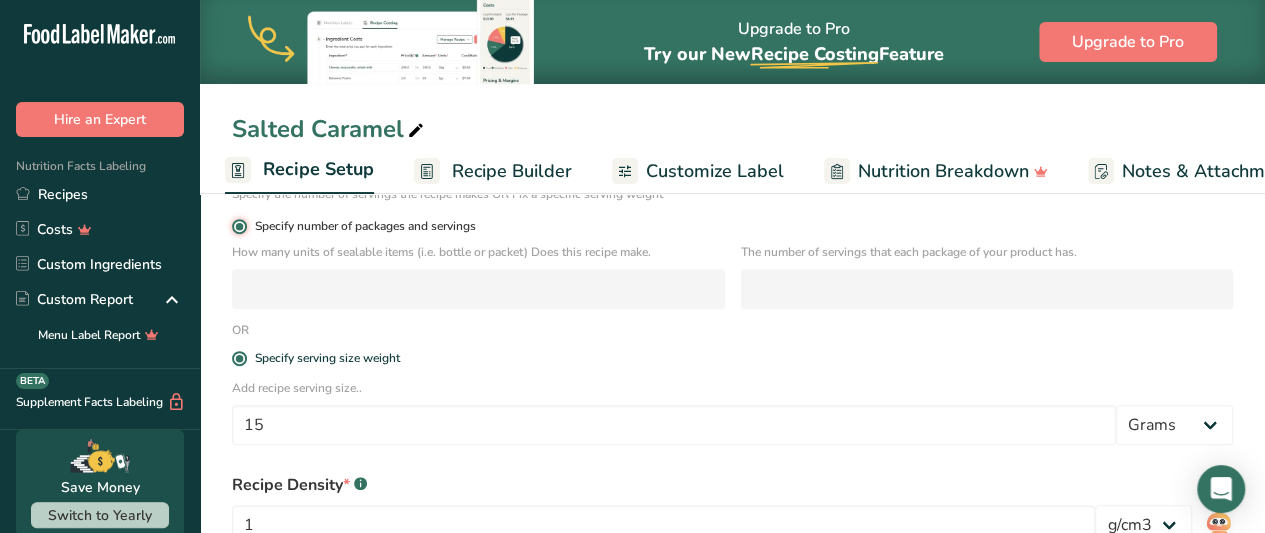 type 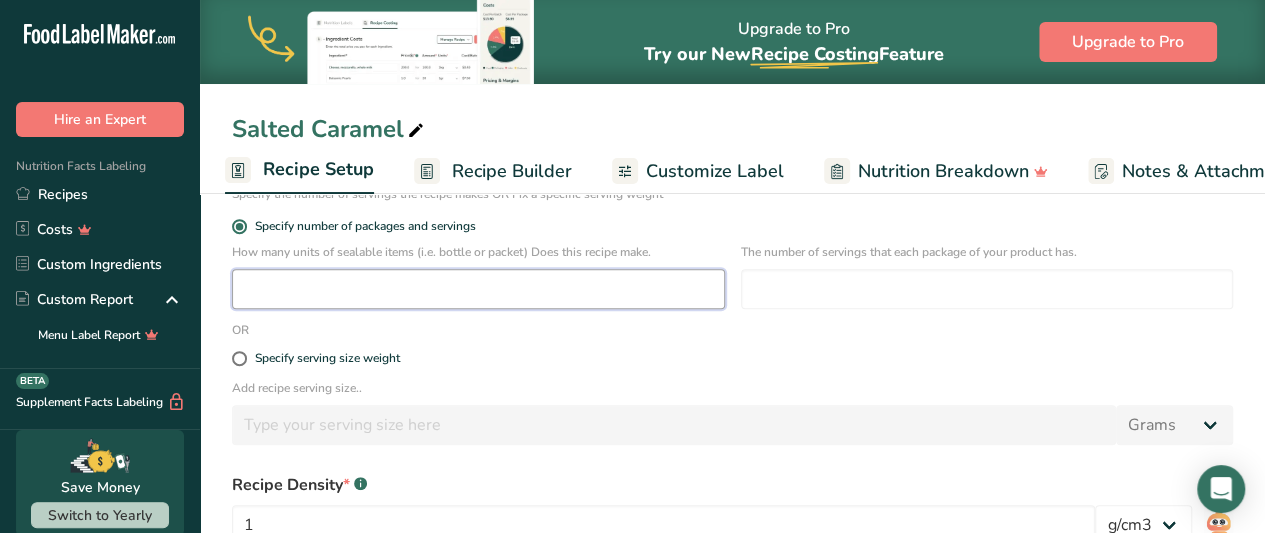 click at bounding box center [478, 289] 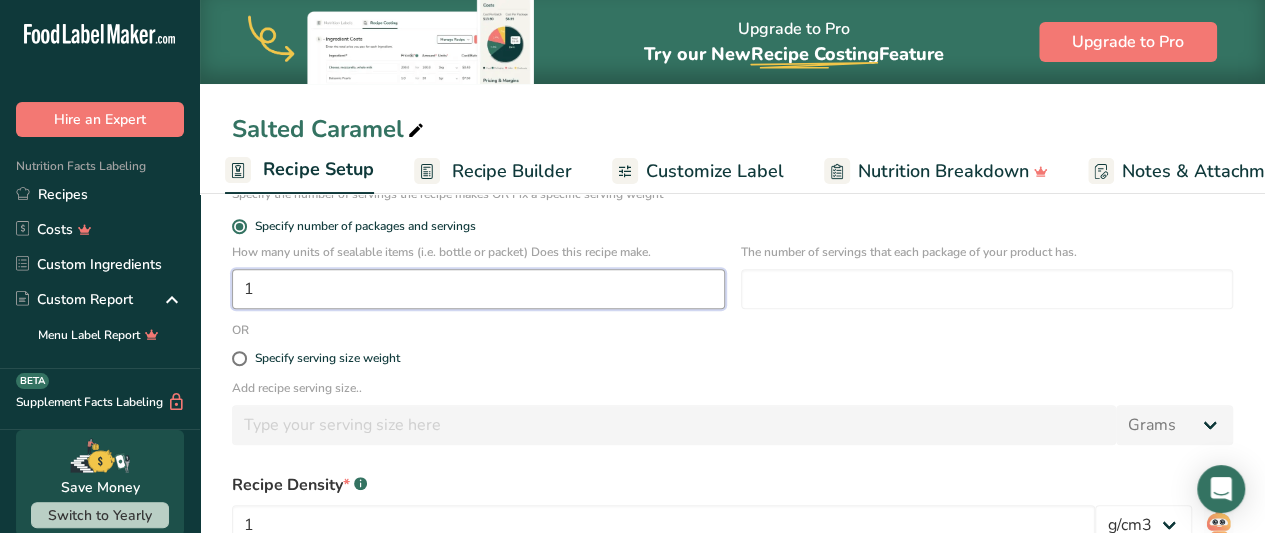 type on "1" 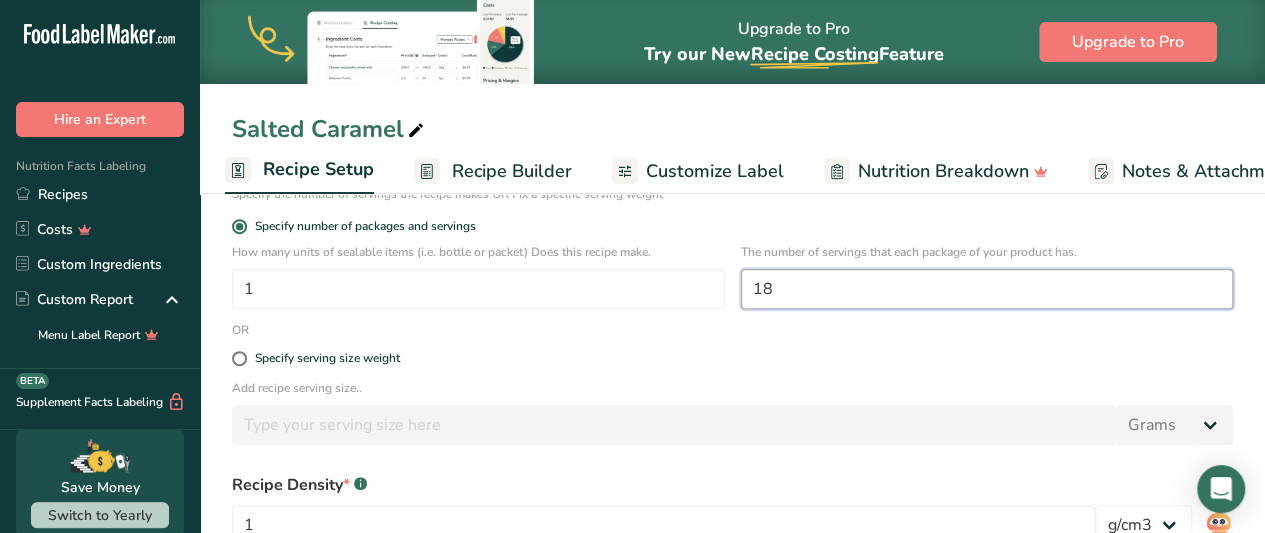 type on "18" 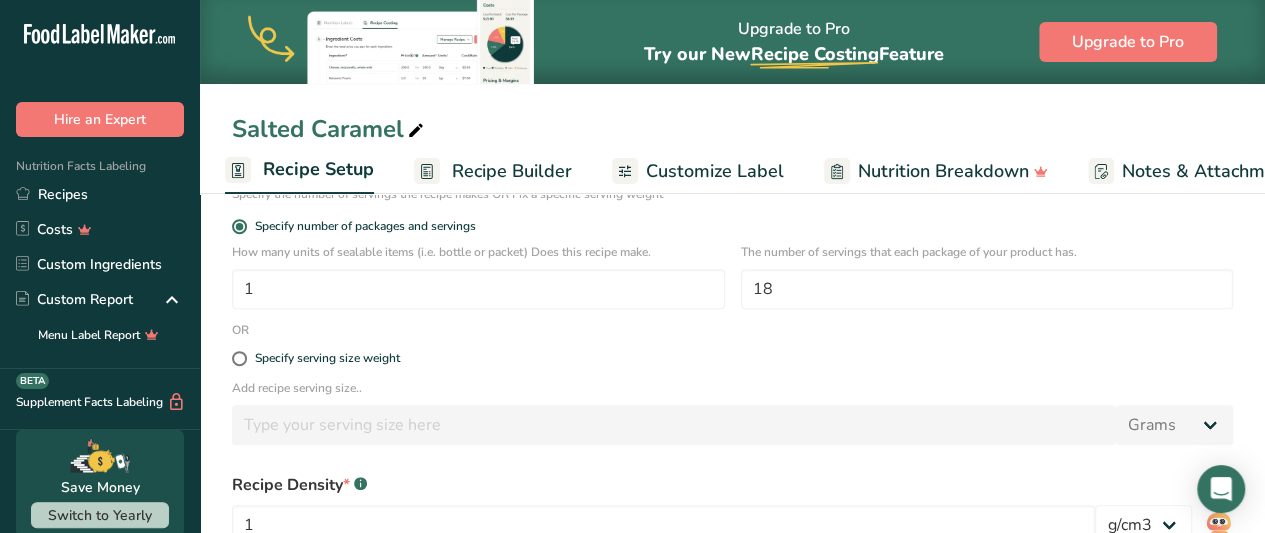 click on "Specify serving size weight" at bounding box center (732, 359) 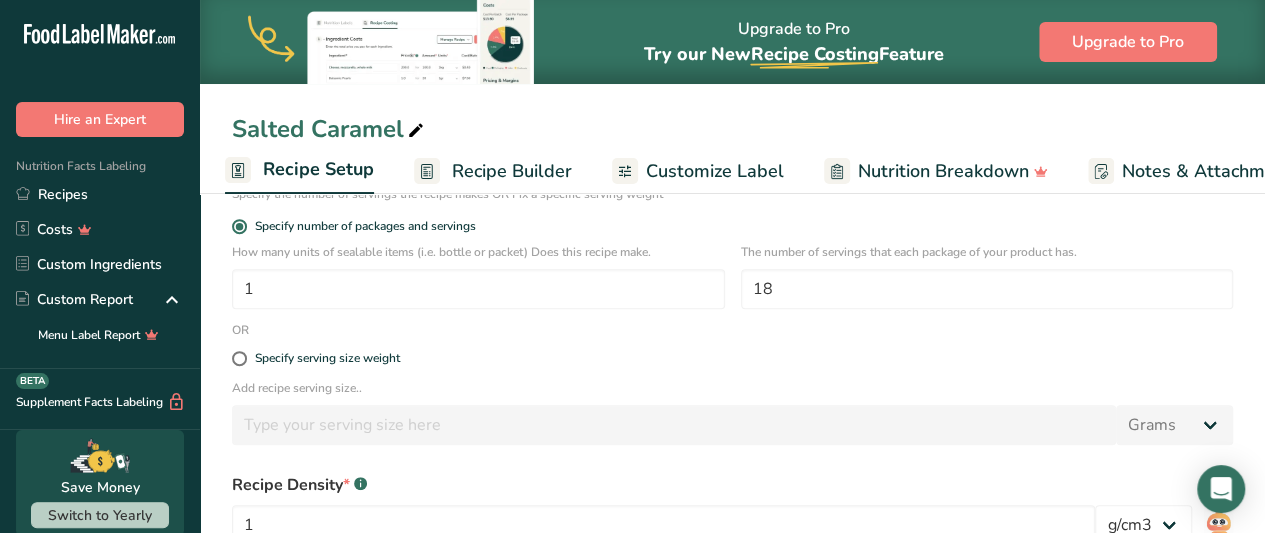 scroll, scrollTop: 448, scrollLeft: 0, axis: vertical 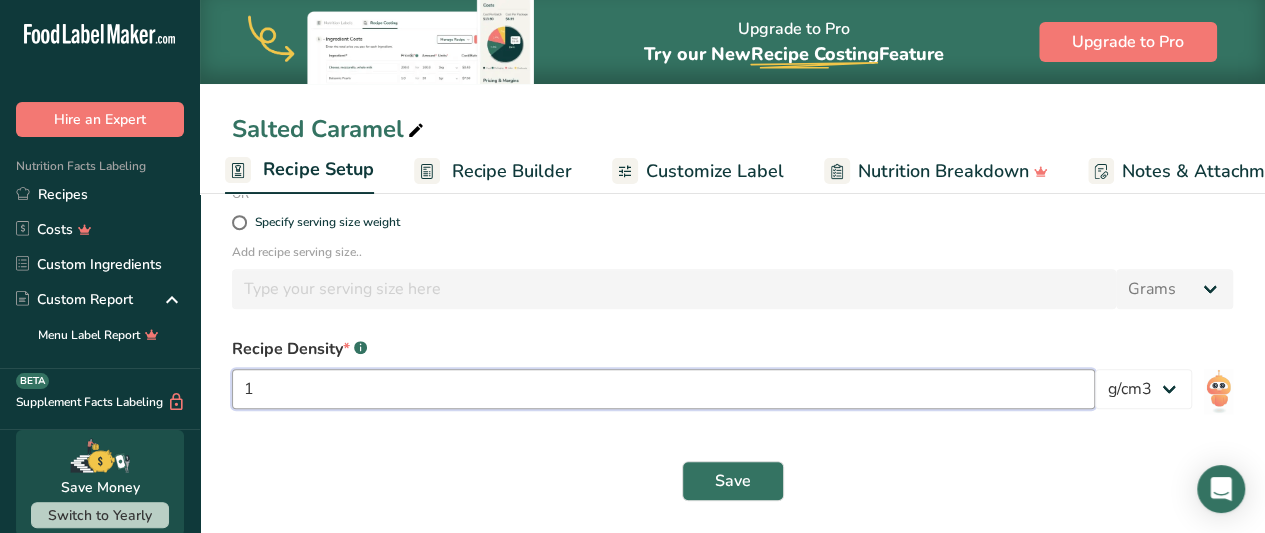 click on "1" at bounding box center [663, 389] 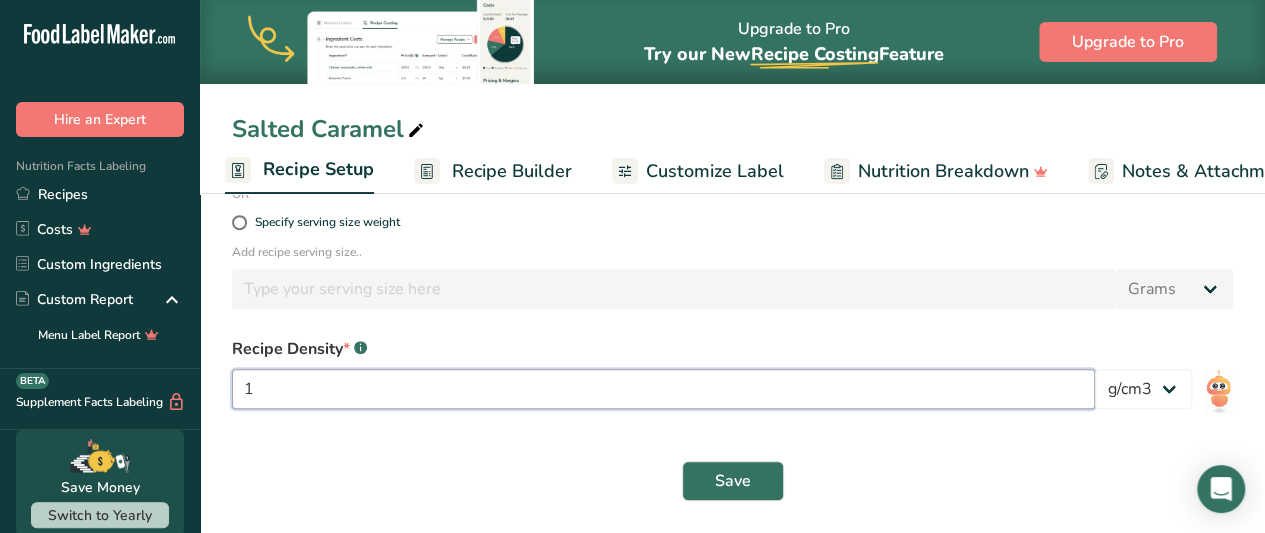 click on "1" at bounding box center (663, 389) 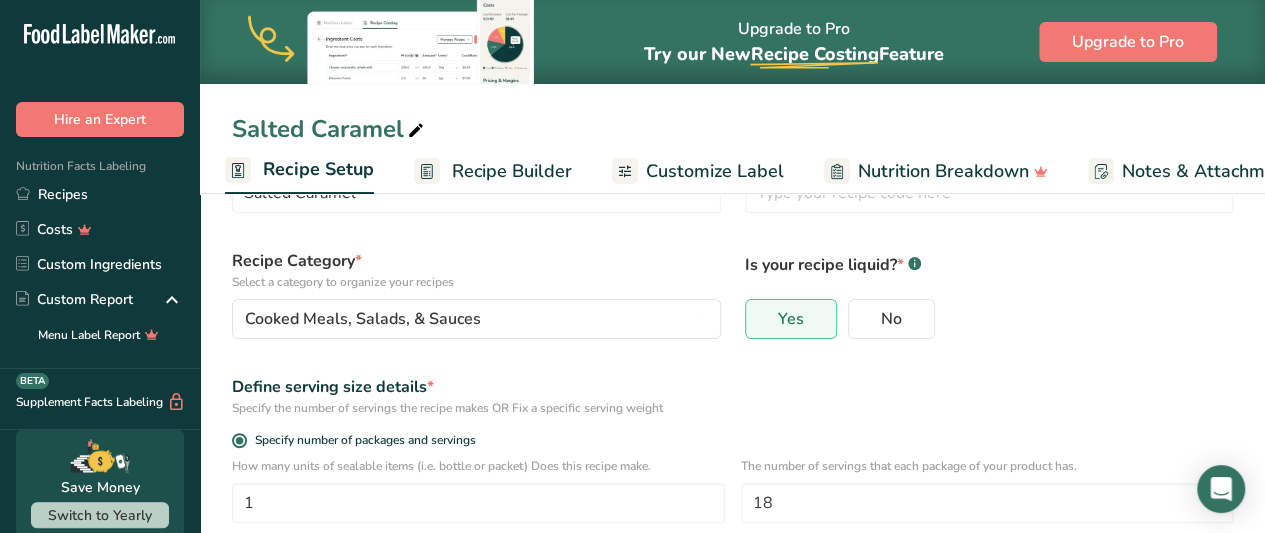 scroll, scrollTop: 98, scrollLeft: 0, axis: vertical 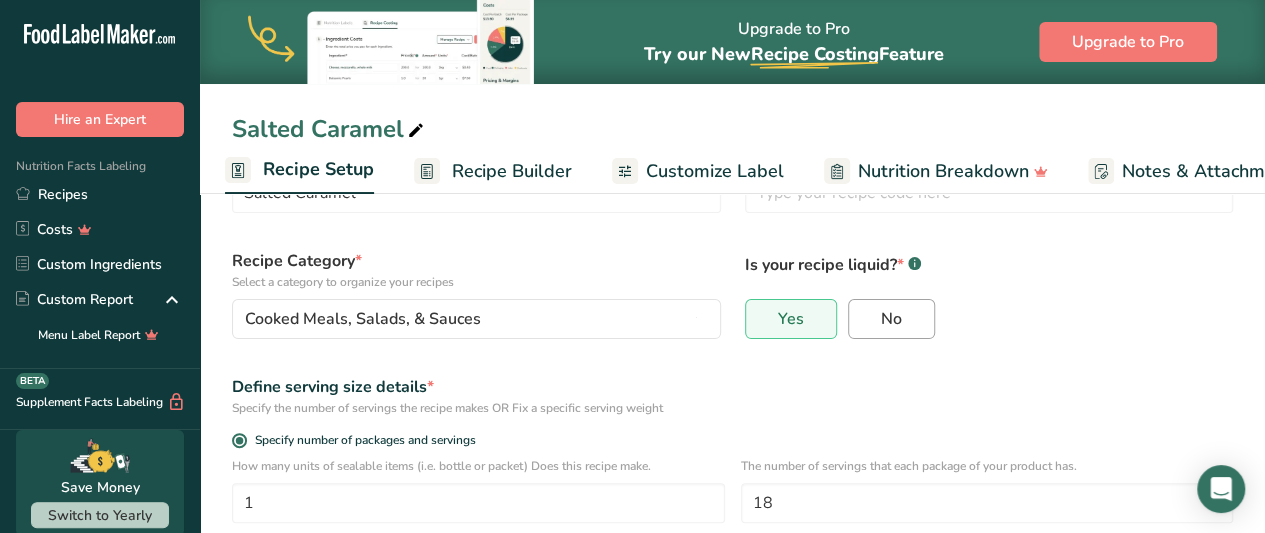 click on "No" at bounding box center (891, 319) 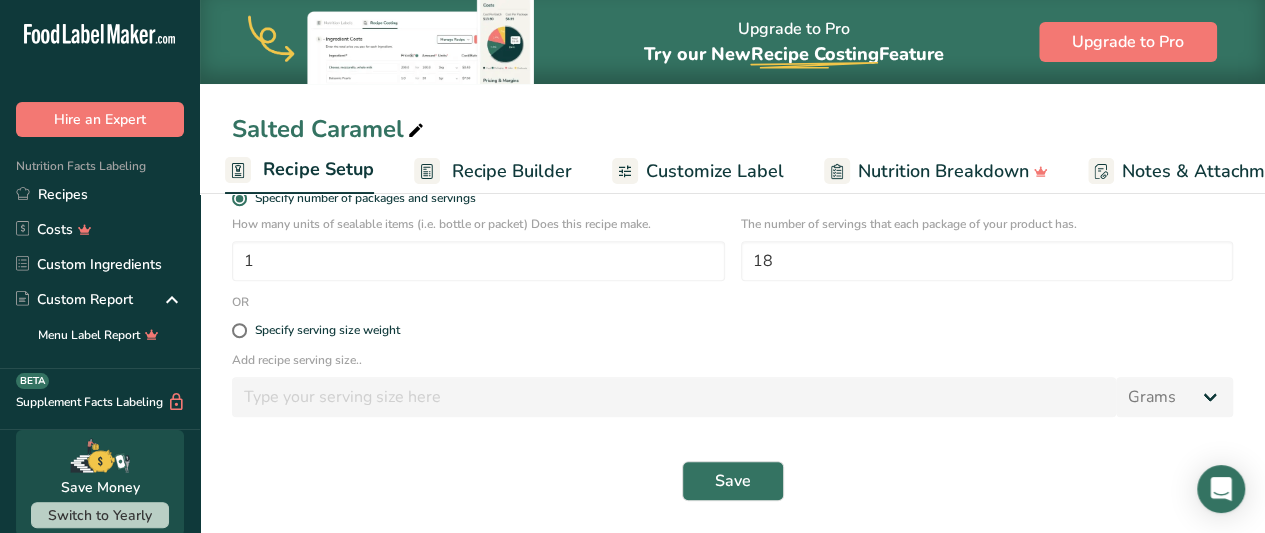 scroll, scrollTop: 338, scrollLeft: 0, axis: vertical 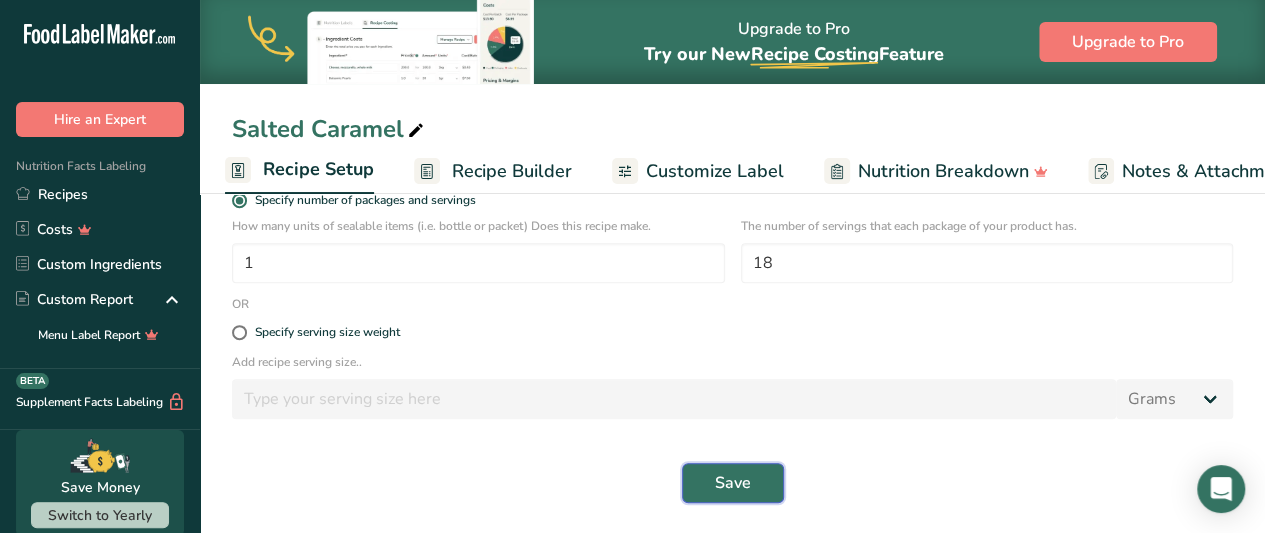 click on "Save" at bounding box center [733, 483] 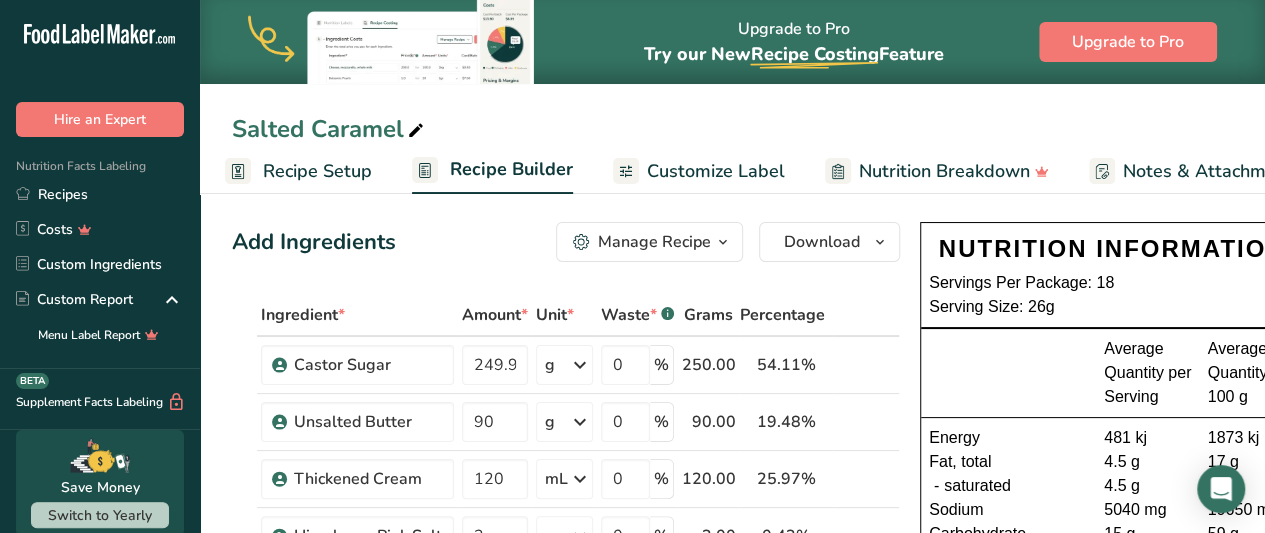 scroll, scrollTop: 6, scrollLeft: 0, axis: vertical 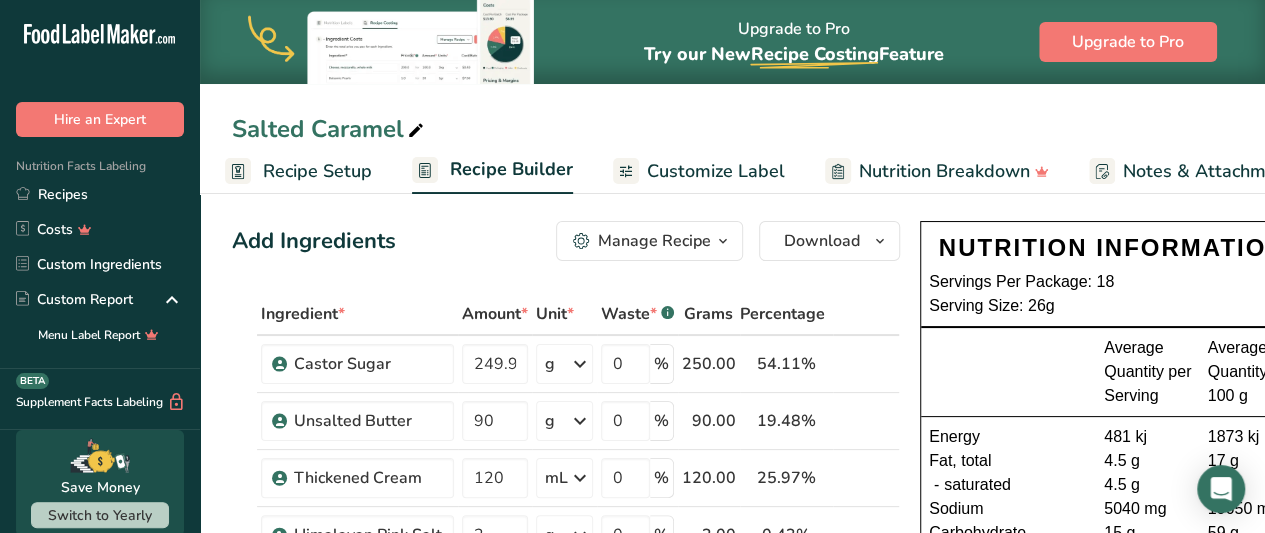 click on "Recipe Setup" at bounding box center (317, 171) 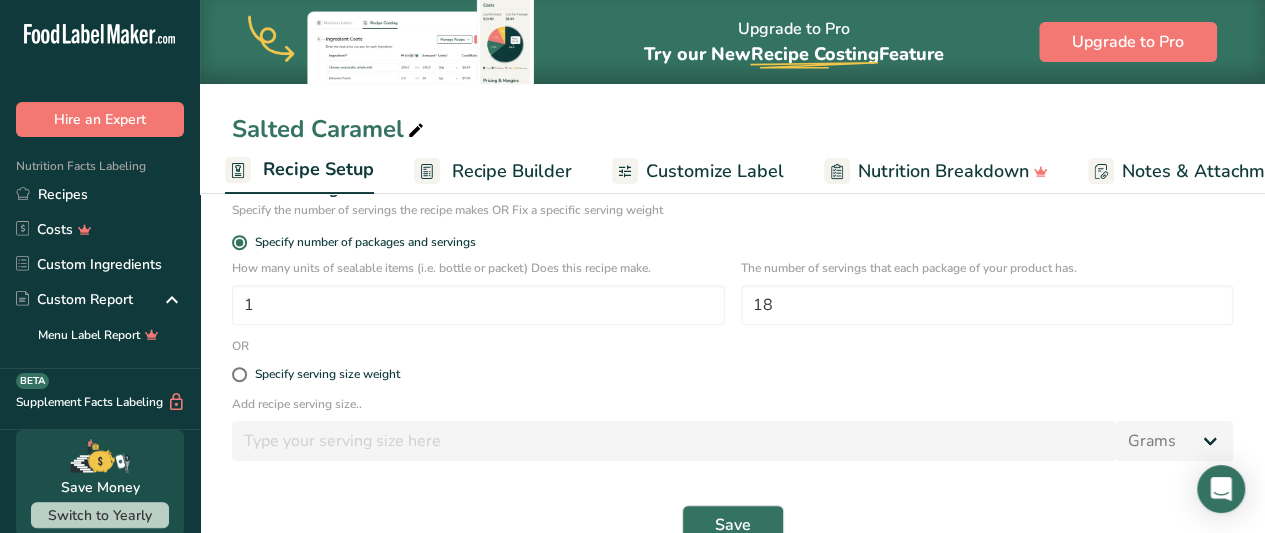 scroll, scrollTop: 295, scrollLeft: 0, axis: vertical 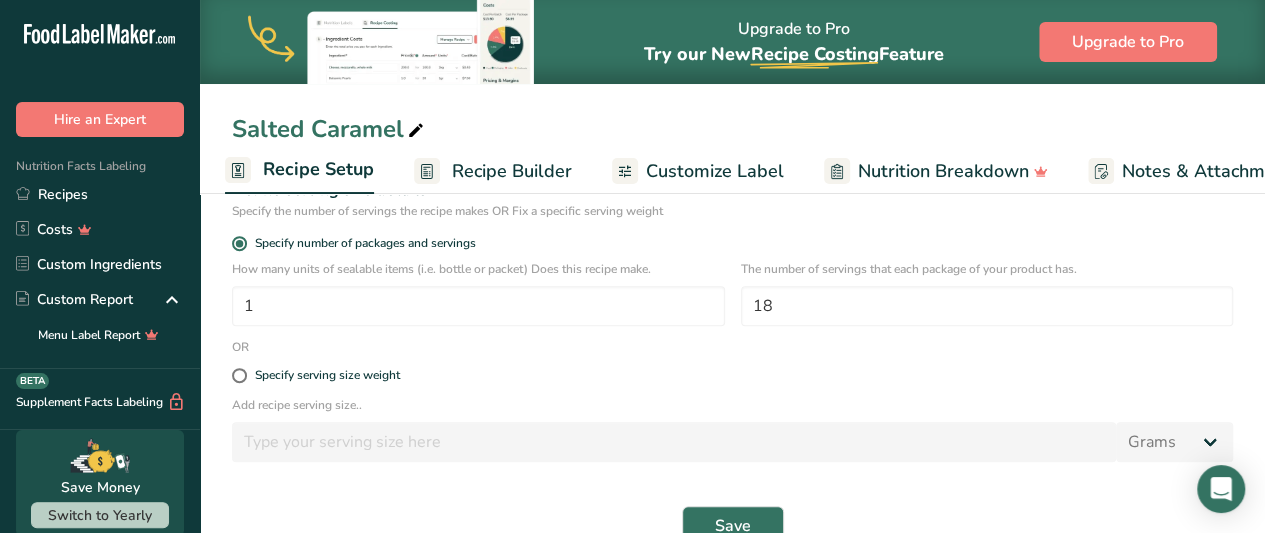 click on "Specify serving size weight" at bounding box center [732, 376] 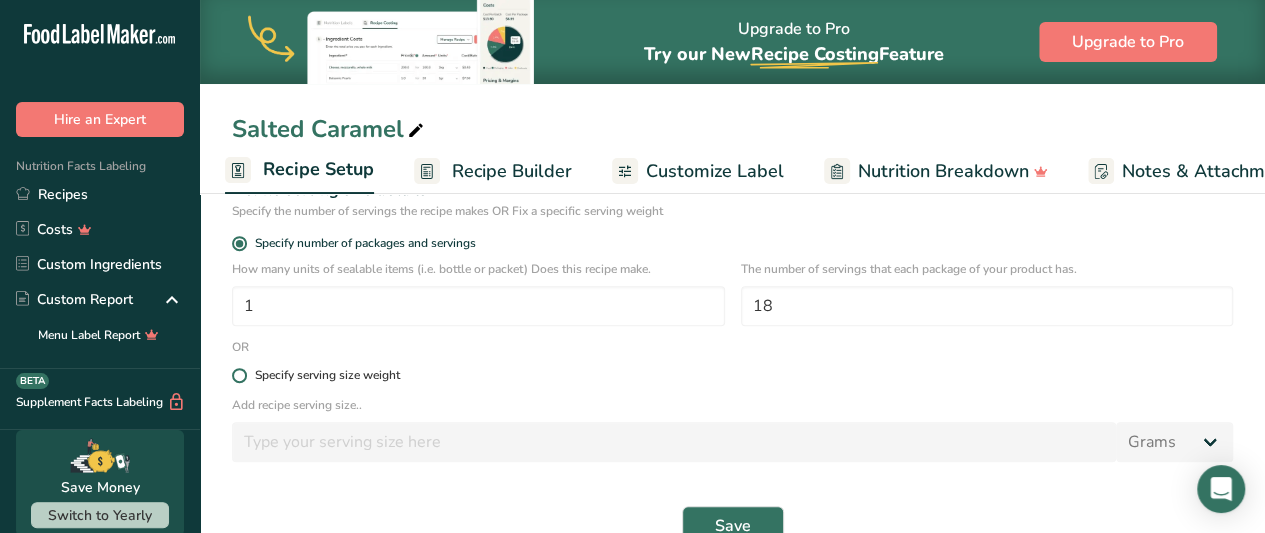click on "Specify serving size weight" at bounding box center [327, 375] 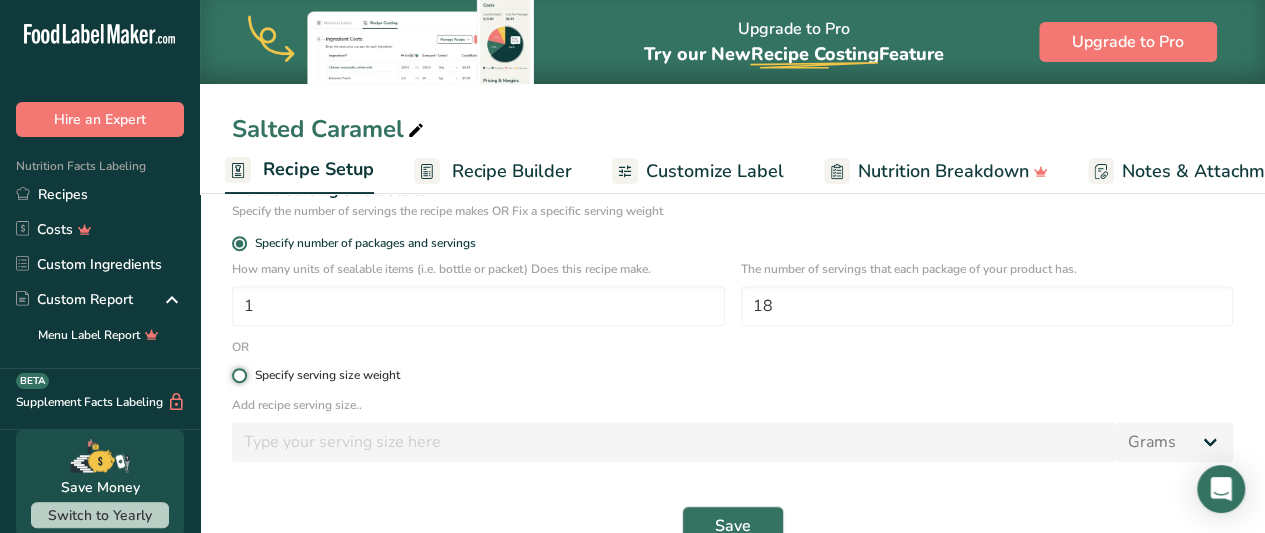 radio on "true" 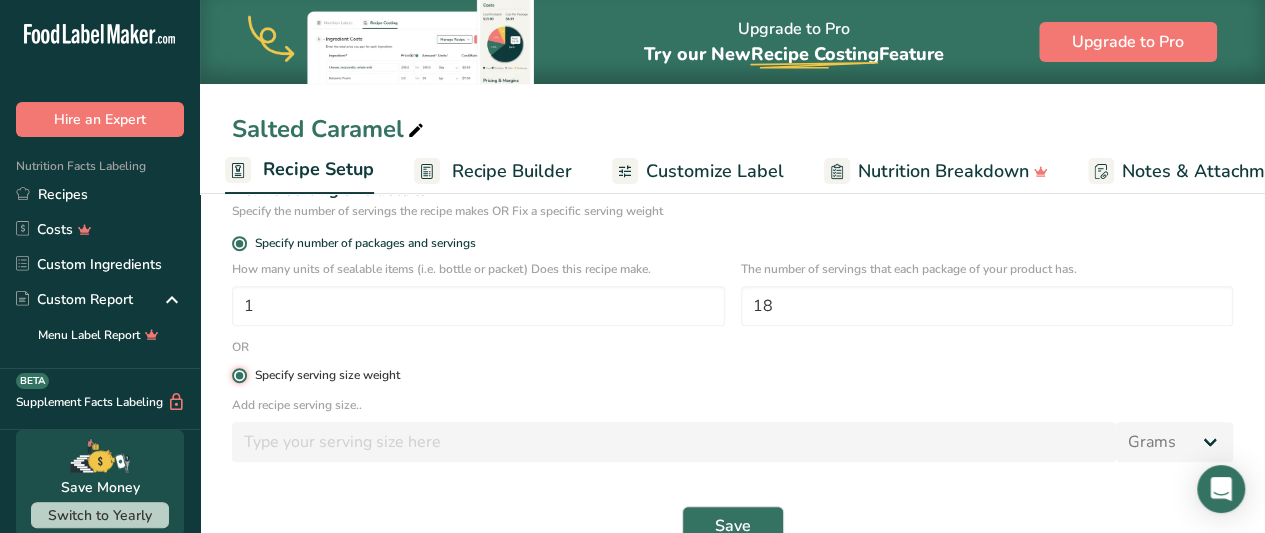 radio on "false" 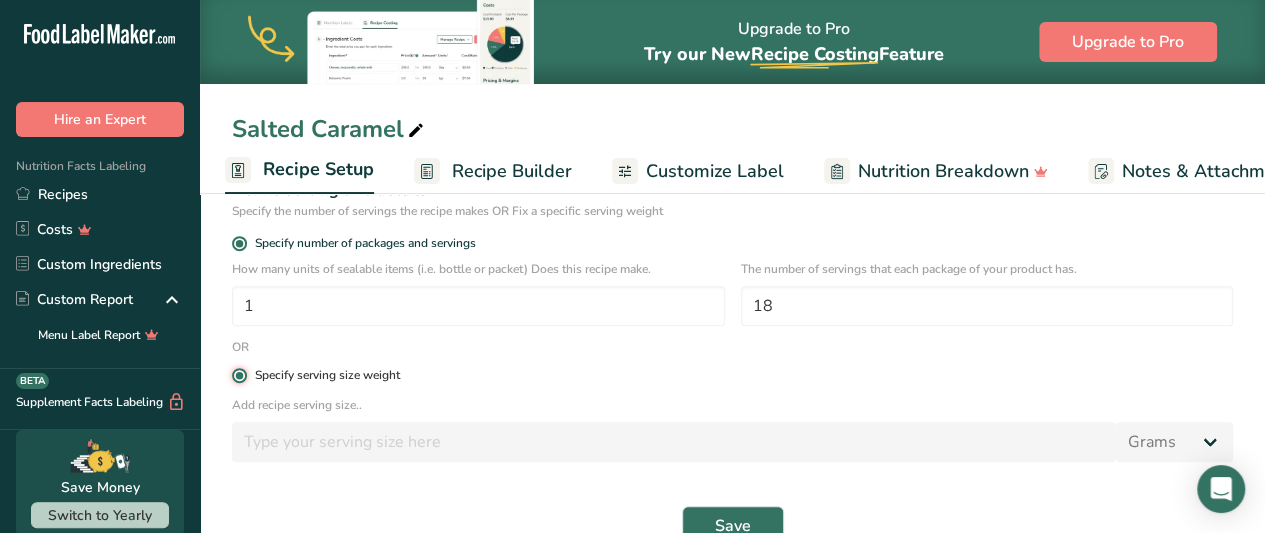 type 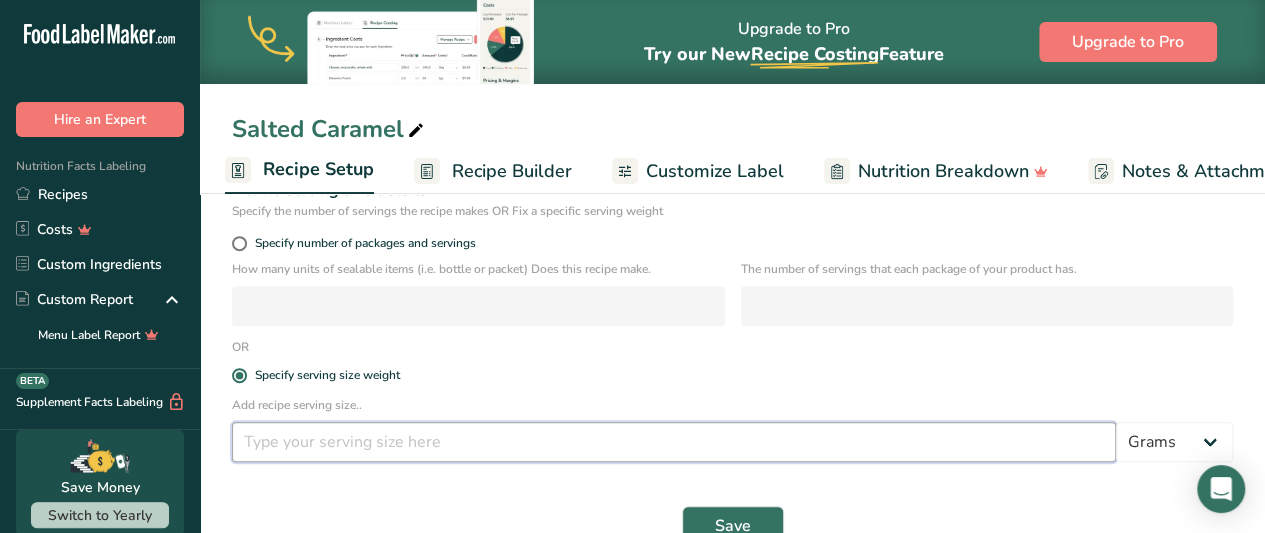 click at bounding box center (674, 442) 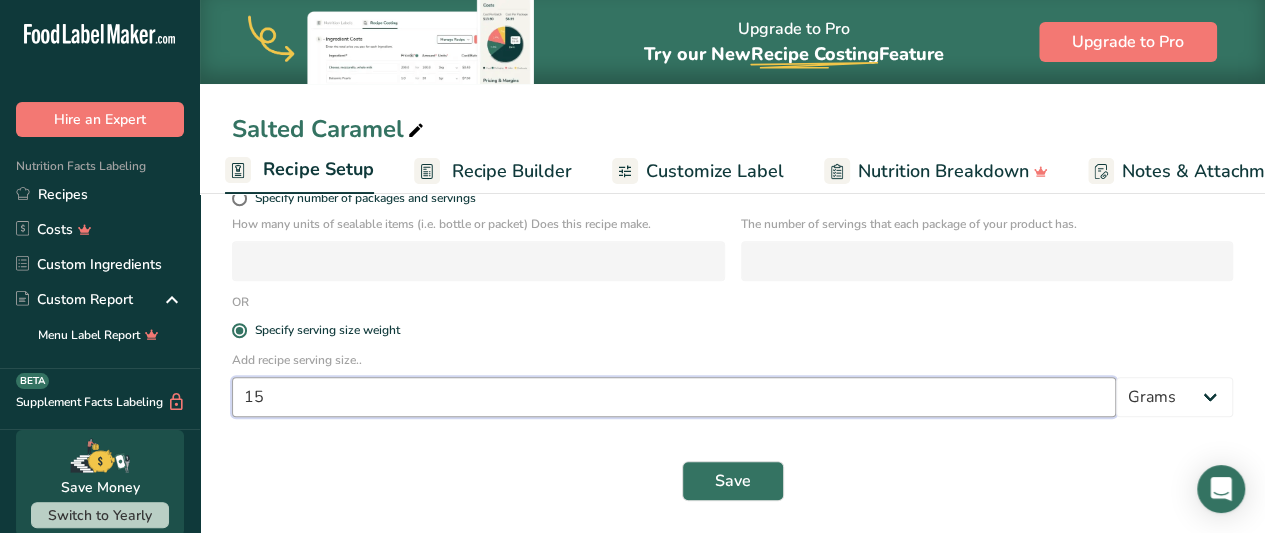 scroll, scrollTop: 338, scrollLeft: 0, axis: vertical 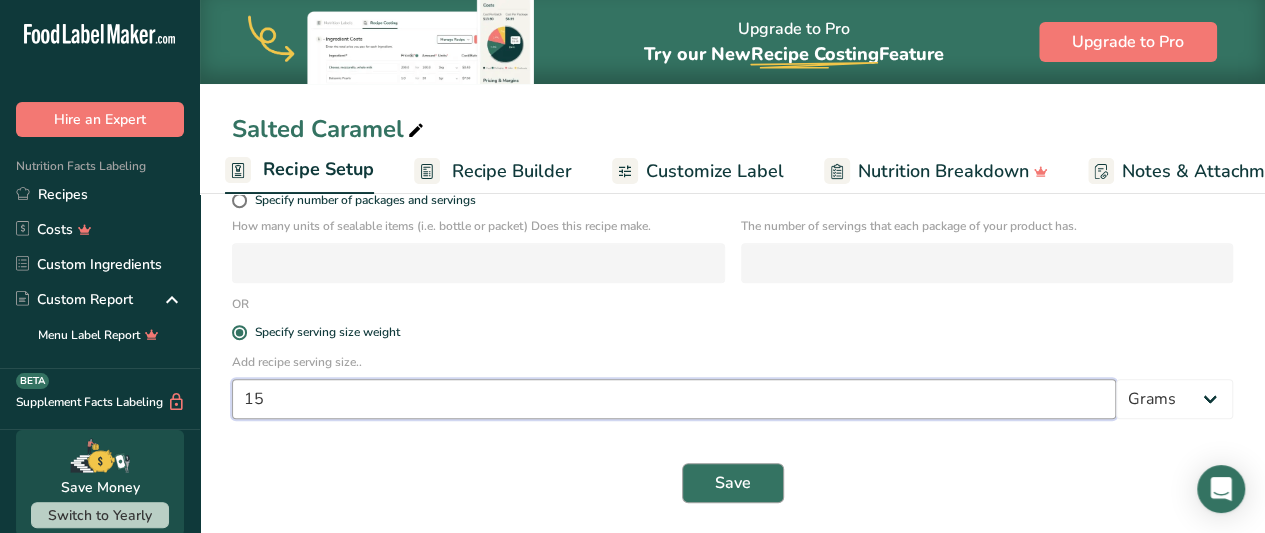 type on "15" 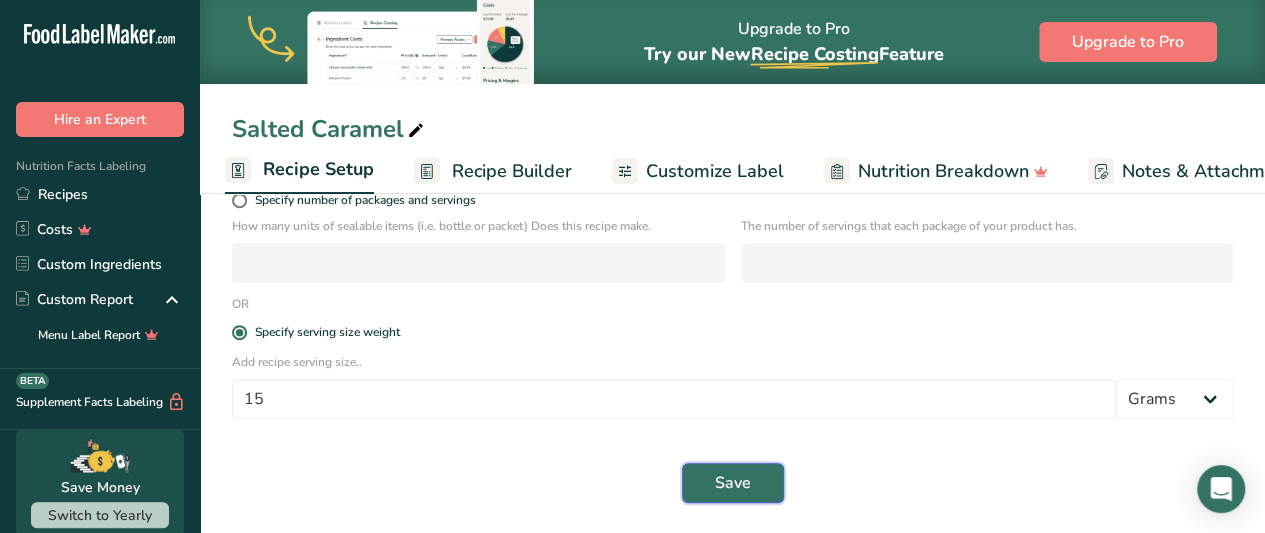 click on "Save" at bounding box center (733, 483) 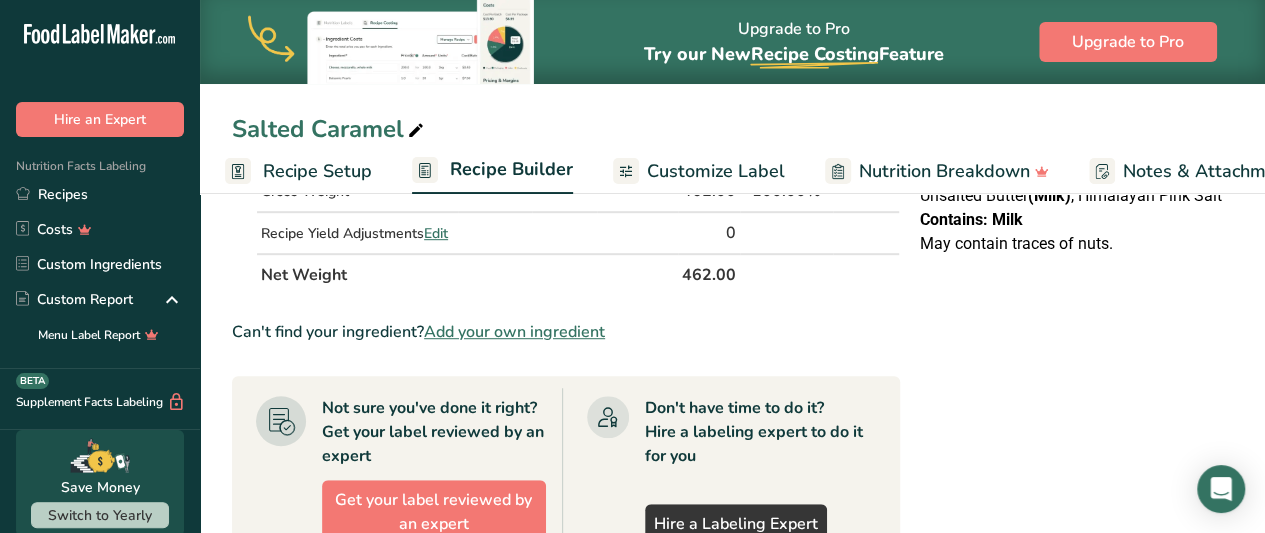 scroll, scrollTop: 482, scrollLeft: 0, axis: vertical 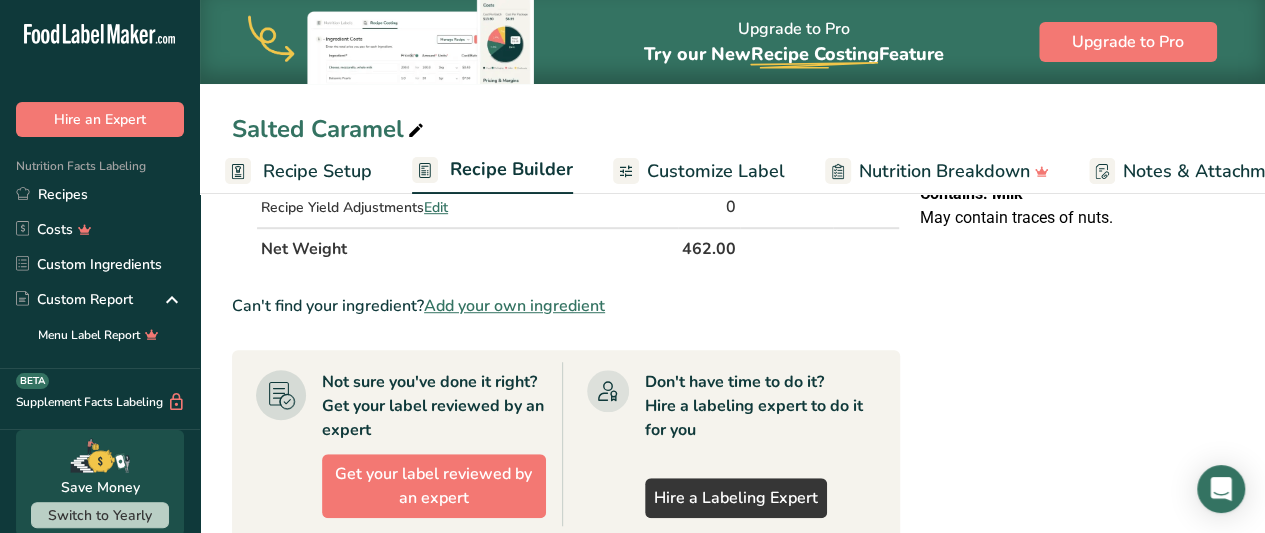 click on "Recipe Setup" at bounding box center [317, 171] 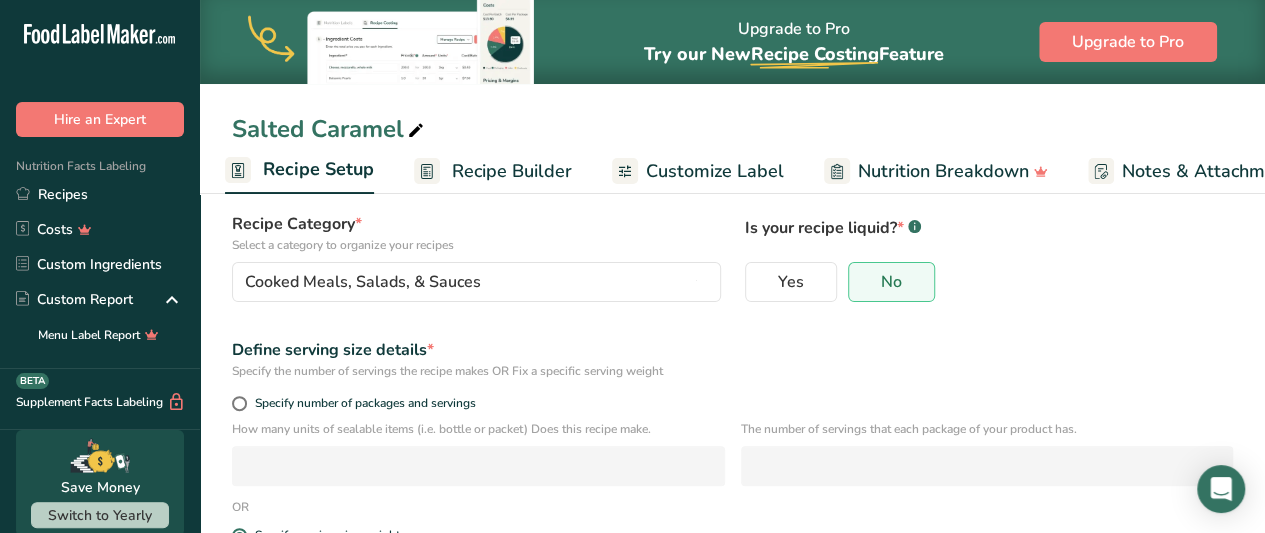 scroll, scrollTop: 134, scrollLeft: 0, axis: vertical 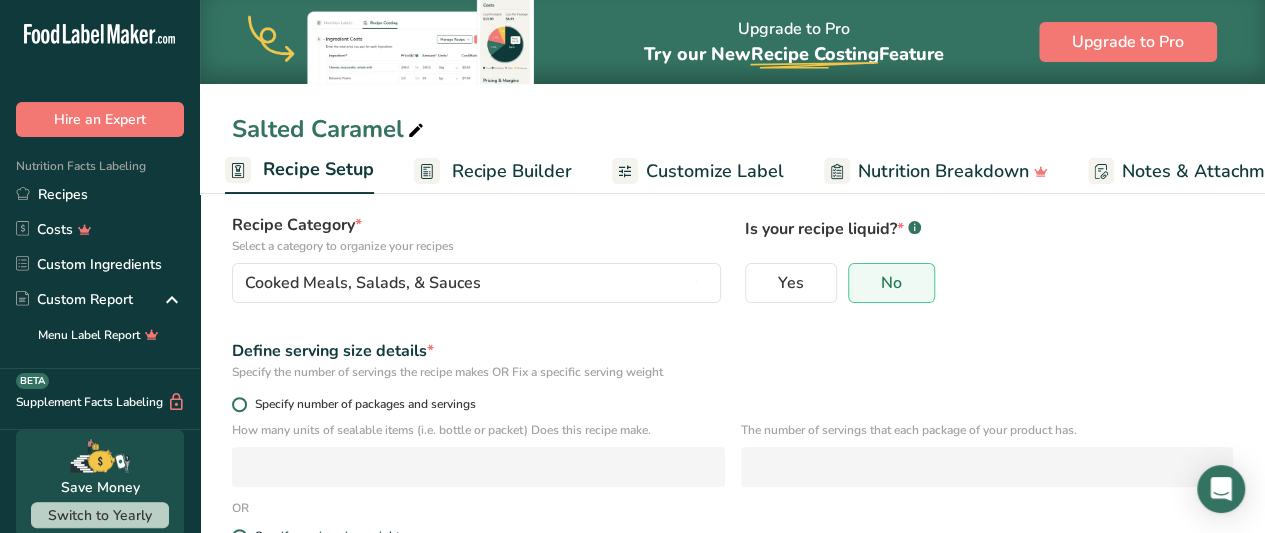 click on "Specify number of packages and servings" at bounding box center (361, 404) 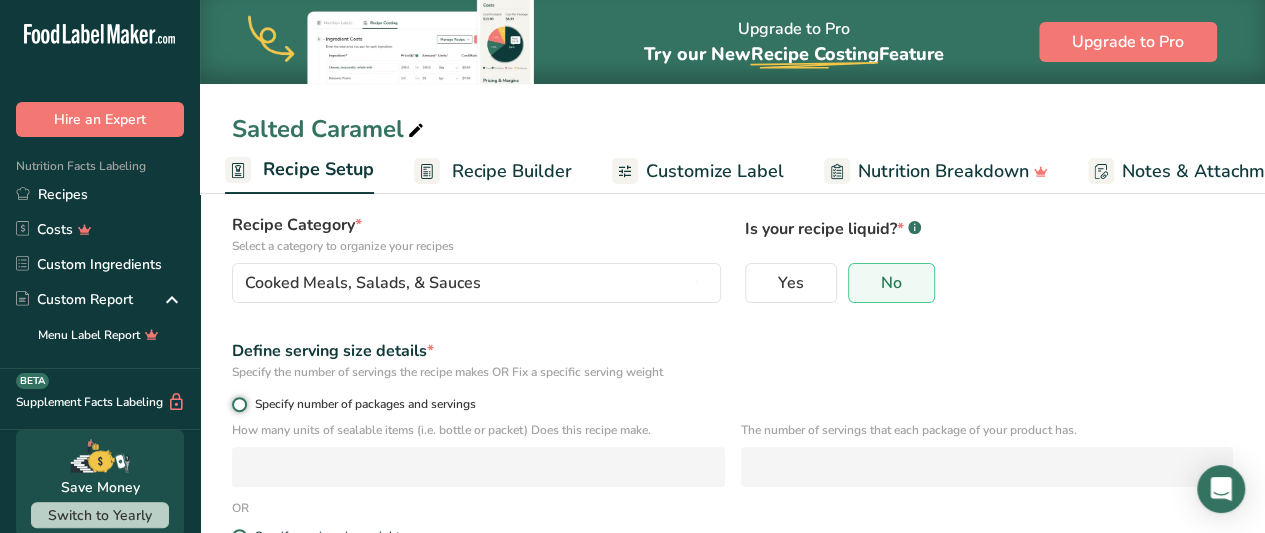 click on "Specify number of packages and servings" at bounding box center (238, 404) 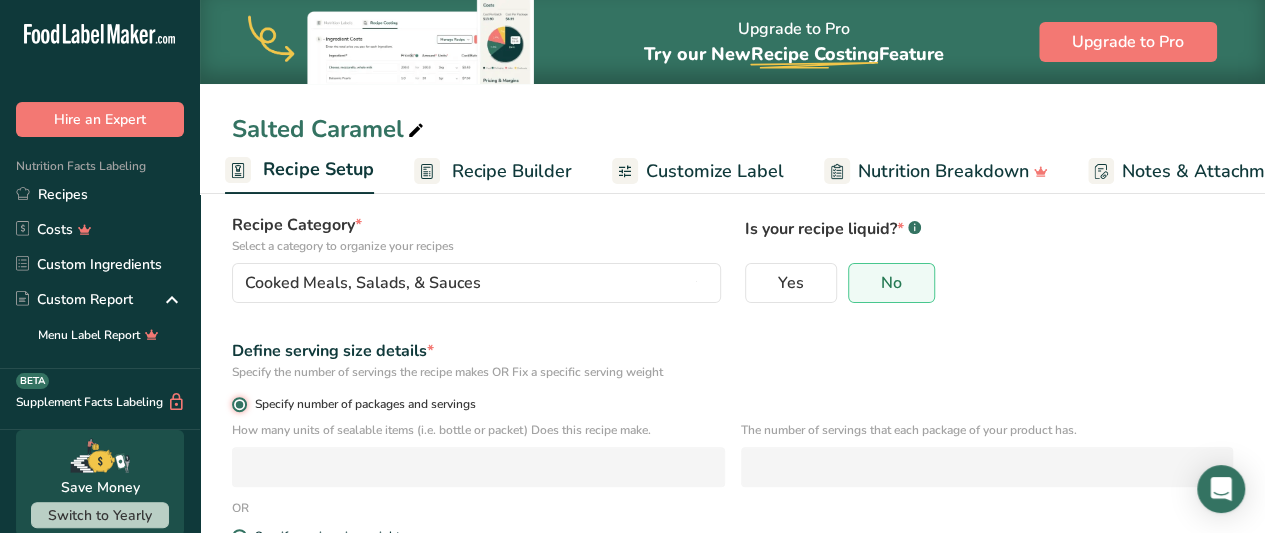 radio on "false" 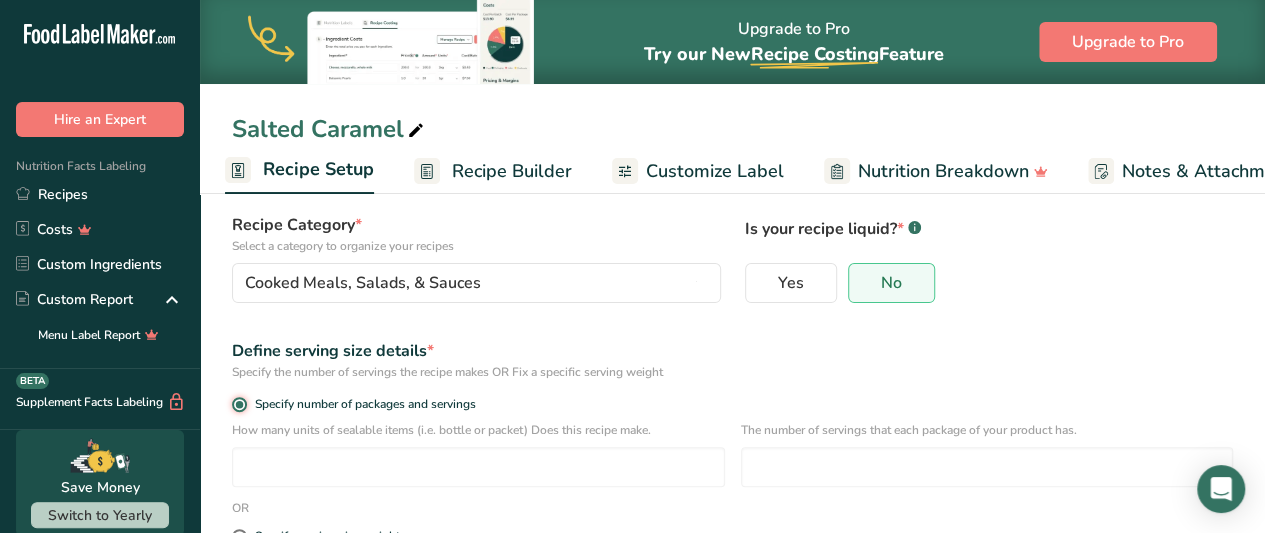 scroll, scrollTop: 142, scrollLeft: 0, axis: vertical 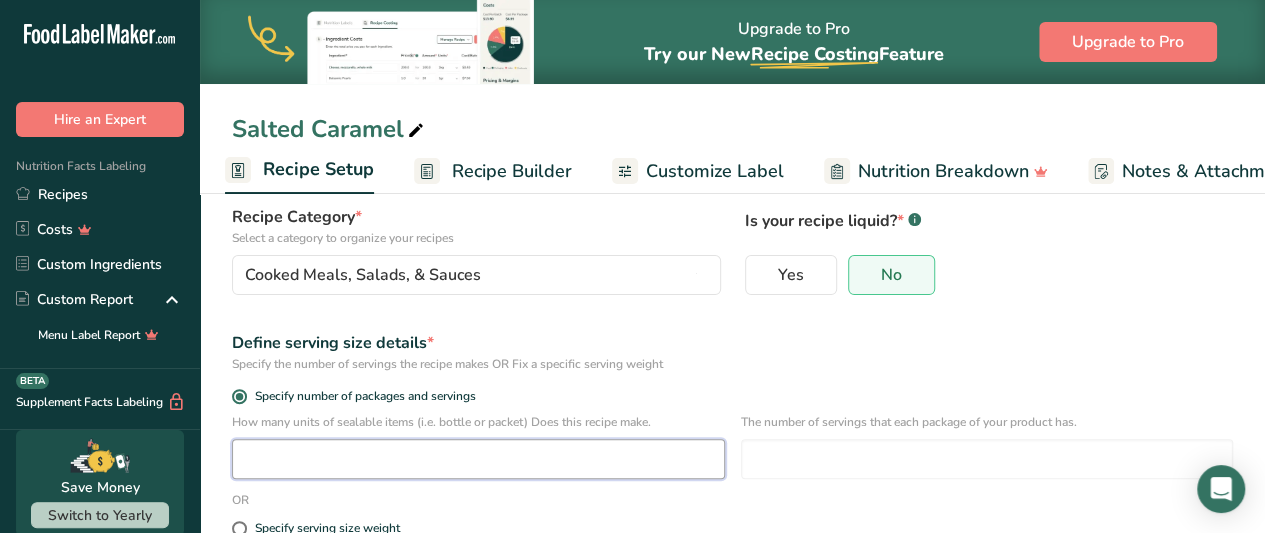 click at bounding box center (478, 459) 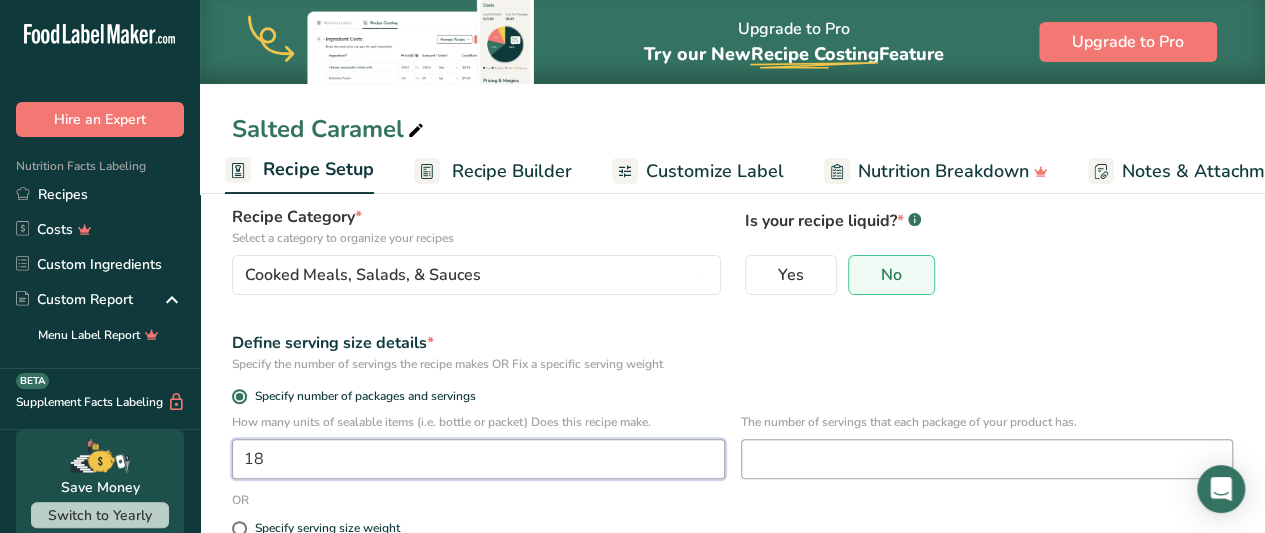 type on "18" 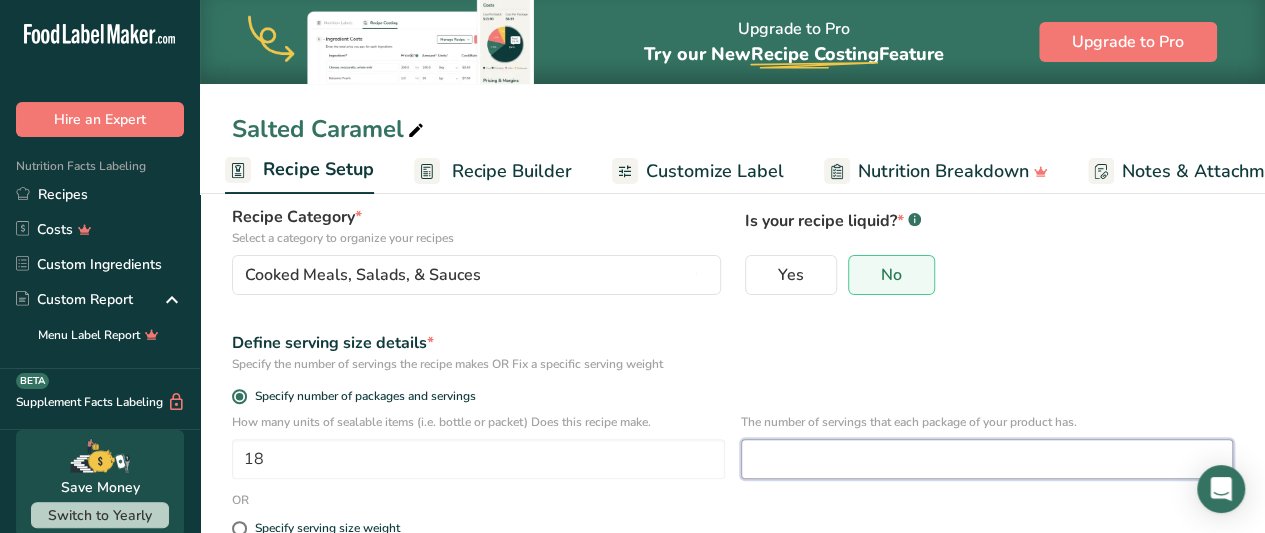 click at bounding box center (987, 459) 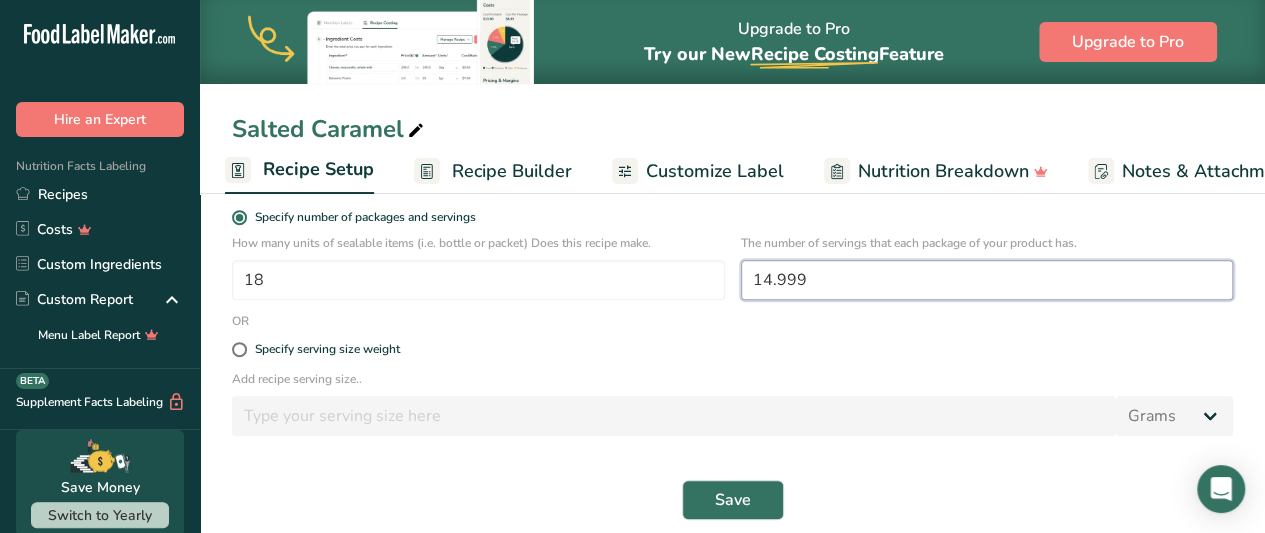 scroll, scrollTop: 340, scrollLeft: 0, axis: vertical 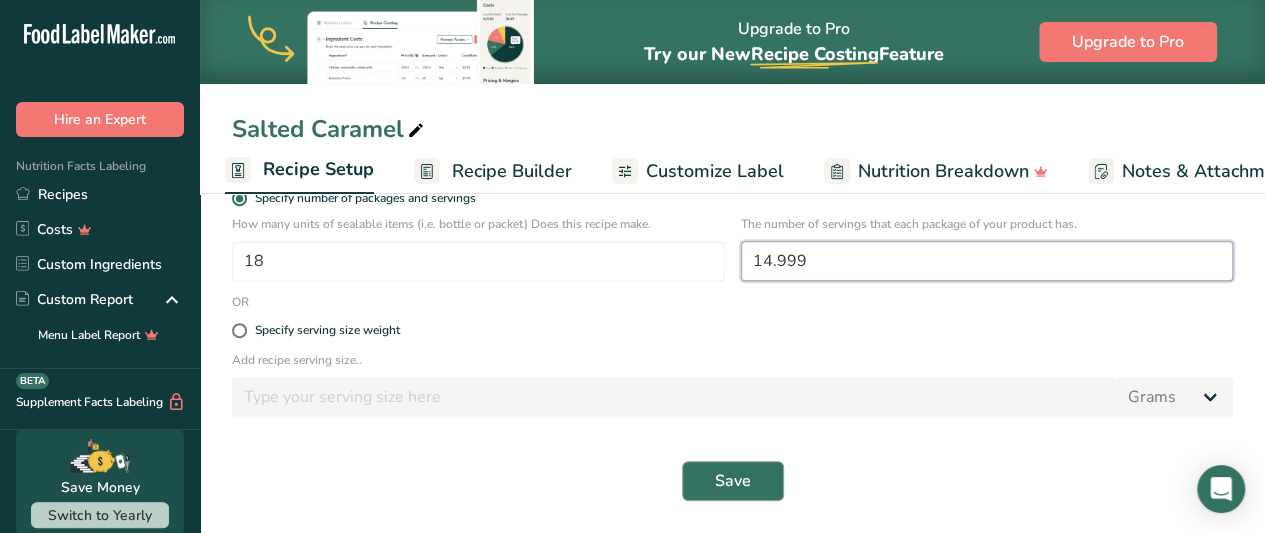 type on "14.999" 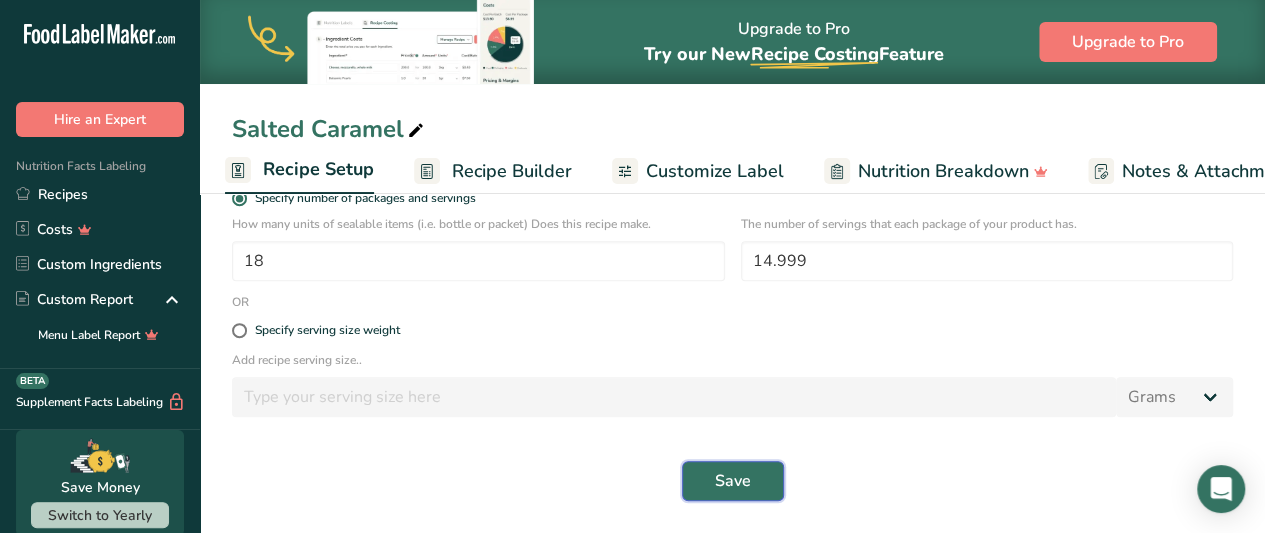 click on "Save" at bounding box center (733, 481) 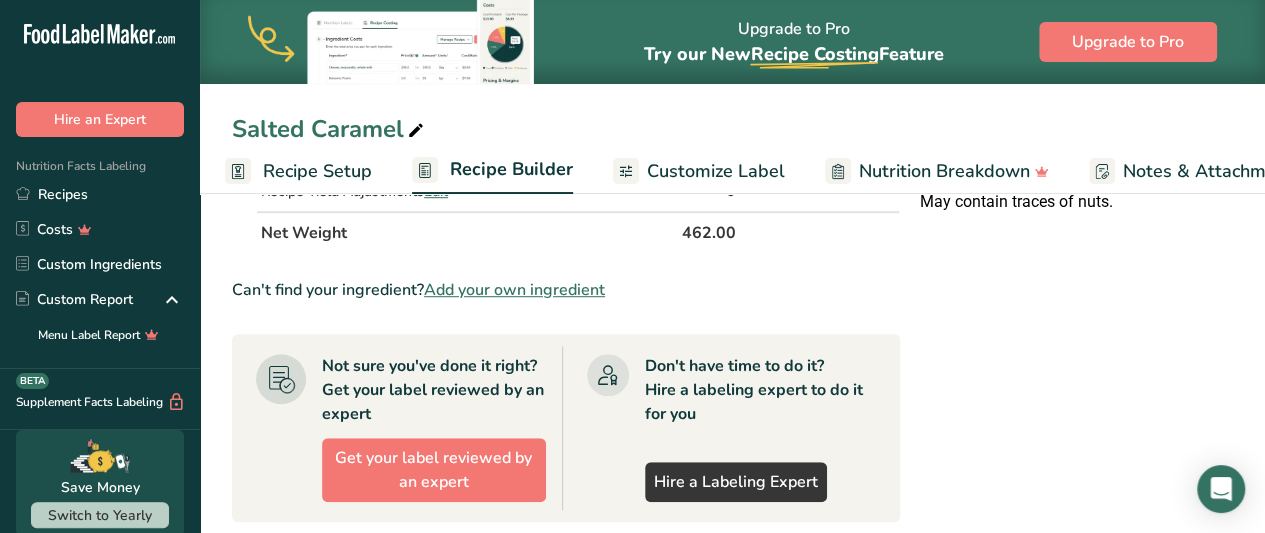 scroll, scrollTop: 504, scrollLeft: 0, axis: vertical 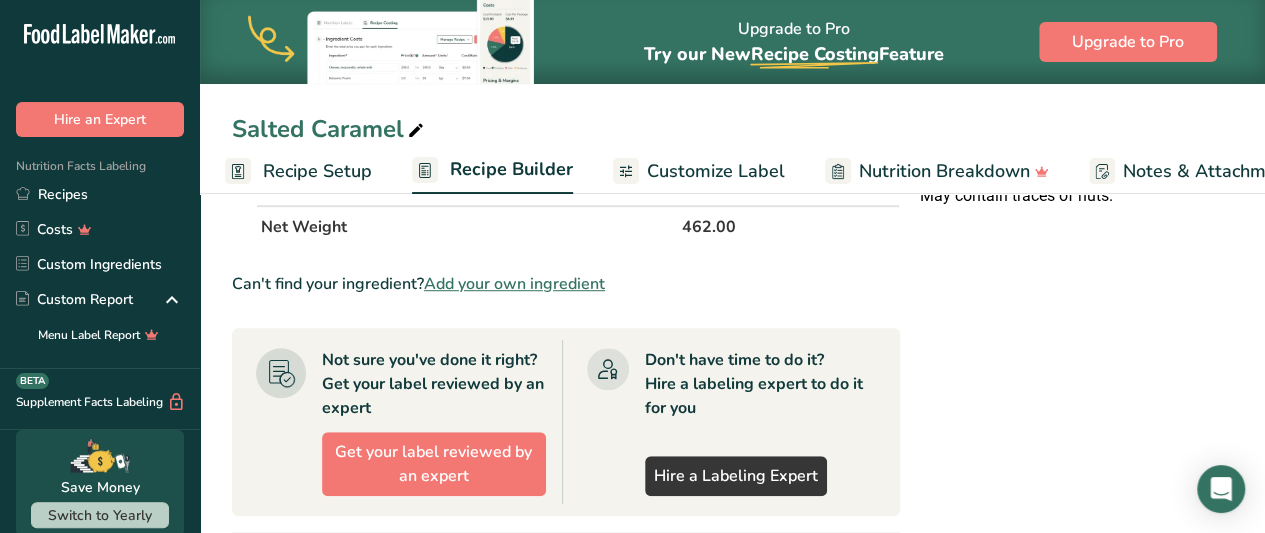 click on "Recipe Setup" at bounding box center (317, 171) 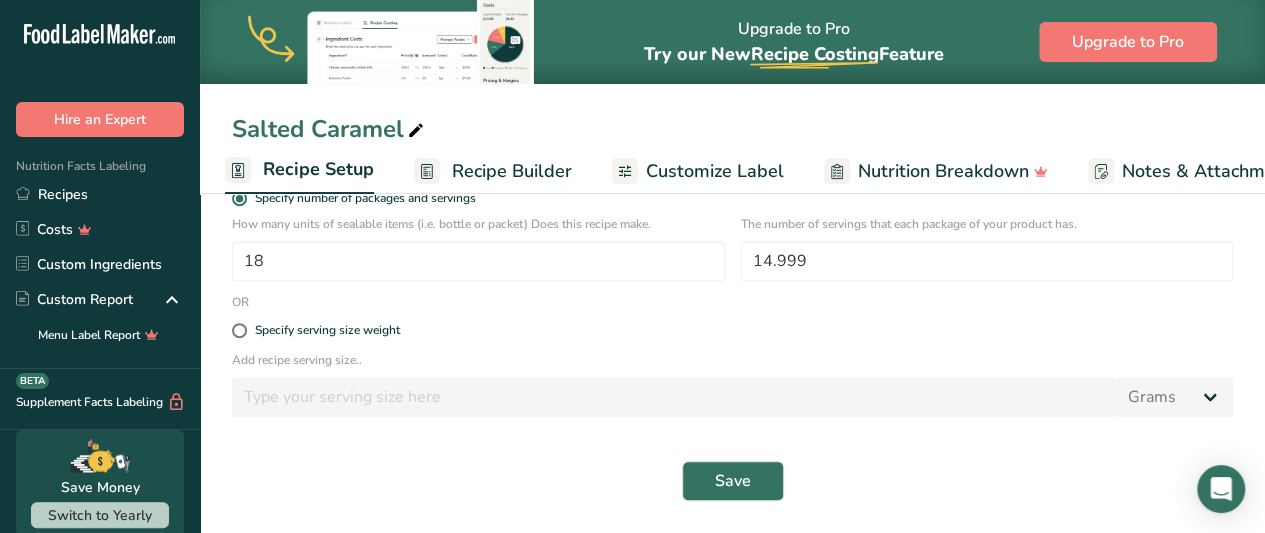 scroll, scrollTop: 340, scrollLeft: 0, axis: vertical 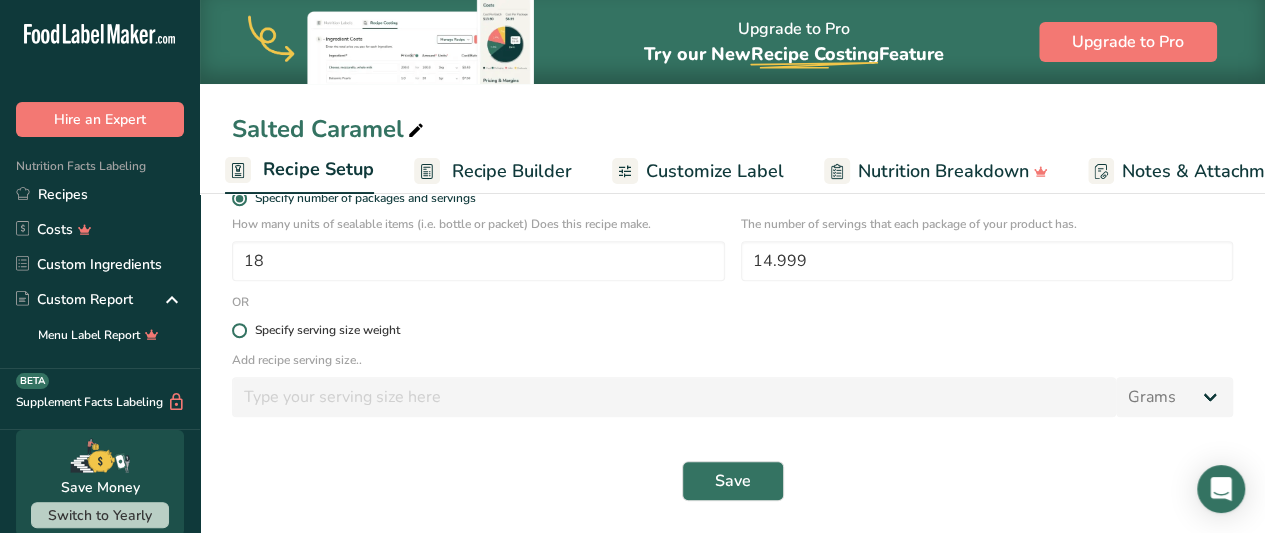 click on "Specify serving size weight" at bounding box center [327, 330] 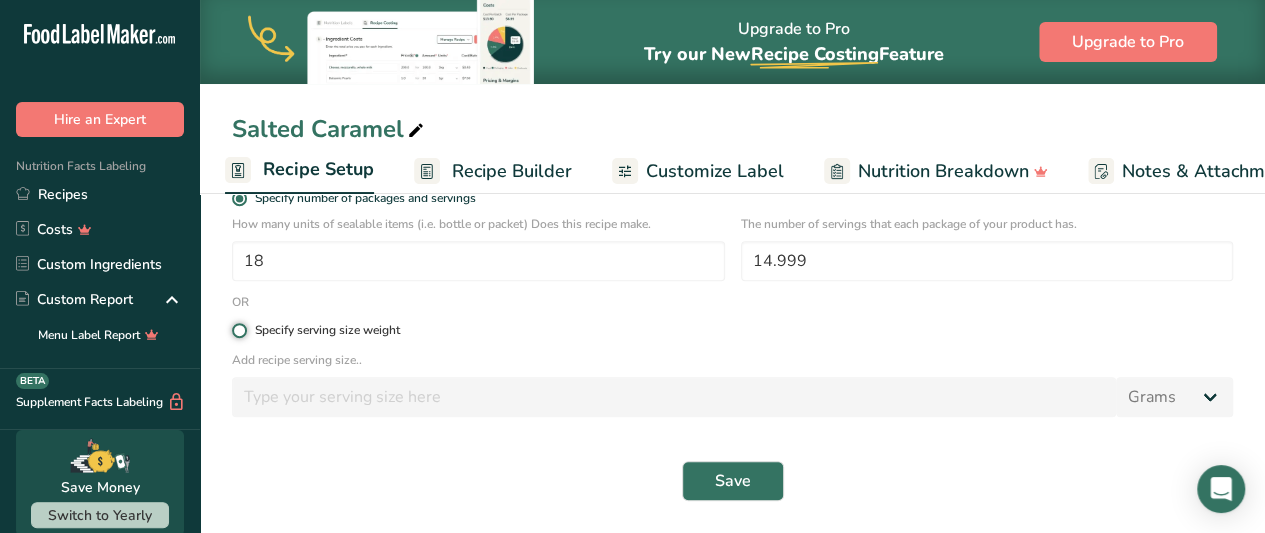 click on "Specify serving size weight" at bounding box center [238, 330] 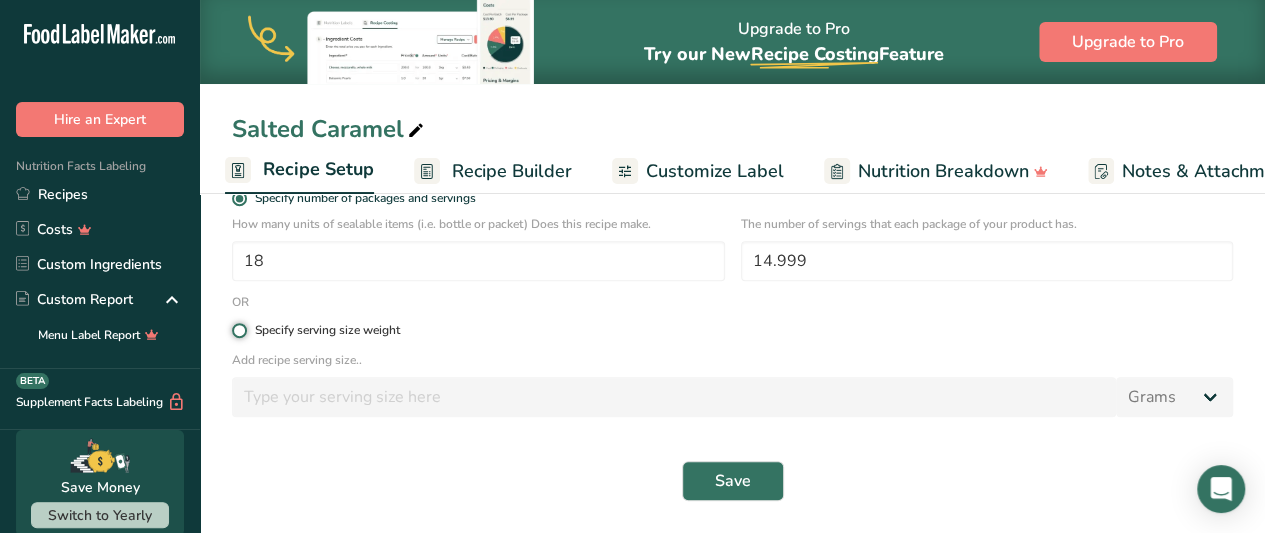 radio on "true" 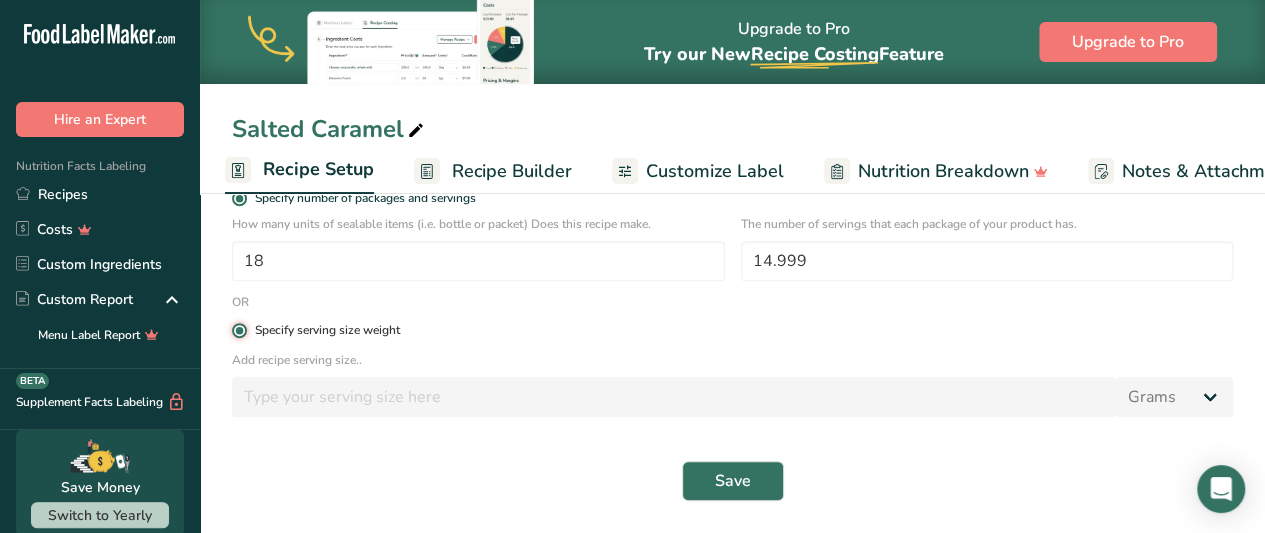 radio on "false" 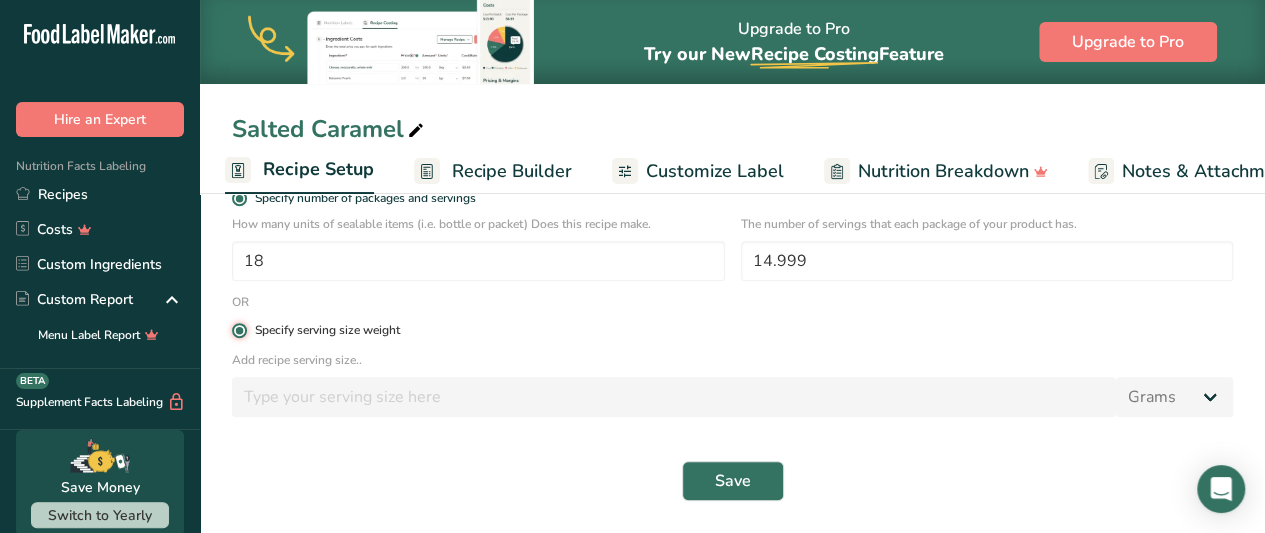 type 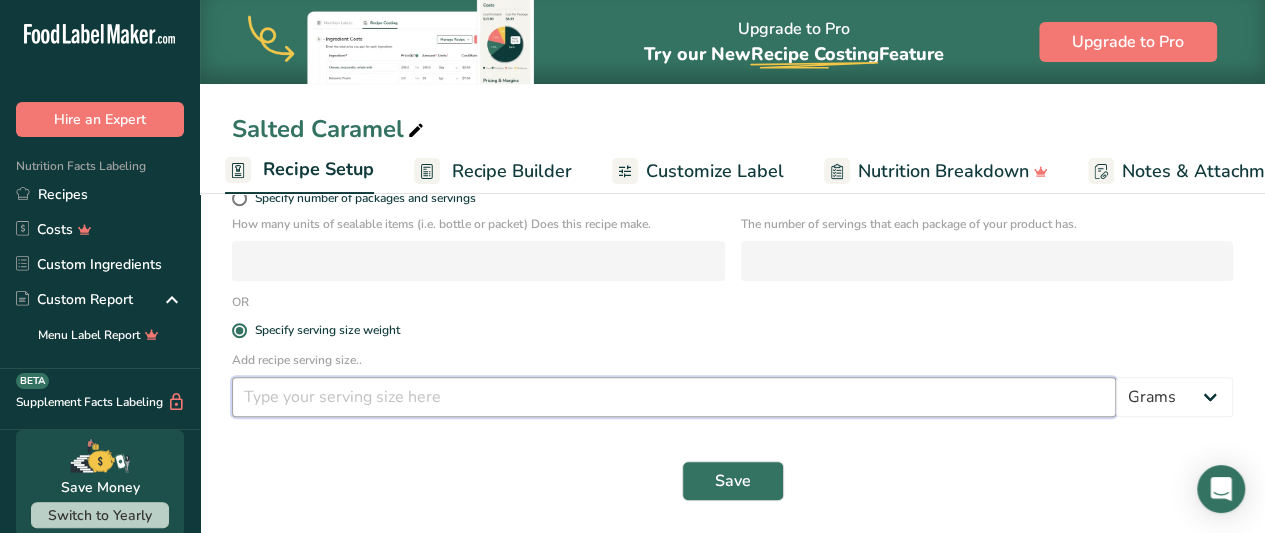 click at bounding box center (674, 397) 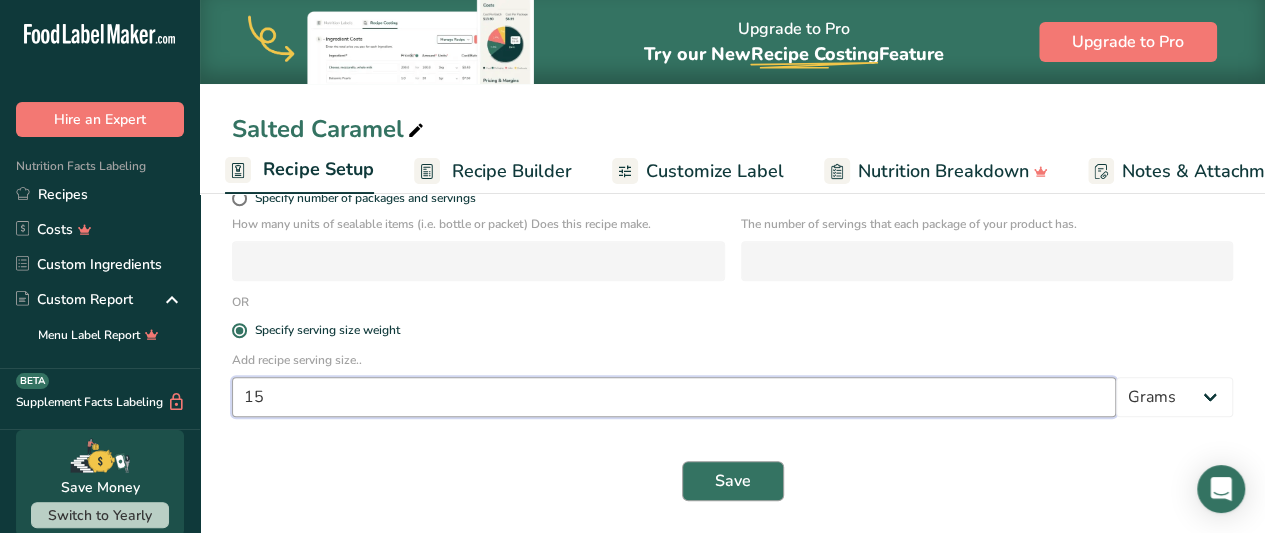 type on "15" 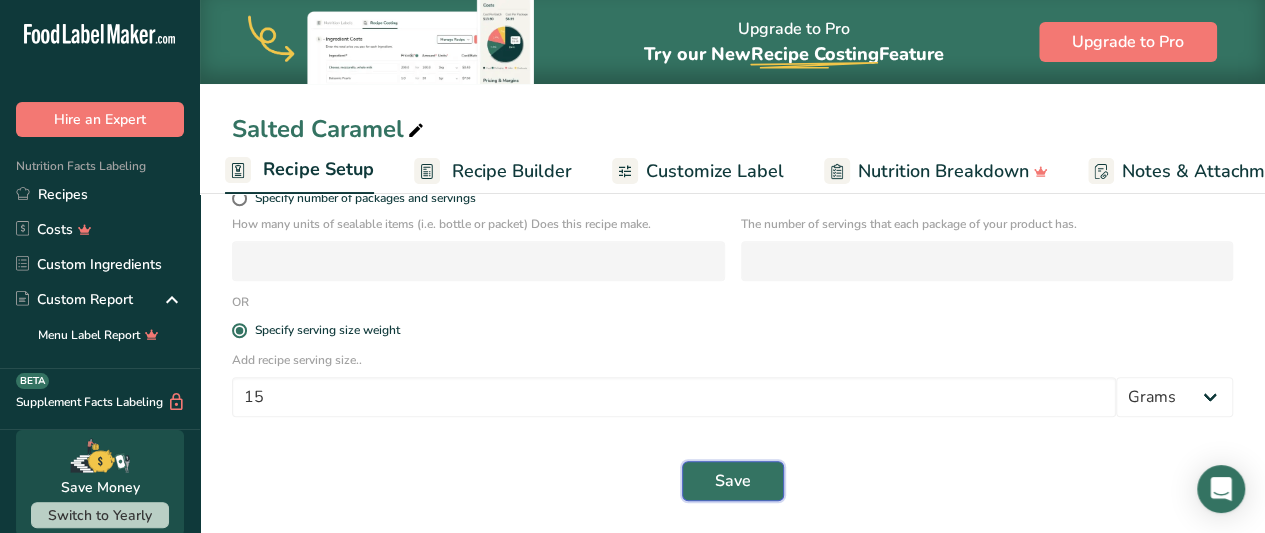 click on "Save" at bounding box center (733, 481) 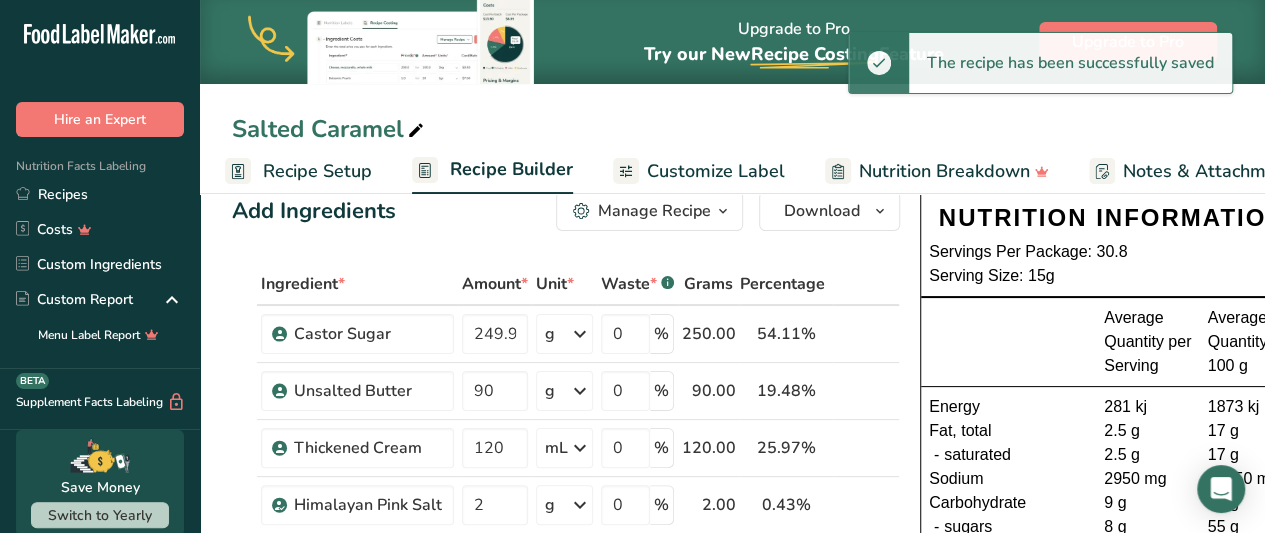 scroll, scrollTop: 0, scrollLeft: 0, axis: both 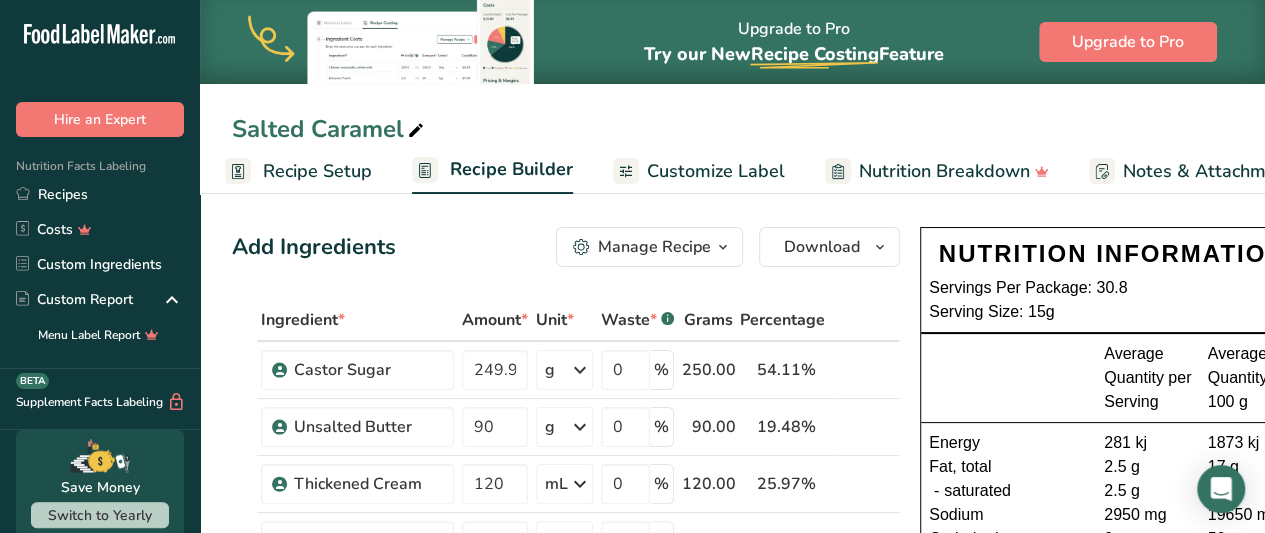 click on "Servings Per Package: 30.8" at bounding box center (1112, 288) 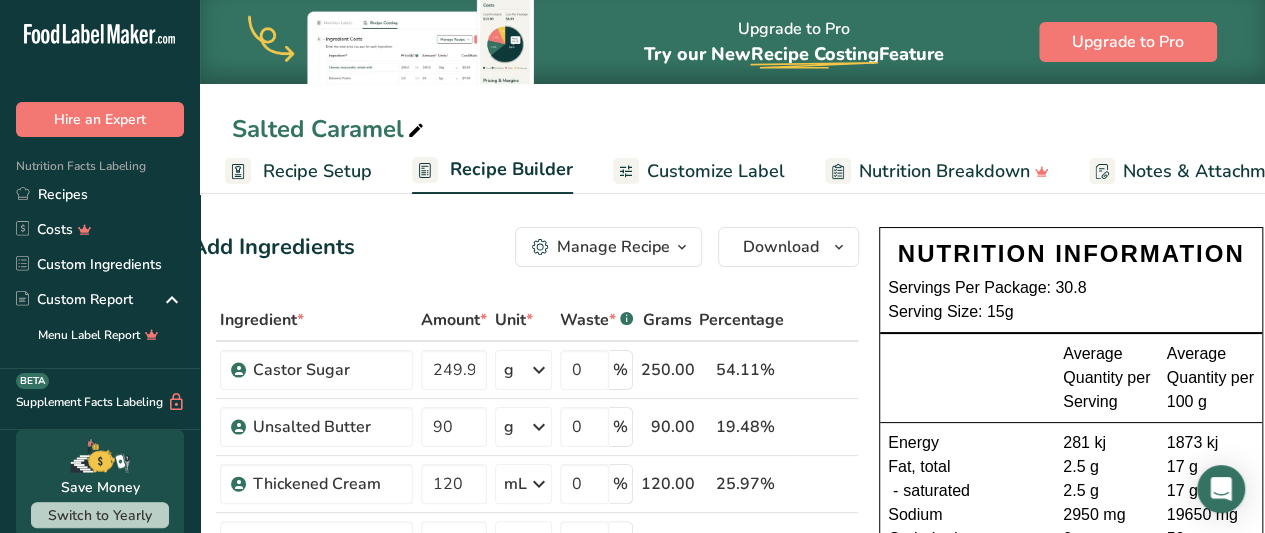 scroll, scrollTop: 0, scrollLeft: 39, axis: horizontal 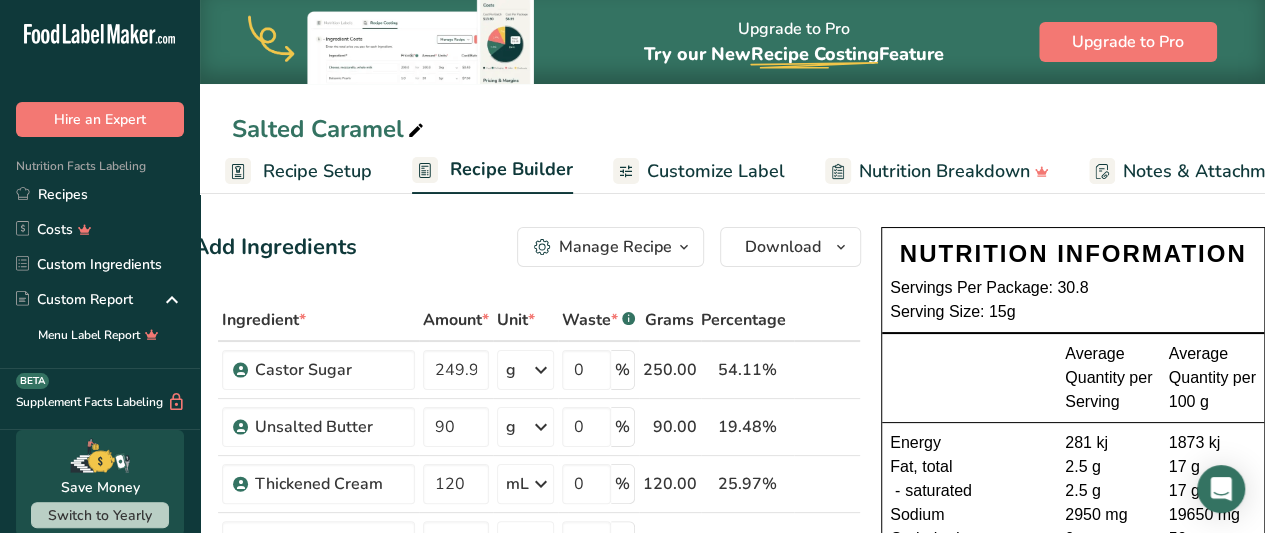 click on "Average Quantity per Serving
Average Quantity per 100
g" at bounding box center [1073, 378] 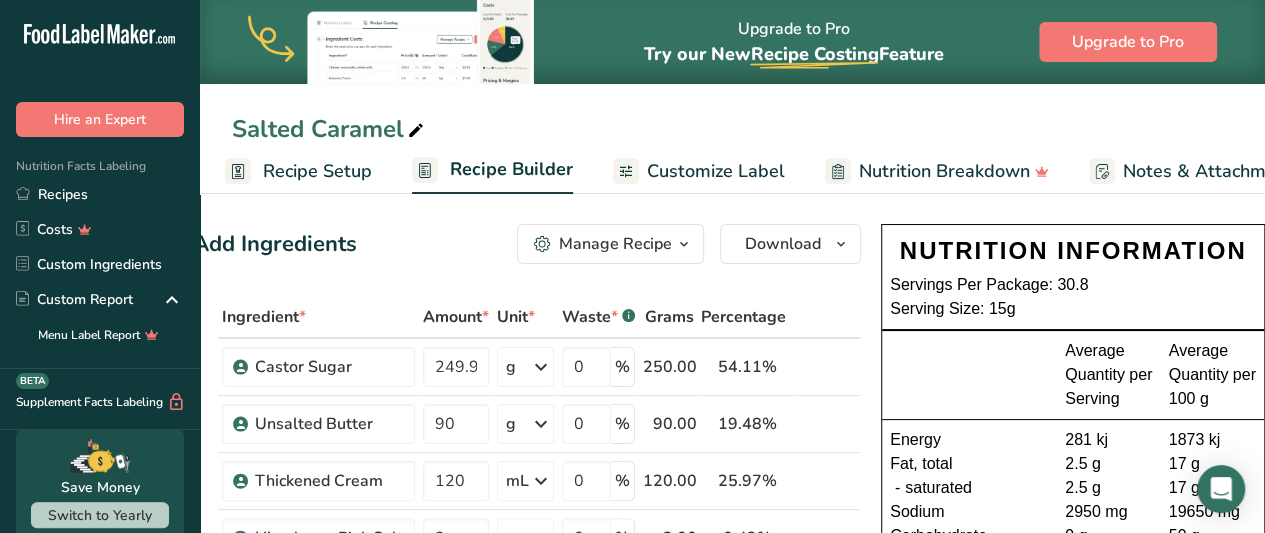 scroll, scrollTop: 7, scrollLeft: 0, axis: vertical 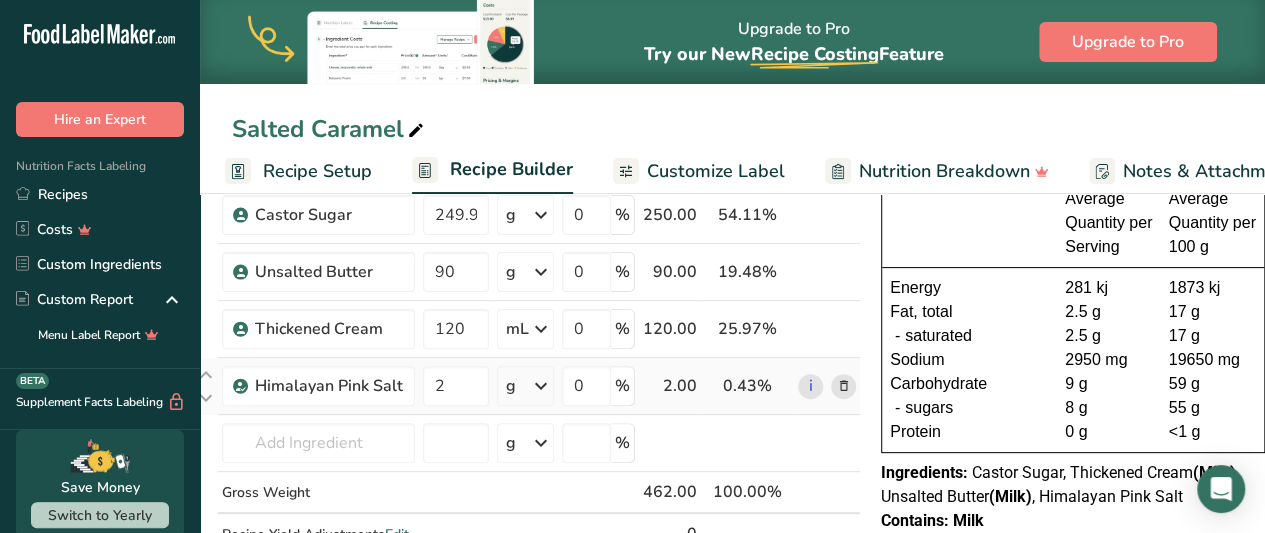 click on "g" at bounding box center (525, 386) 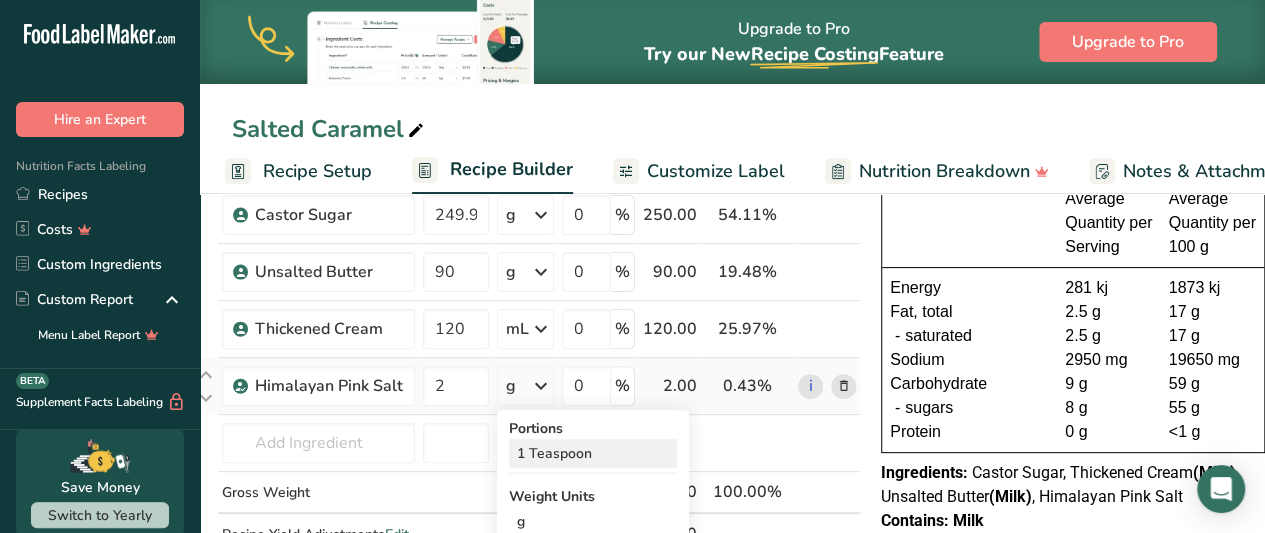 click on "1 Teaspoon" at bounding box center [593, 453] 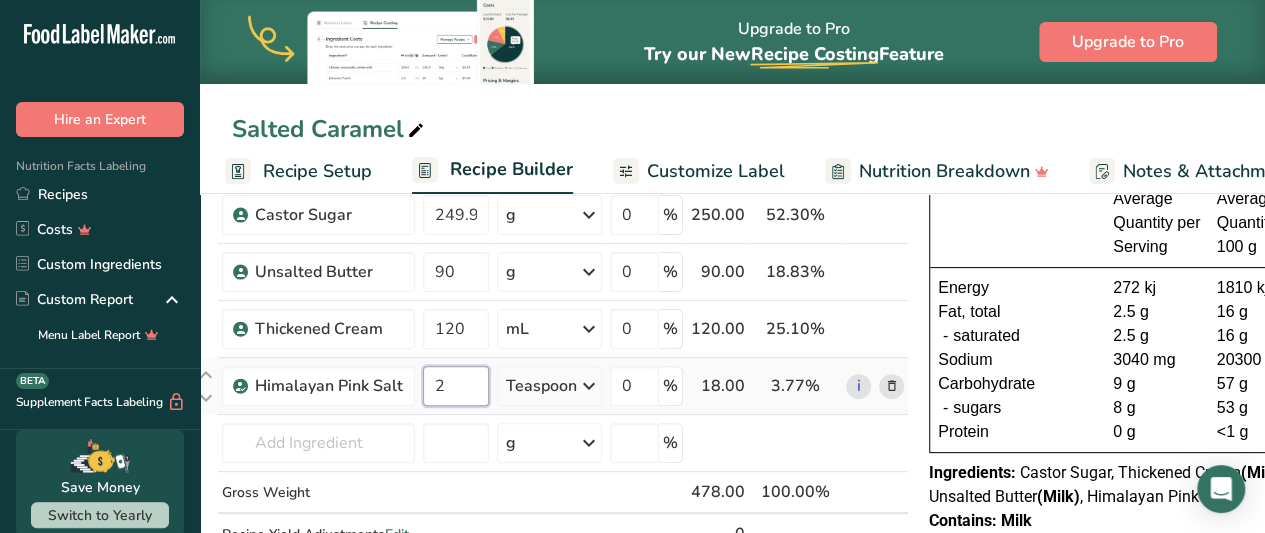 click on "2" at bounding box center [456, 386] 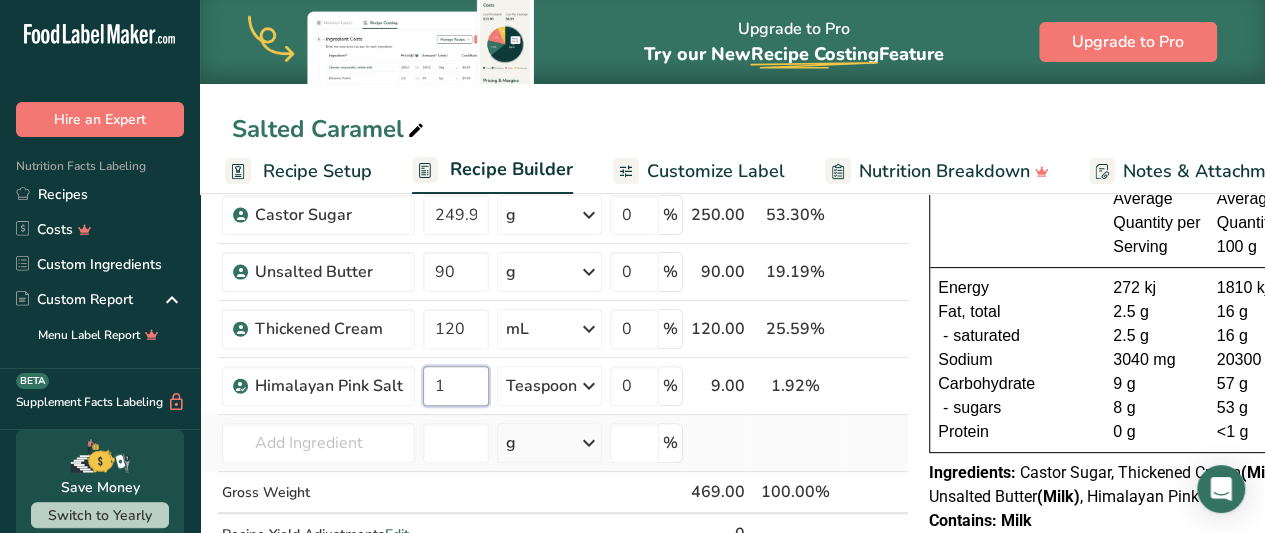 type on "1" 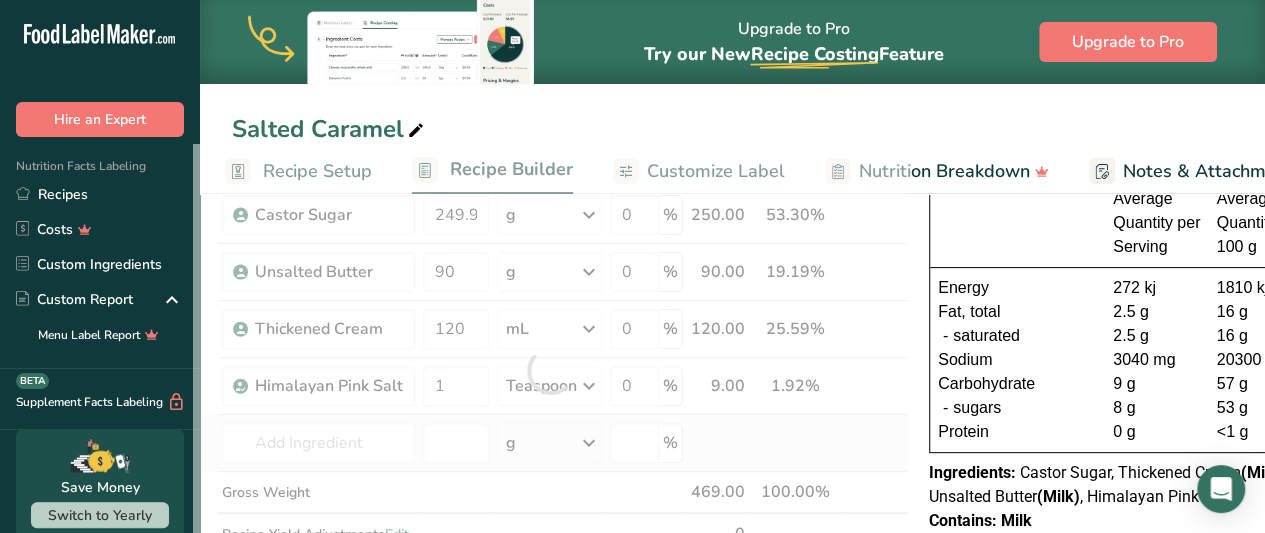 click on "Ingredient *
Amount *
Unit *
Waste *   .a-a{fill:#347362;}.b-a{fill:#fff;}          Grams
Percentage
Castor Sugar
249.999998
g
Weight Units
g
kg
mg
See more
Volume Units
l
mL
fl oz
See more
0
%
250.00
53.30%
i
Unsalted Butter
90
g
Weight Units
g
kg
mg
See more
Volume Units
l
mL
fl oz
See more
0
%
90.00
19.19%
i
120" at bounding box center [551, 370] 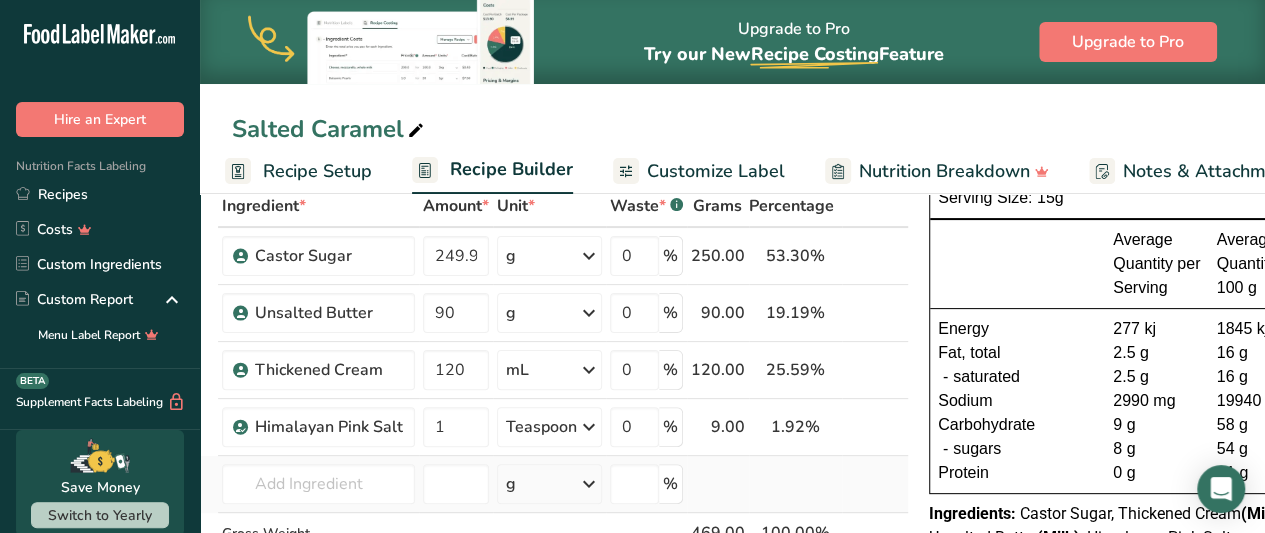 scroll, scrollTop: 112, scrollLeft: 0, axis: vertical 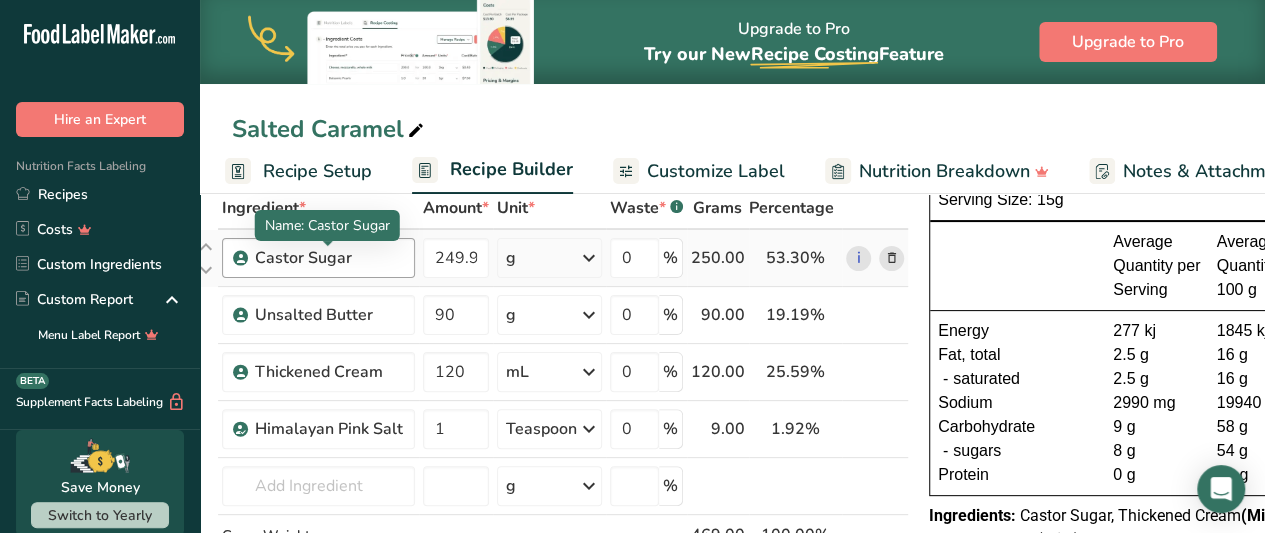 click on "Castor Sugar" at bounding box center (329, 258) 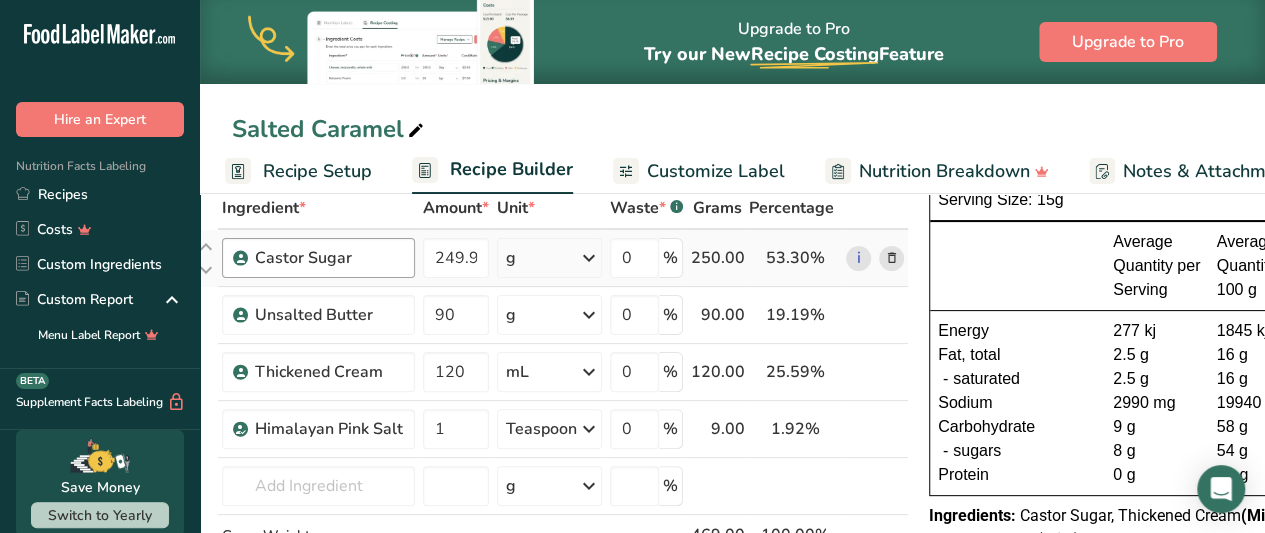 click on "Castor Sugar" at bounding box center [329, 258] 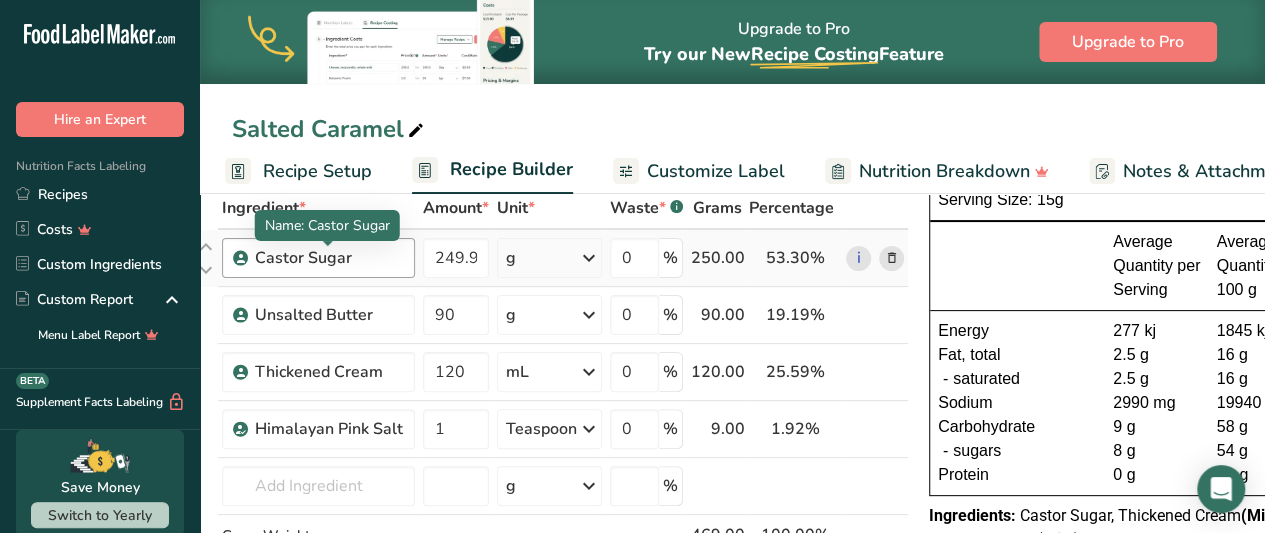click on "Castor Sugar" at bounding box center (329, 258) 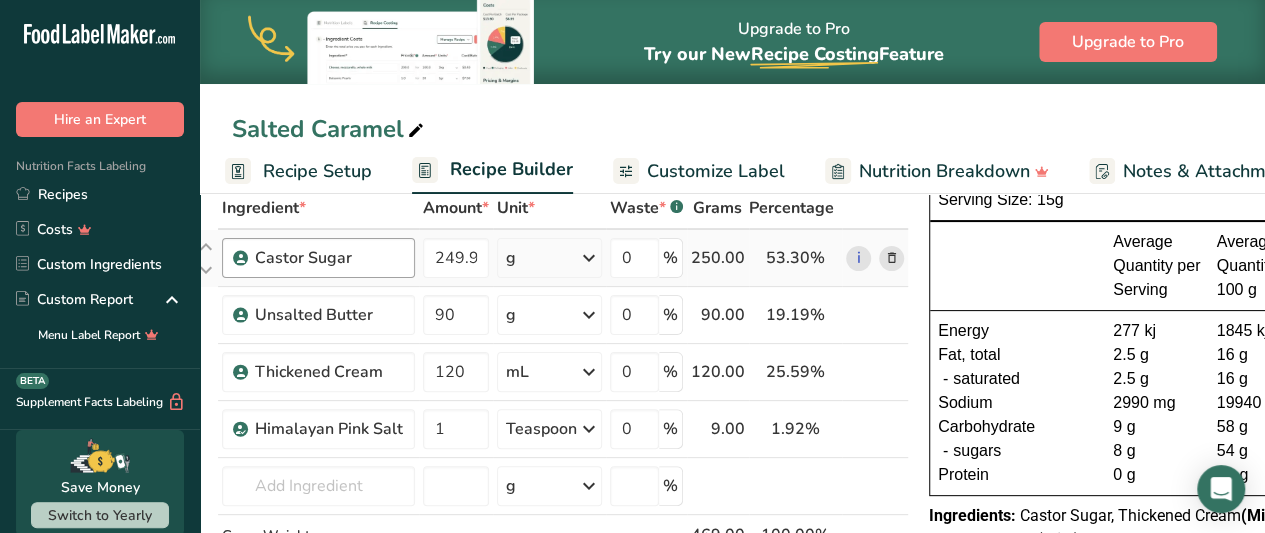 click on "Castor Sugar" at bounding box center (329, 258) 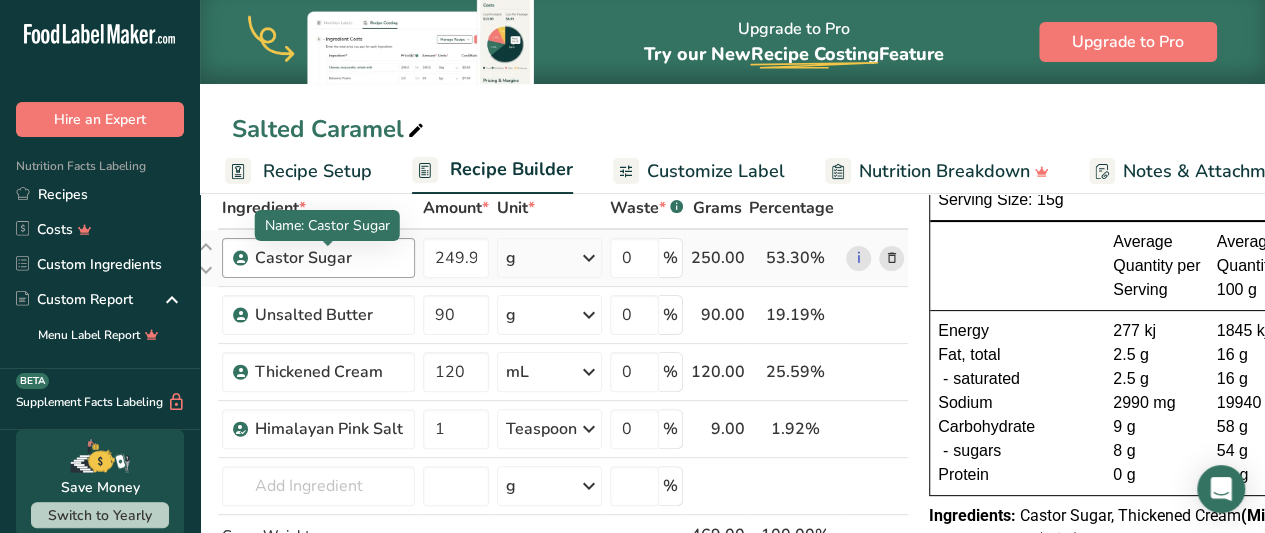 click on "Castor Sugar" at bounding box center (329, 258) 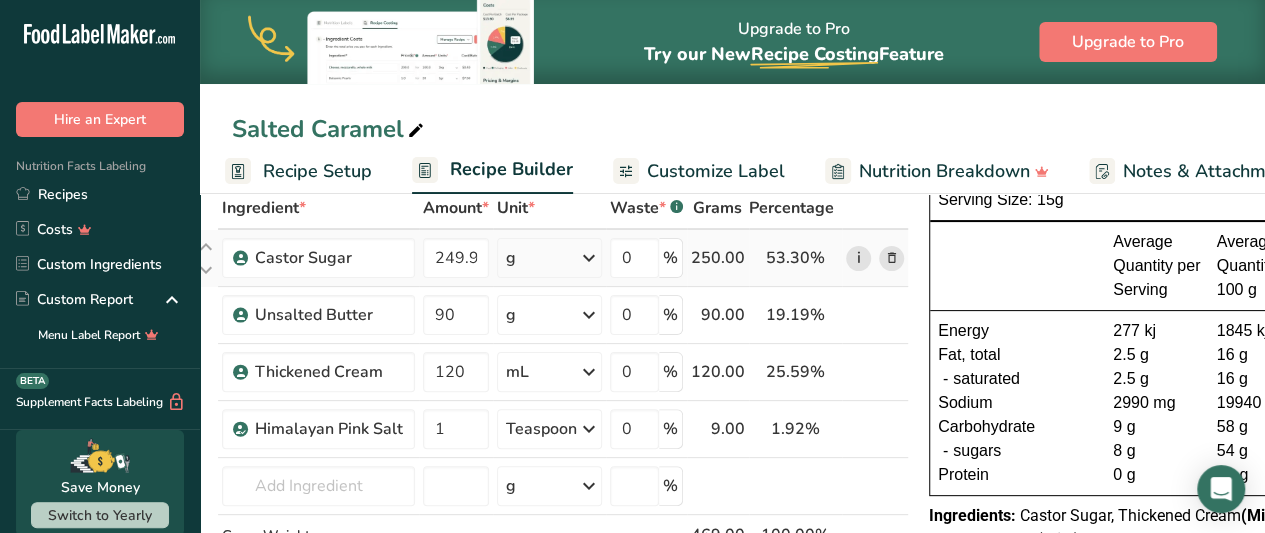 click on "i" at bounding box center [858, 258] 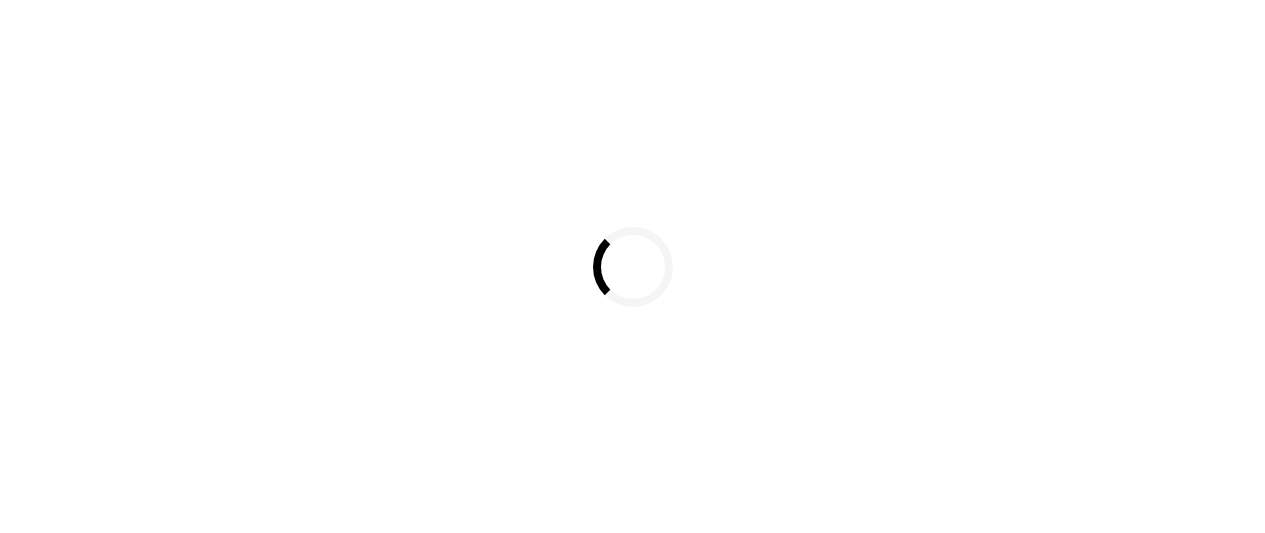scroll, scrollTop: 0, scrollLeft: 0, axis: both 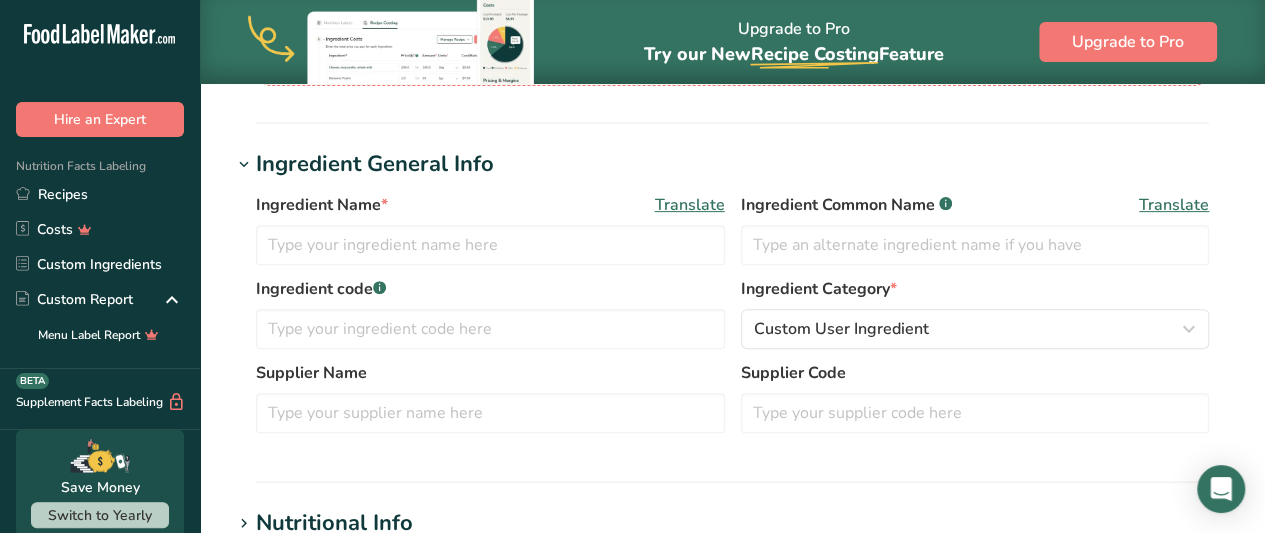 type on "Castor Sugar" 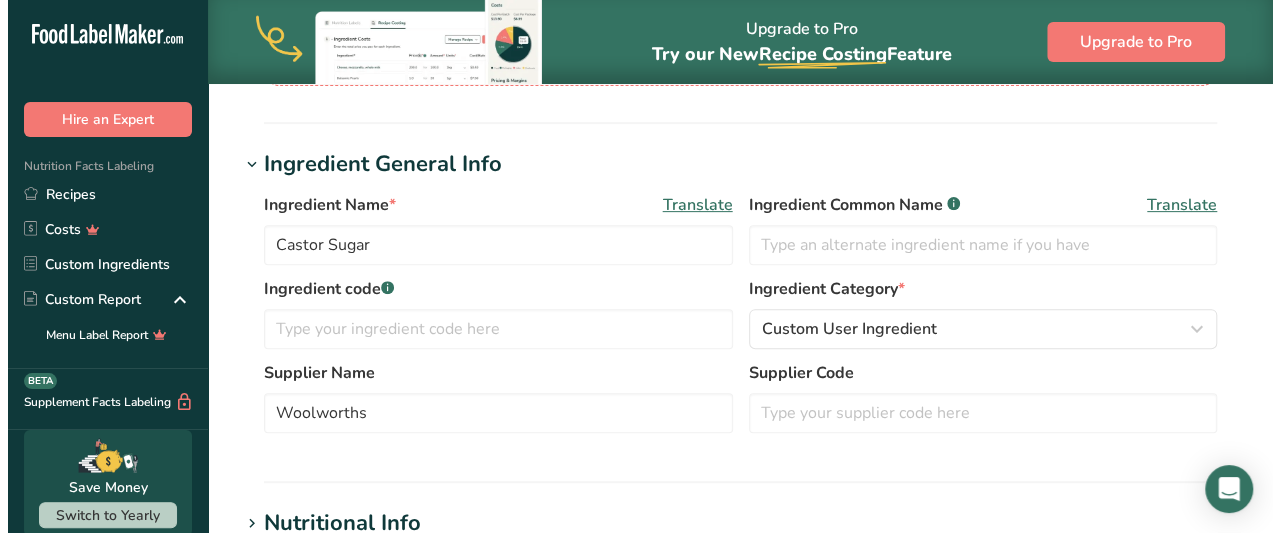 scroll, scrollTop: 322, scrollLeft: 0, axis: vertical 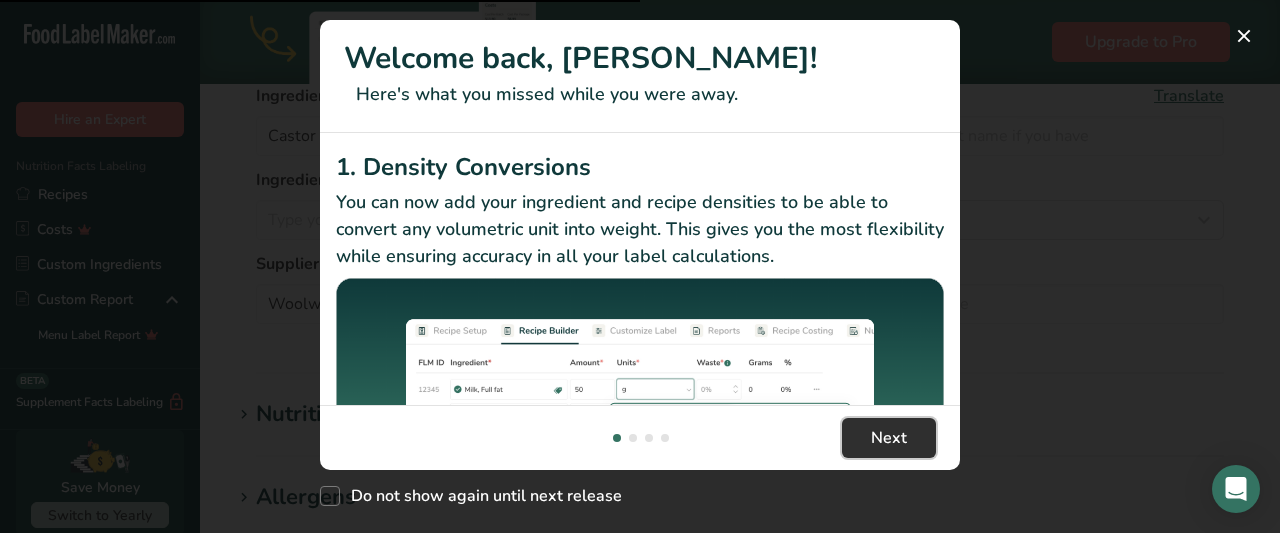 click on "Next" at bounding box center (889, 438) 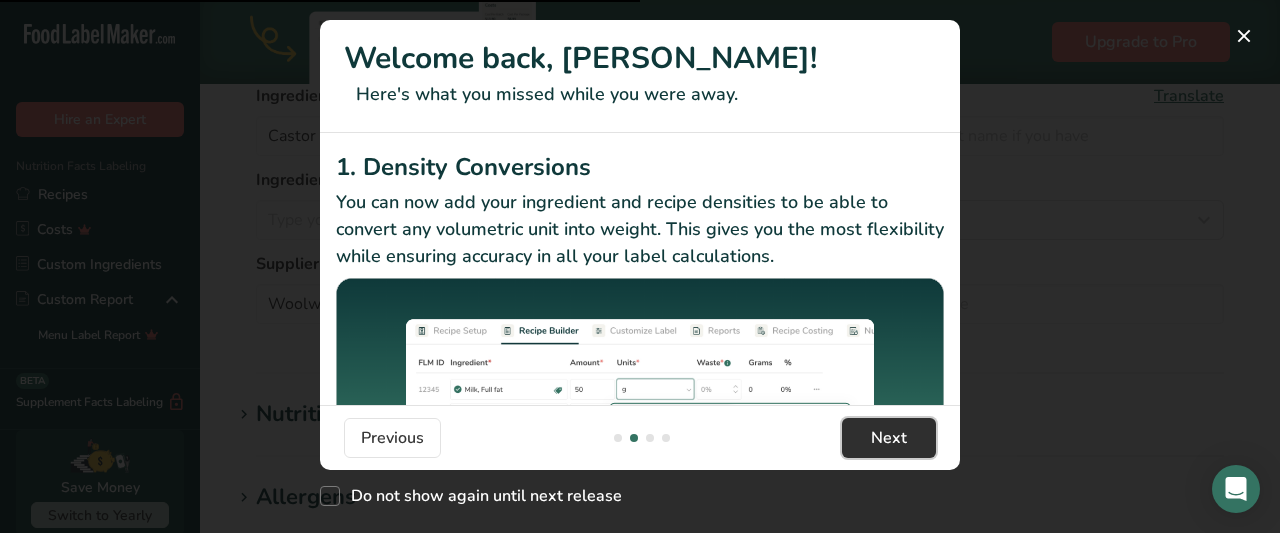 scroll, scrollTop: 0, scrollLeft: 624, axis: horizontal 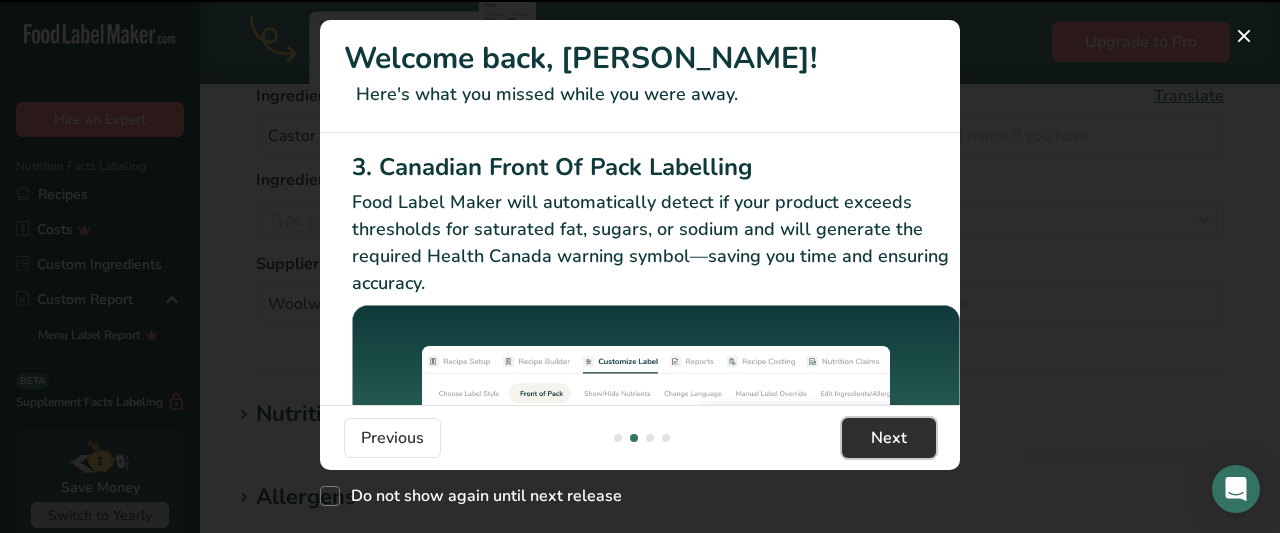 click on "Next" at bounding box center [889, 438] 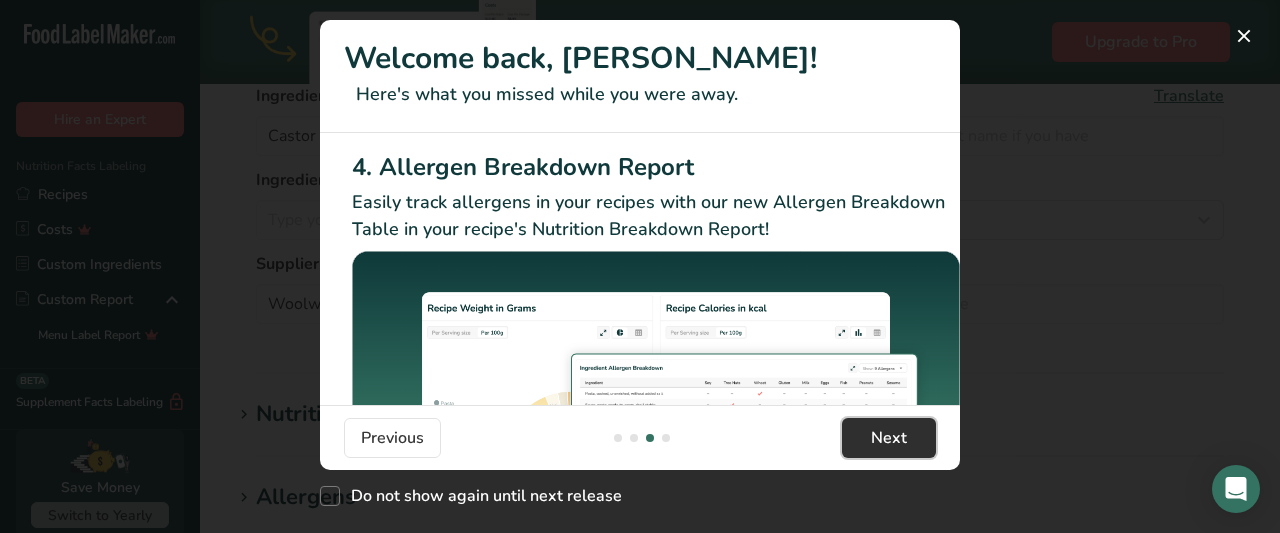 click on "Next" at bounding box center (889, 438) 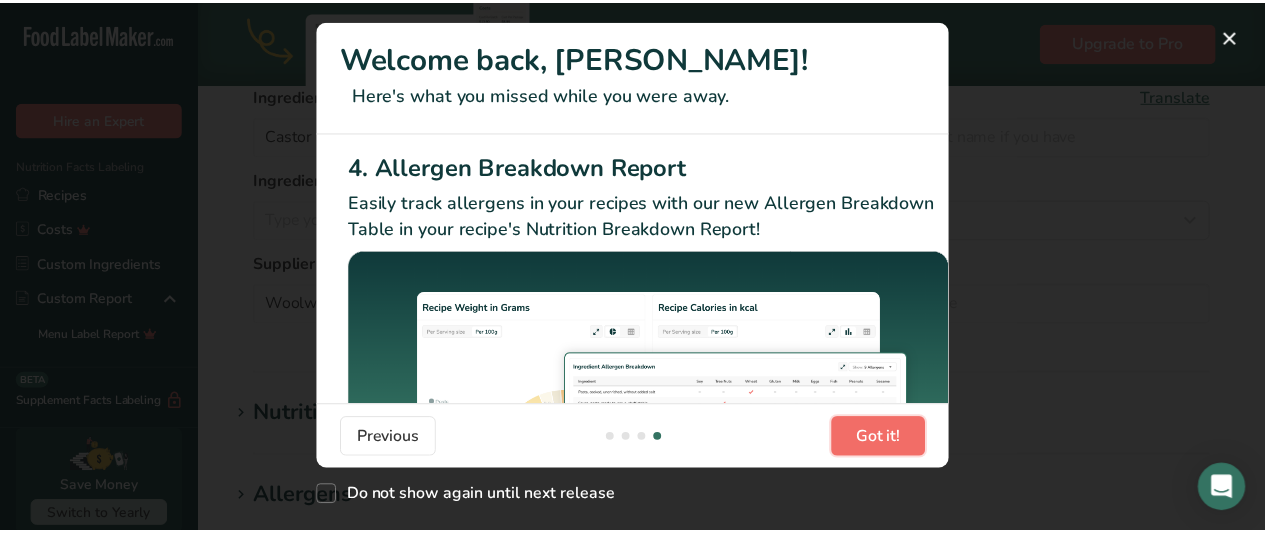 scroll, scrollTop: 0, scrollLeft: 1904, axis: horizontal 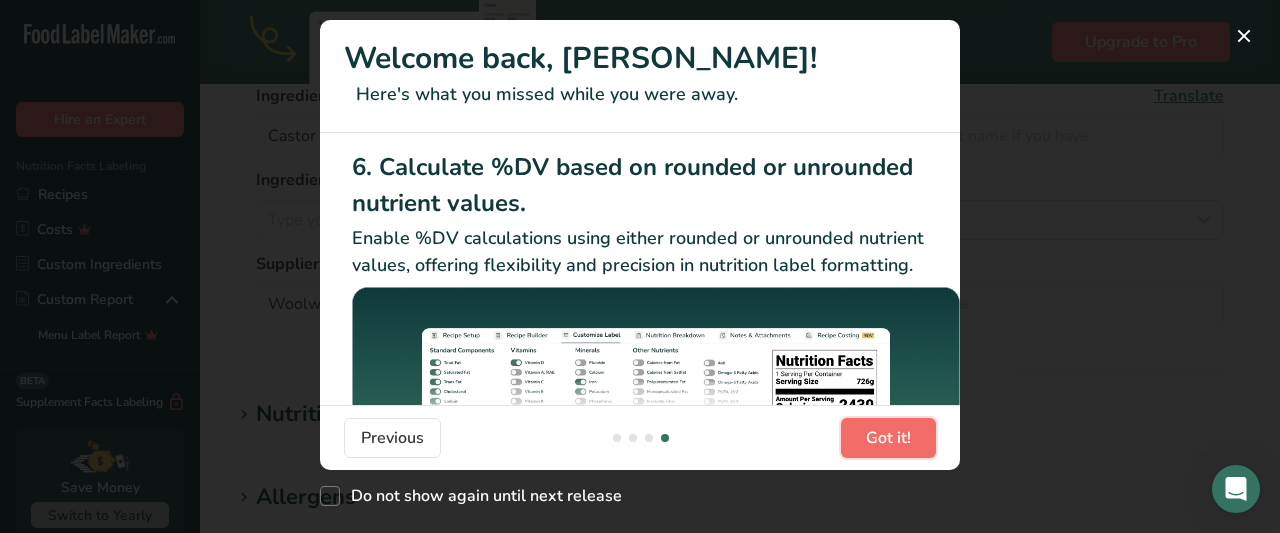 click on "Got it!" at bounding box center (888, 438) 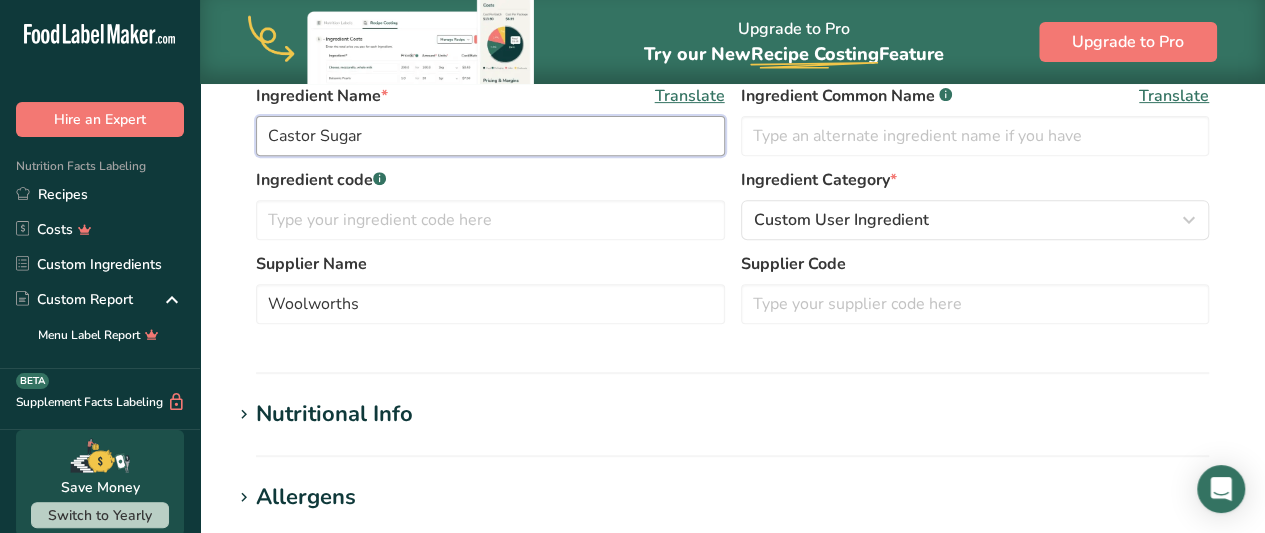 click on "Castor Sugar" at bounding box center (490, 136) 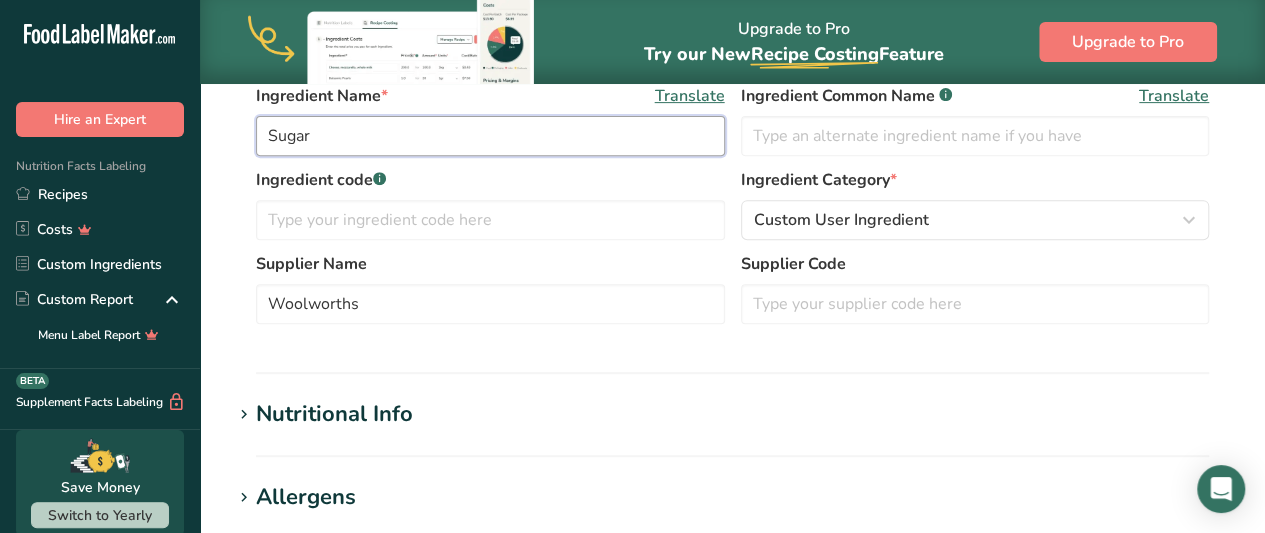 type on "Sugar" 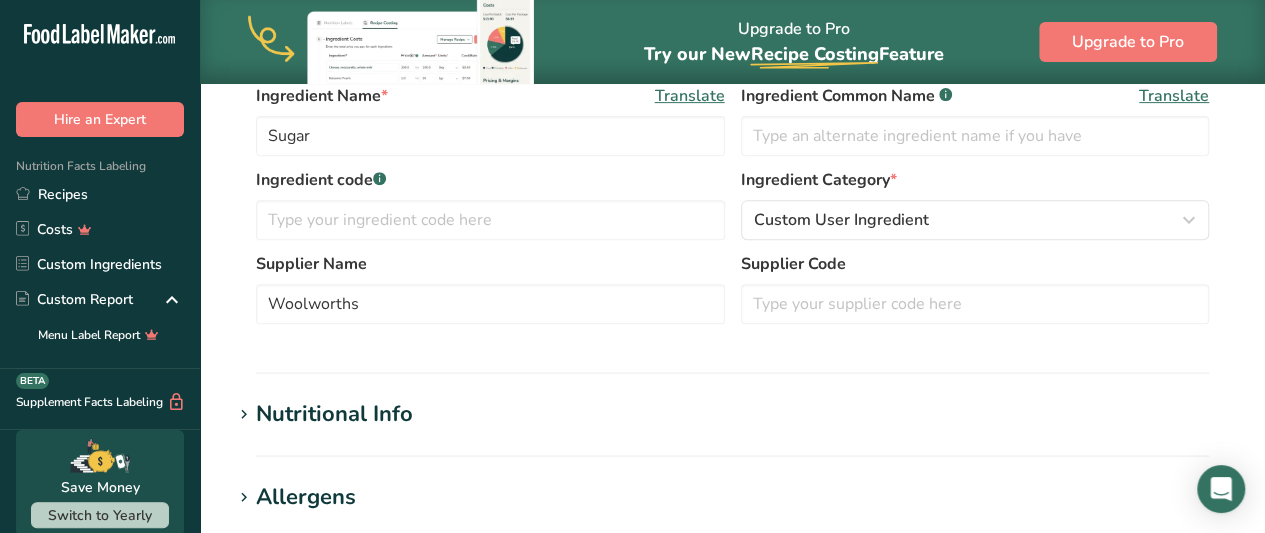 click on "Ingredient General Info
Ingredient Name *
Translate
Sugar
Ingredient Common Name
.a-a{fill:#347362;}.b-a{fill:#fff;}
Translate
Ingredient code
.a-a{fill:#347362;}.b-a{fill:#fff;}
Ingredient Category *
Custom User Ingredient
Standard Categories
Custom Categories
.a-a{fill:#347362;}.b-a{fill:#fff;}
American Indian/Alaska Native Foods
Baby Foods
Baked Products
Beef Products
Beverages
Branded Food Products Database
Breakfast Cereals
Cereal Grains and Pasta
Supplier Name" at bounding box center [732, 206] 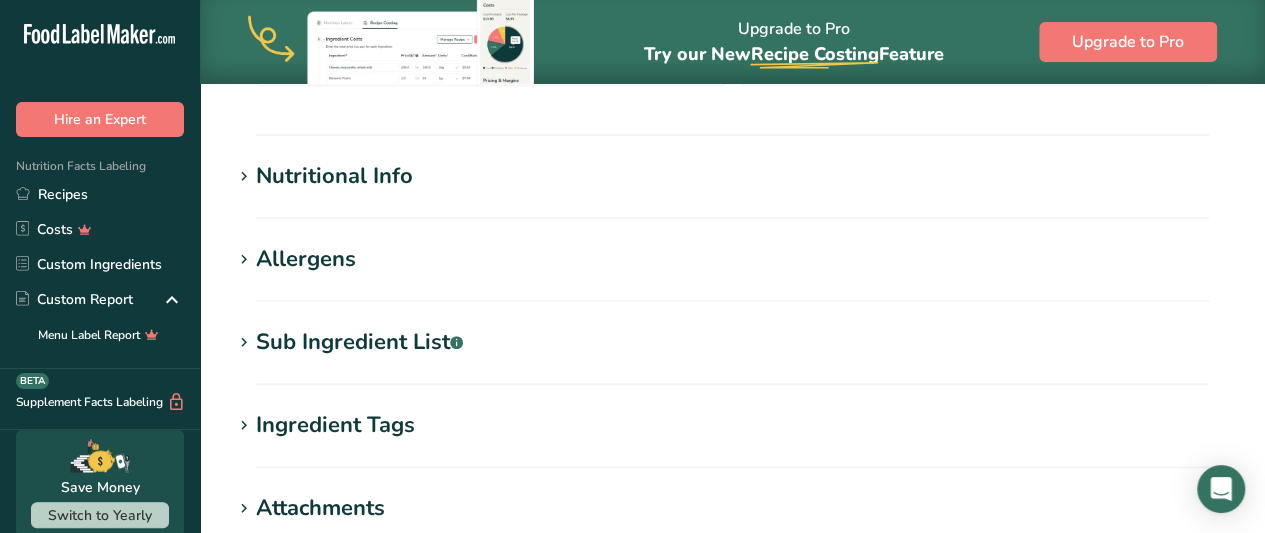 scroll, scrollTop: 898, scrollLeft: 0, axis: vertical 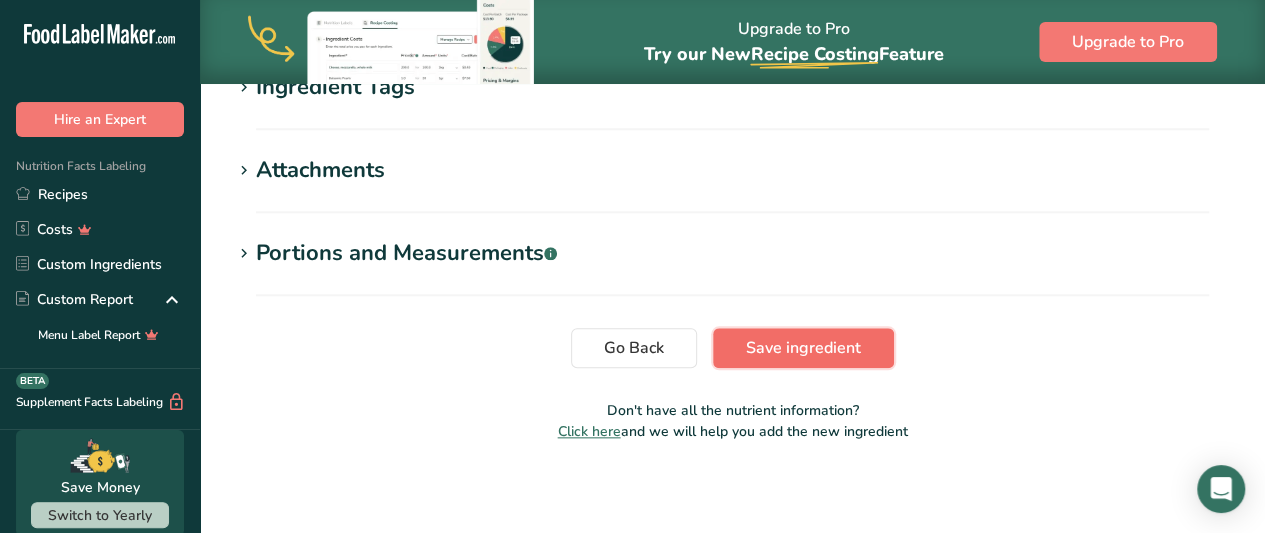 click on "Save ingredient" at bounding box center (803, 348) 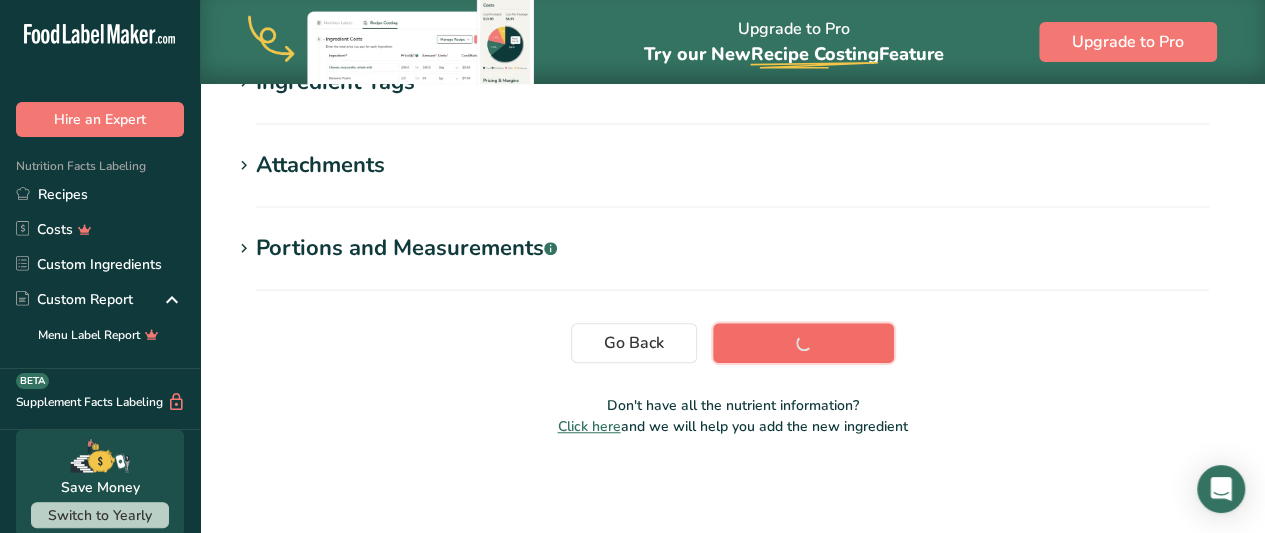 scroll, scrollTop: 521, scrollLeft: 0, axis: vertical 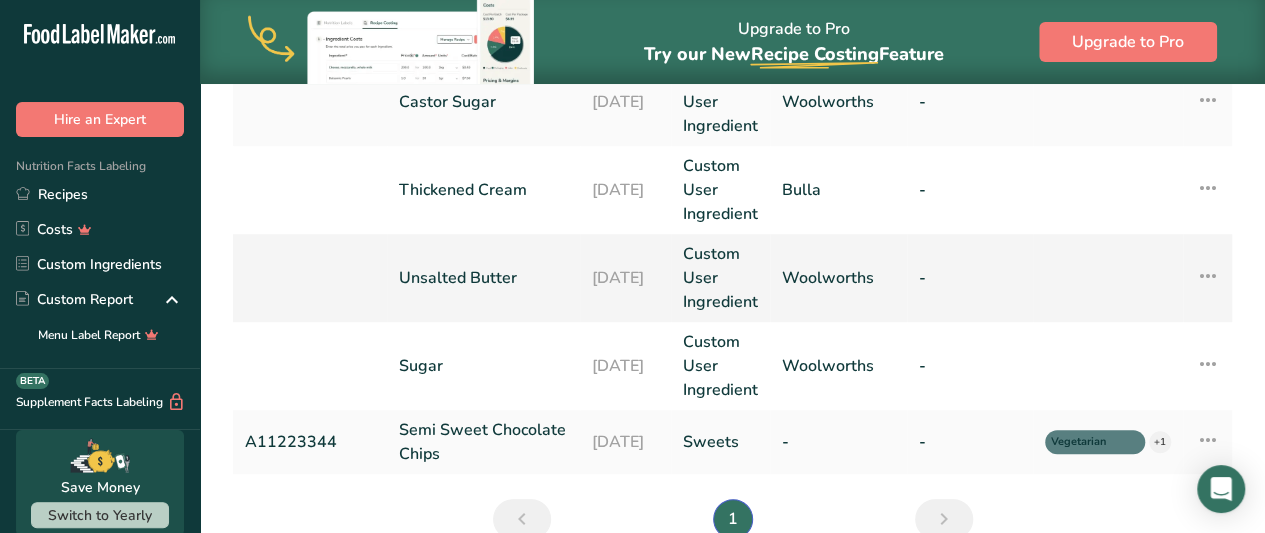 click on "Unsalted Butter" at bounding box center [483, 278] 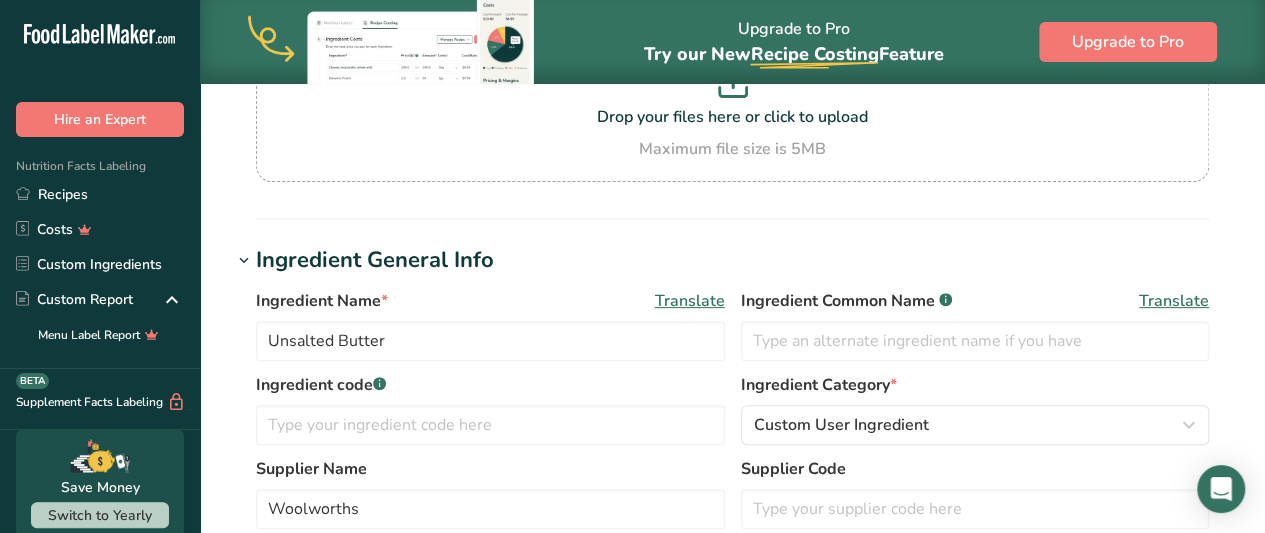 scroll, scrollTop: 212, scrollLeft: 0, axis: vertical 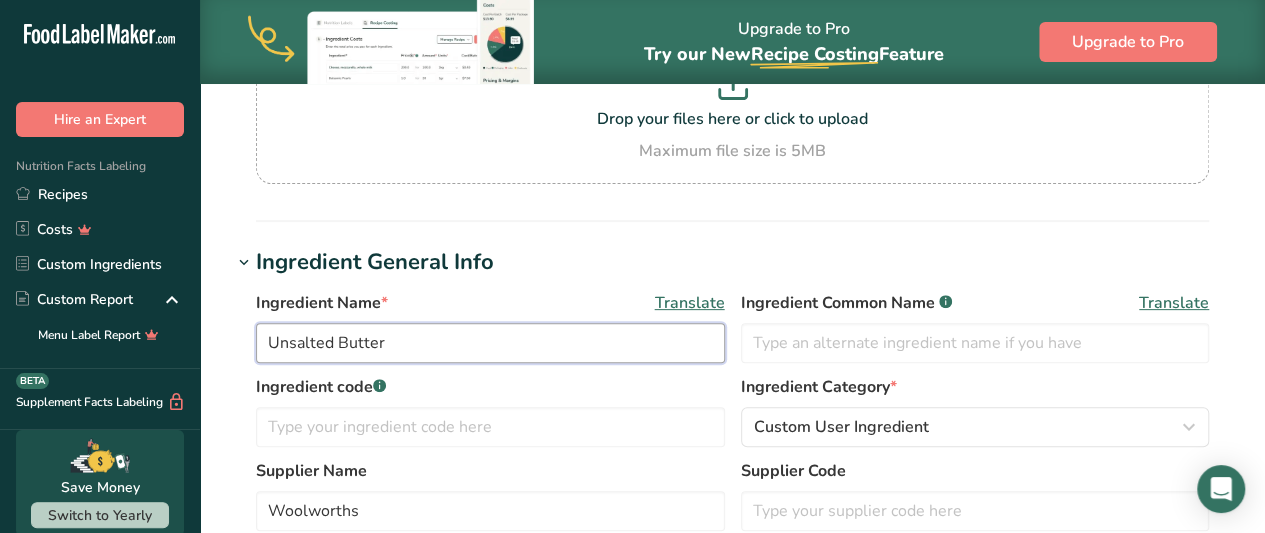 click on "Unsalted Butter" at bounding box center (490, 343) 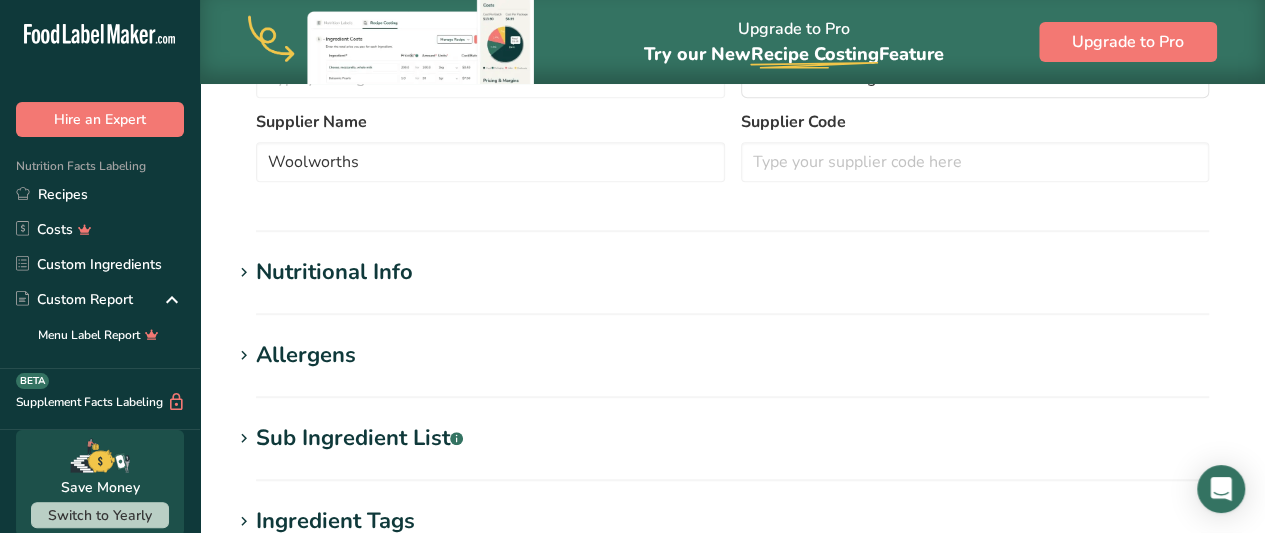 scroll, scrollTop: 998, scrollLeft: 0, axis: vertical 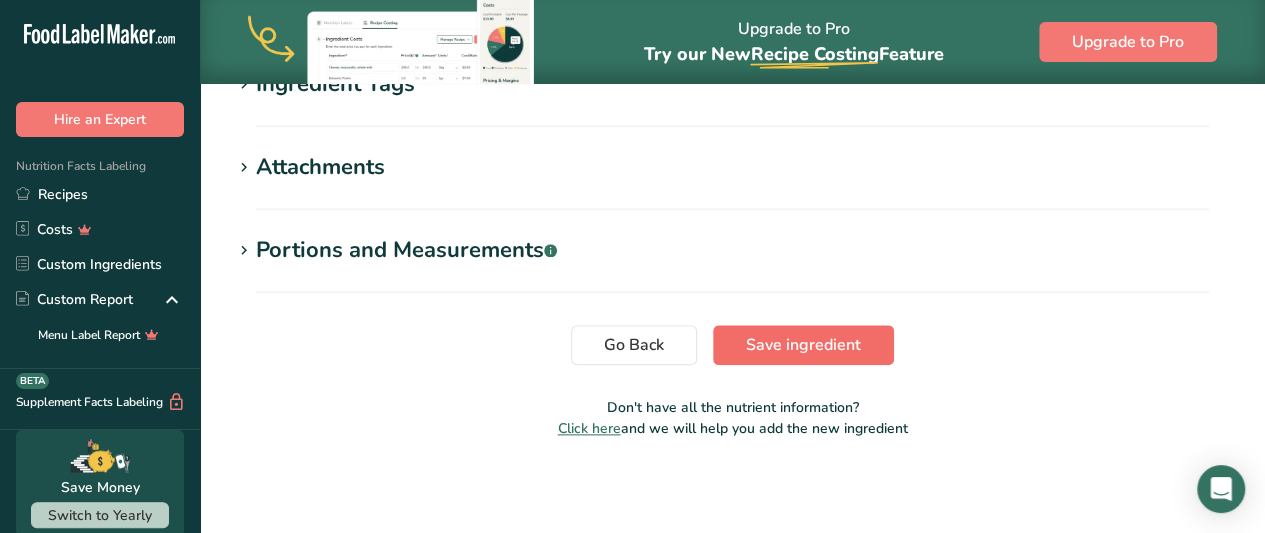 type on "Butter" 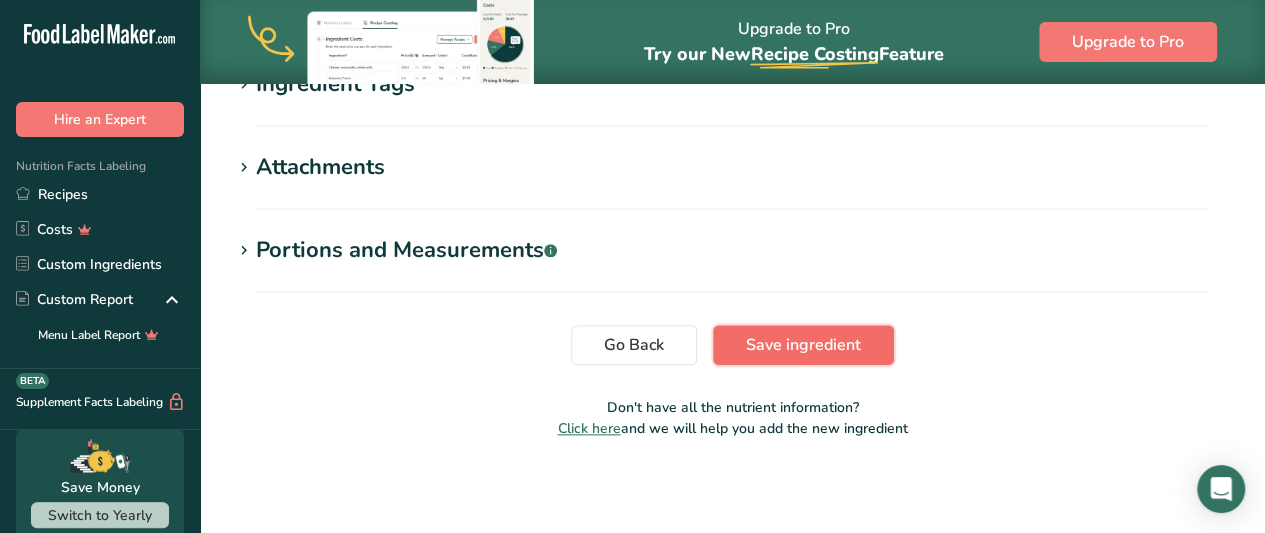 click on "Save ingredient" at bounding box center (803, 345) 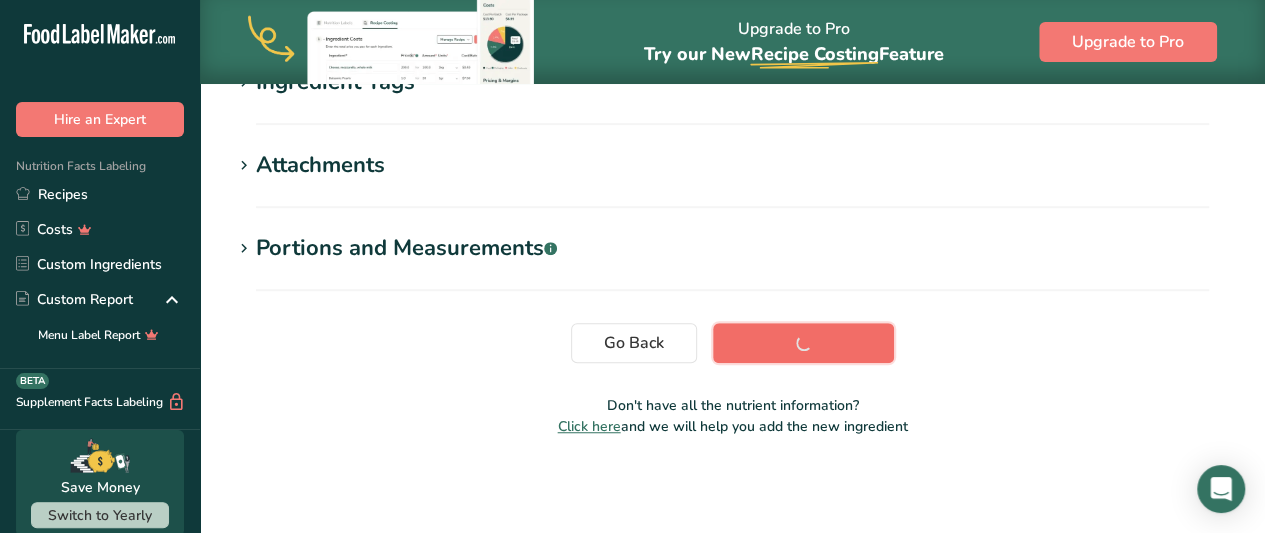 scroll, scrollTop: 524, scrollLeft: 0, axis: vertical 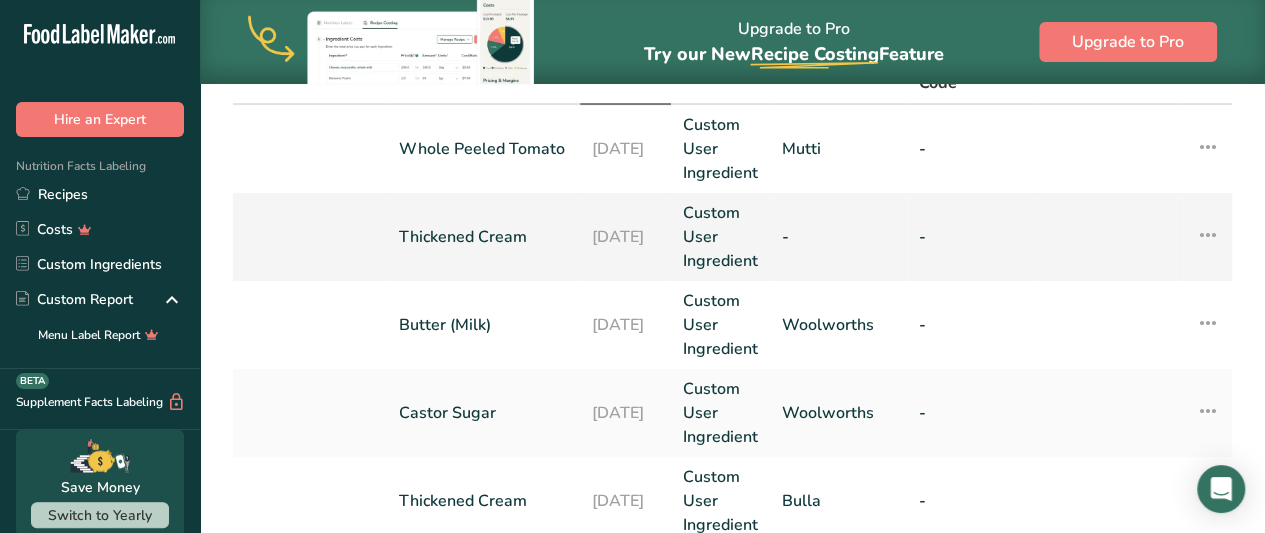 click on "Thickened Cream" at bounding box center [483, 237] 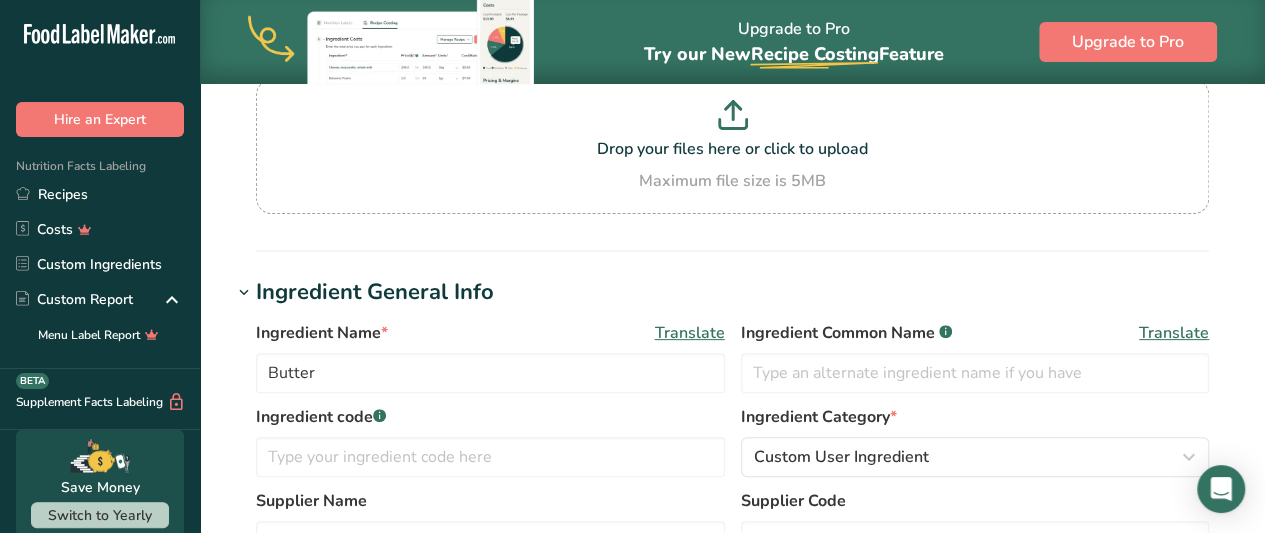 scroll, scrollTop: 0, scrollLeft: 0, axis: both 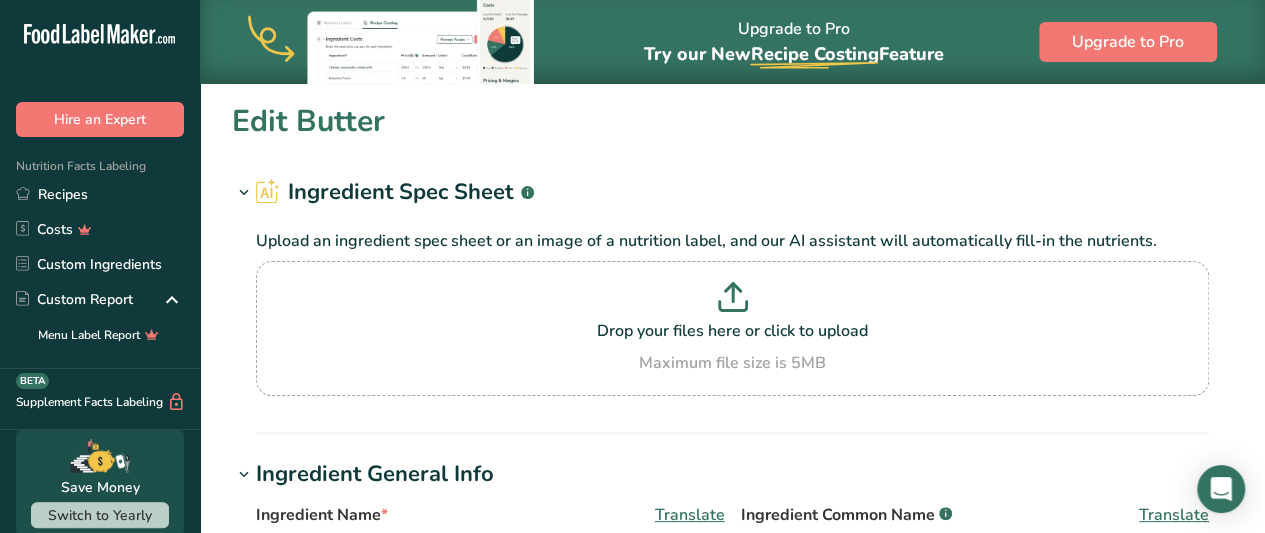 type on "Thickened Cream" 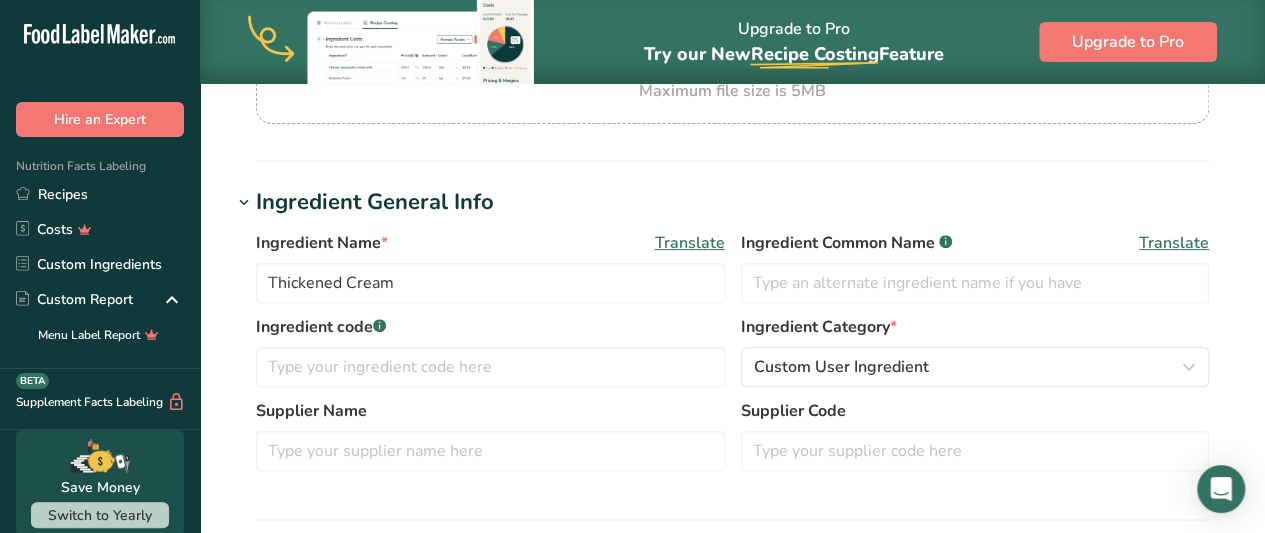 scroll, scrollTop: 288, scrollLeft: 0, axis: vertical 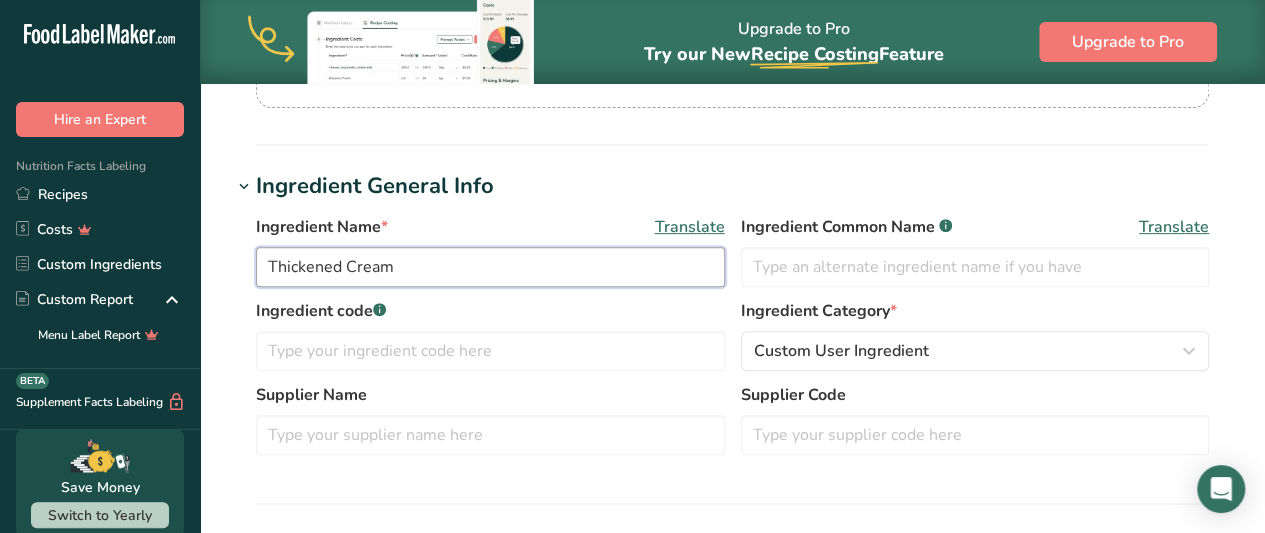 click on "Thickened Cream" at bounding box center (490, 267) 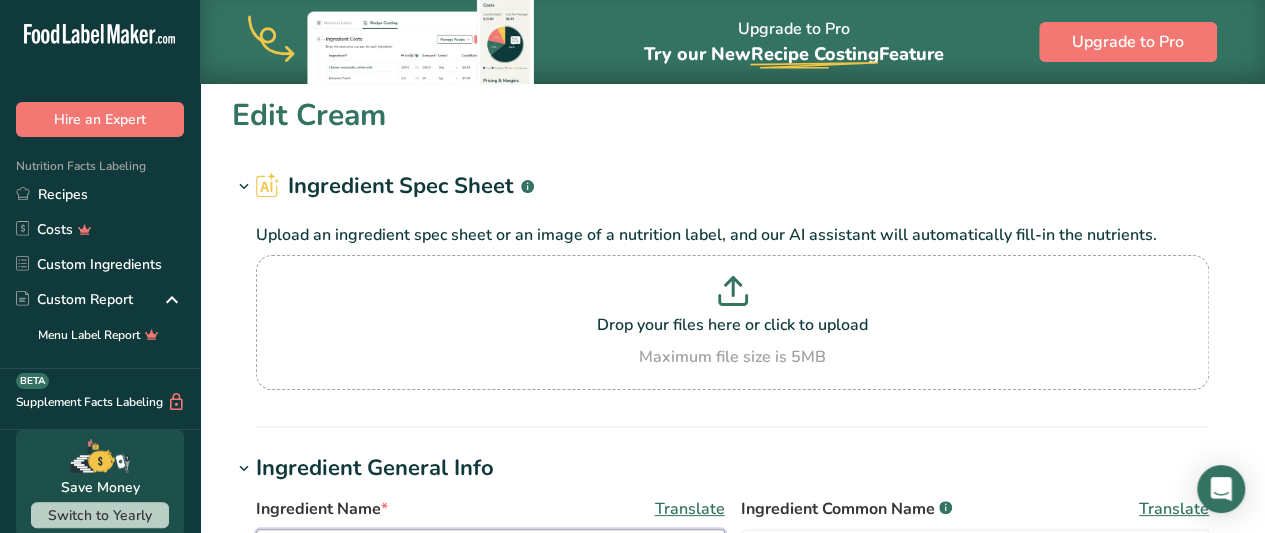 scroll, scrollTop: 7, scrollLeft: 0, axis: vertical 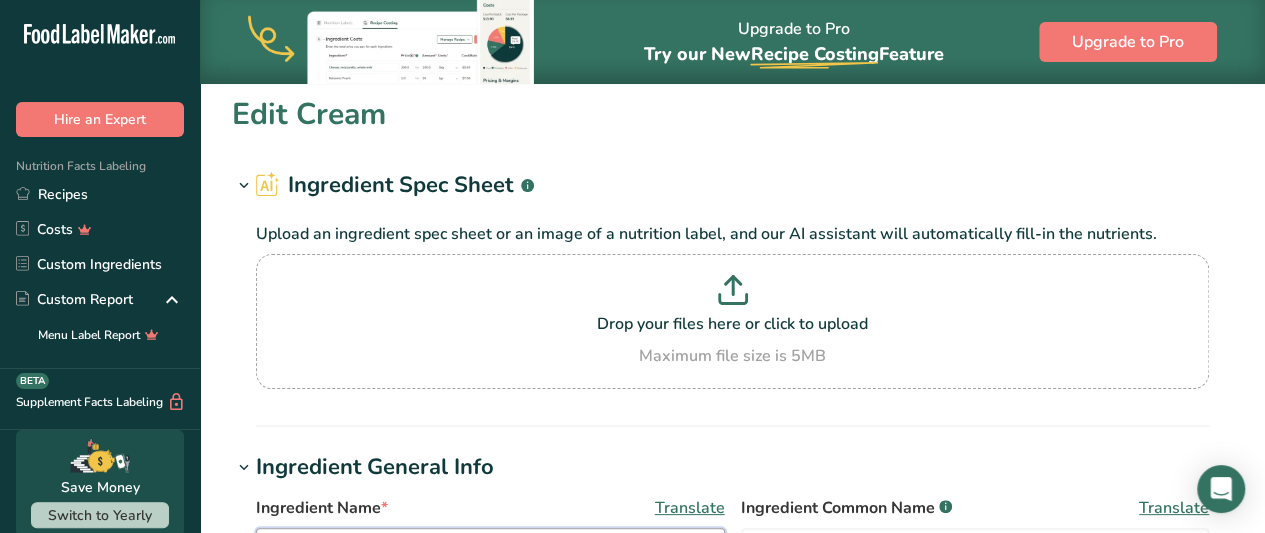 type on "Cream" 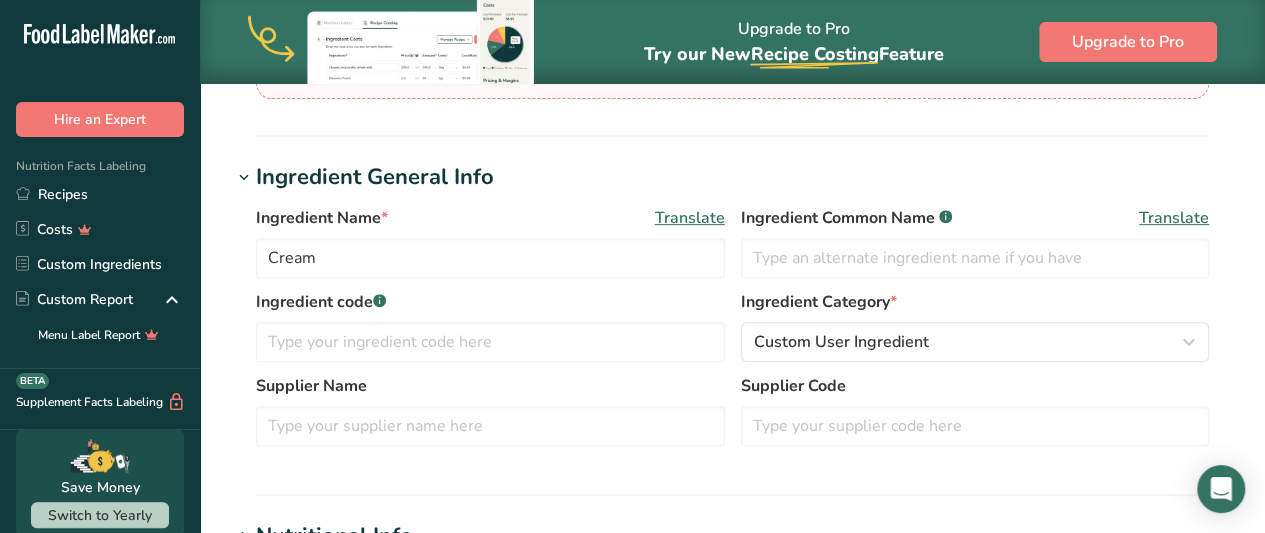 click on "Ingredient code
.a-a{fill:#347362;}.b-a{fill:#fff;}" at bounding box center [490, 302] 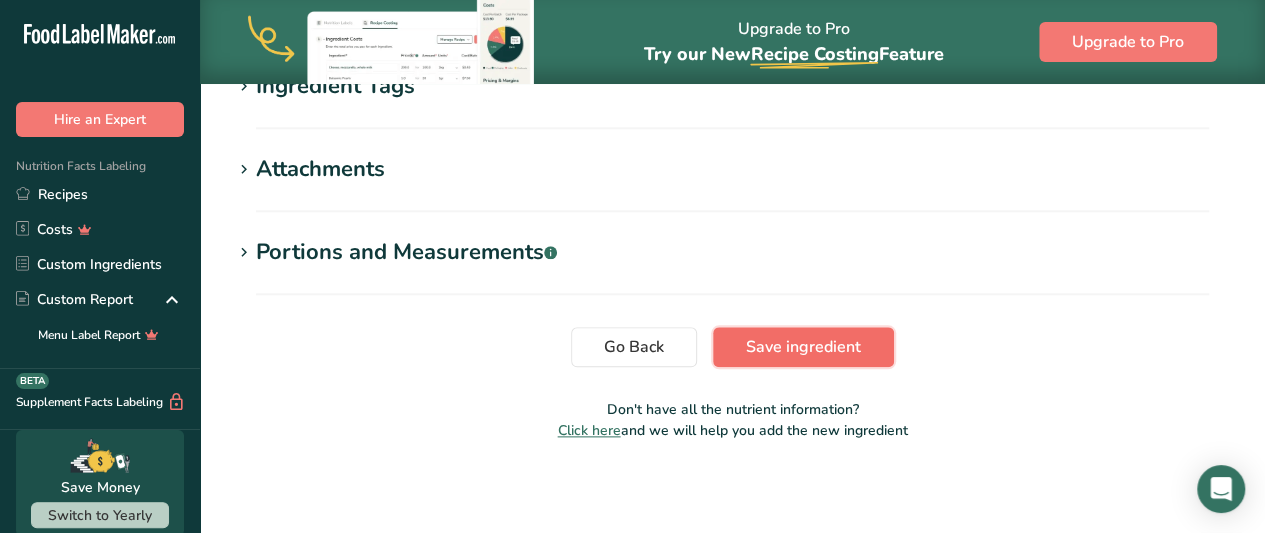 click on "Save ingredient" at bounding box center [803, 347] 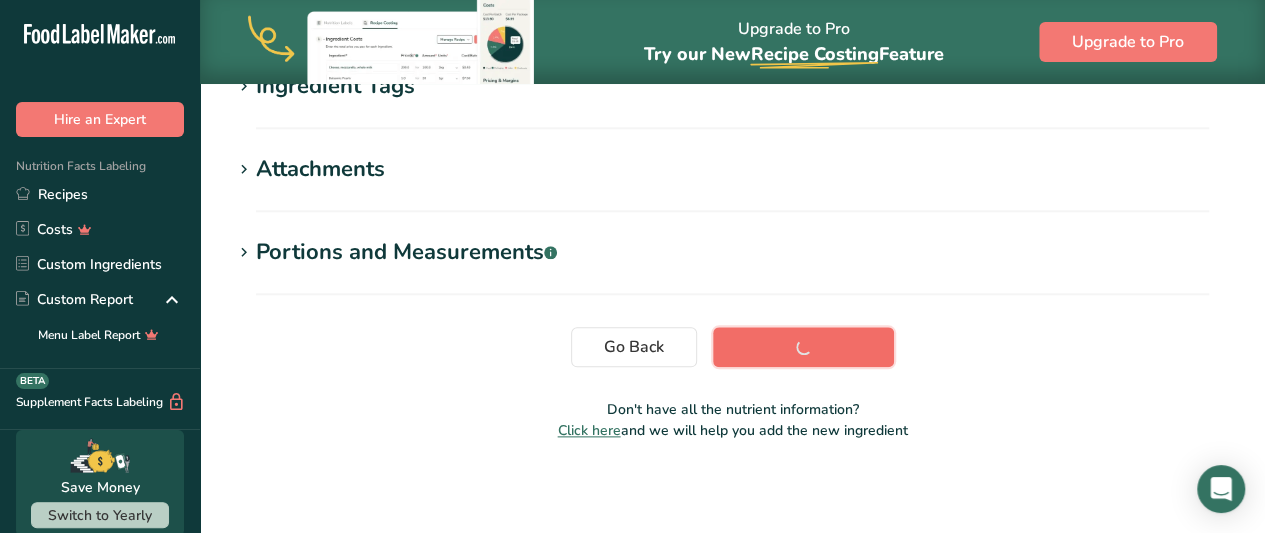scroll, scrollTop: 522, scrollLeft: 0, axis: vertical 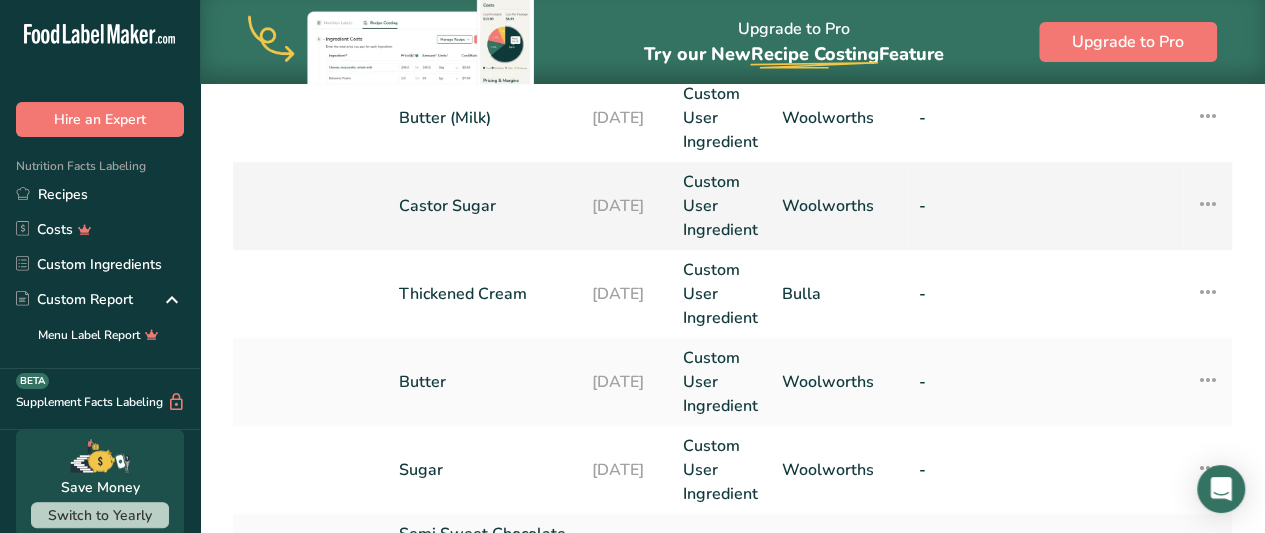 click on "[DATE]" at bounding box center (625, 206) 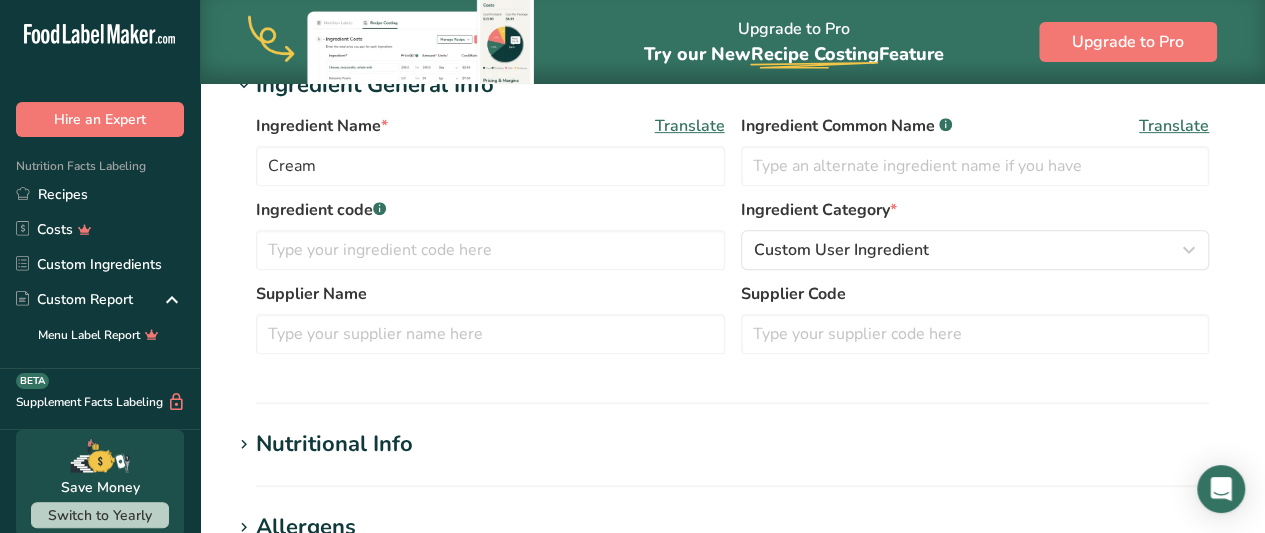 scroll, scrollTop: 0, scrollLeft: 0, axis: both 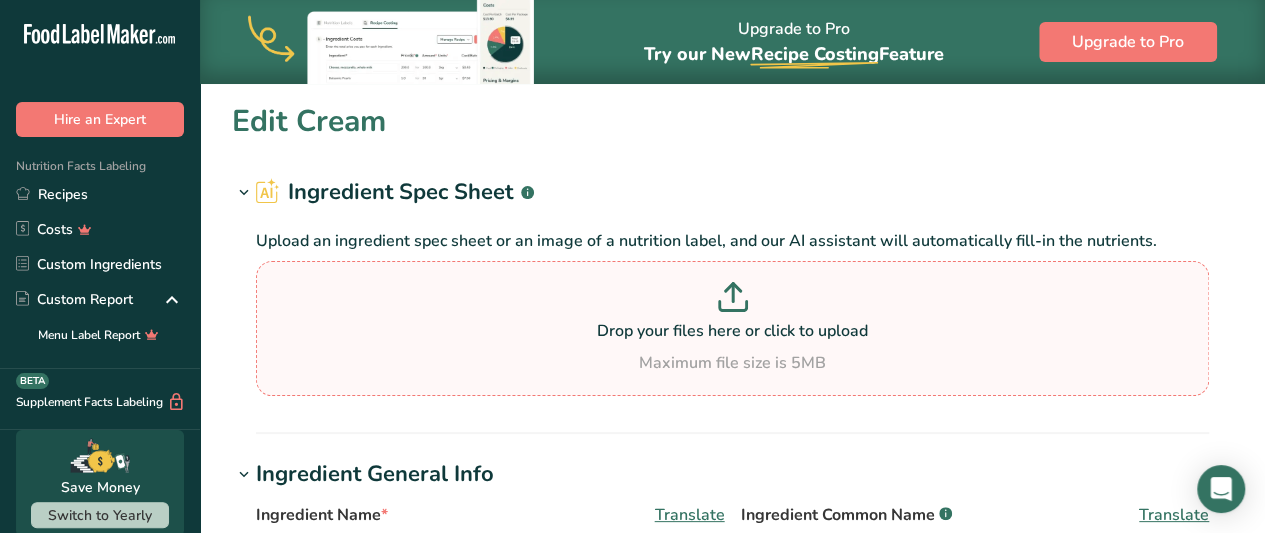 type on "Castor Sugar" 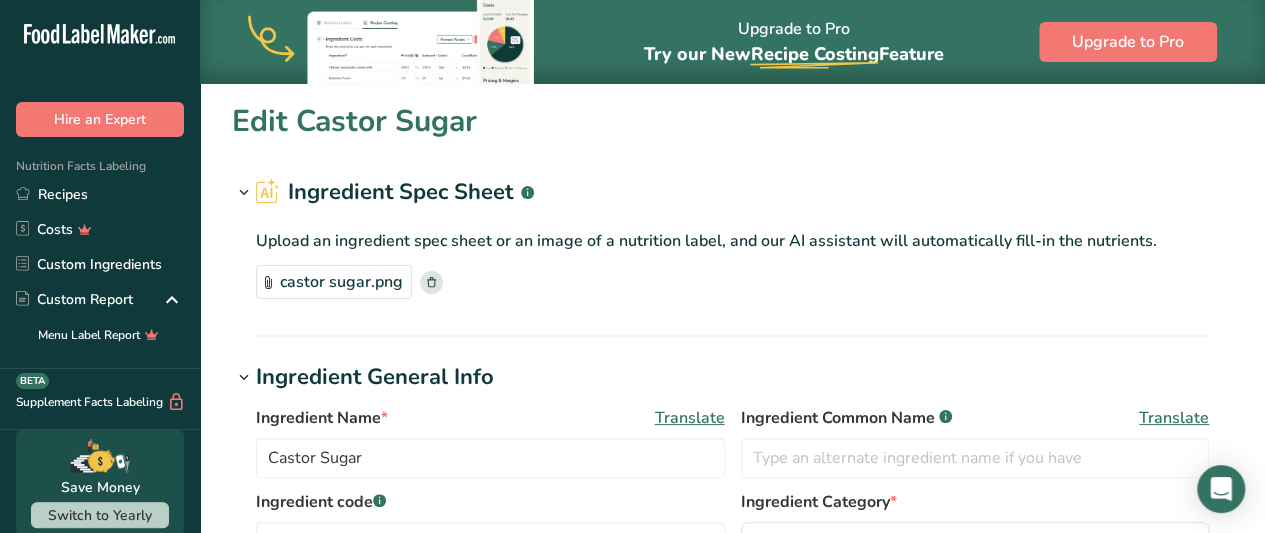 scroll, scrollTop: 217, scrollLeft: 0, axis: vertical 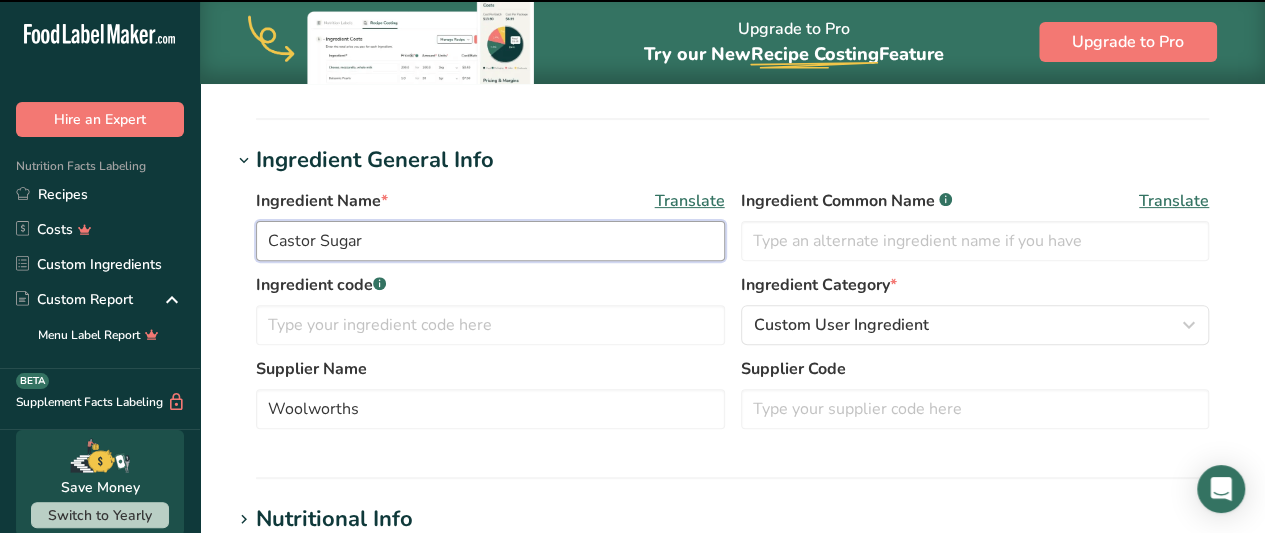 click on "Castor Sugar" at bounding box center [490, 241] 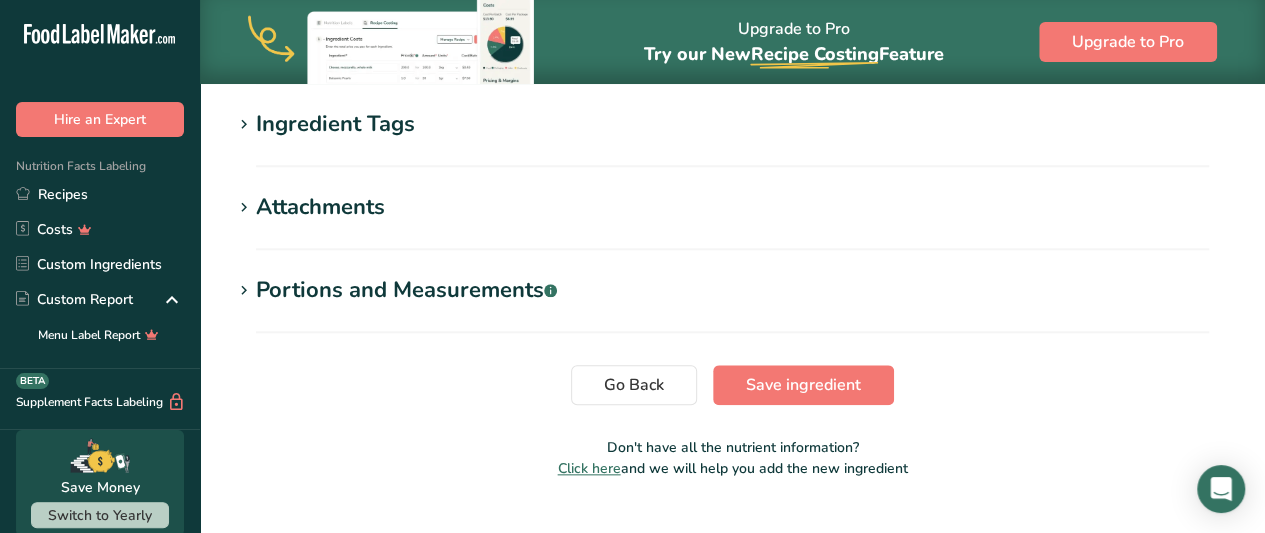 scroll, scrollTop: 877, scrollLeft: 0, axis: vertical 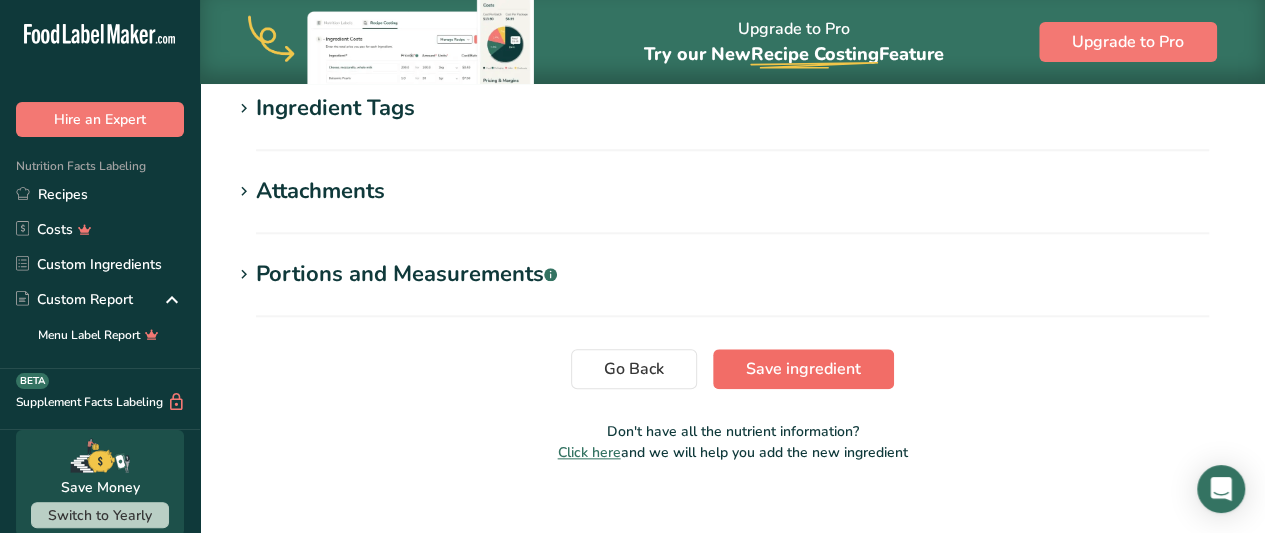 type on "Sugar" 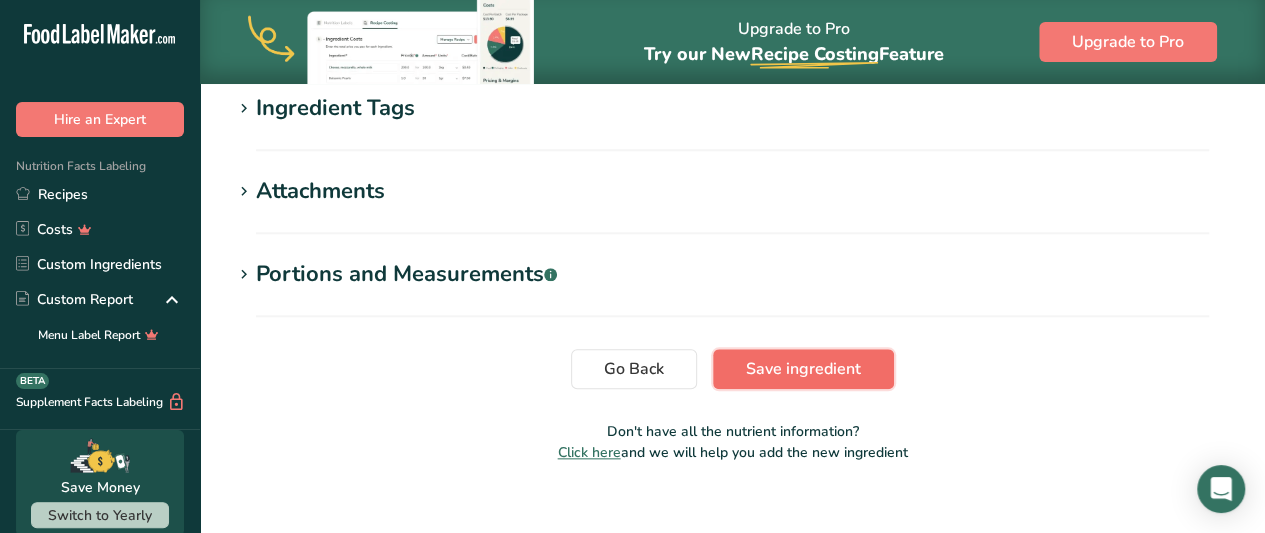 click on "Save ingredient" at bounding box center (803, 369) 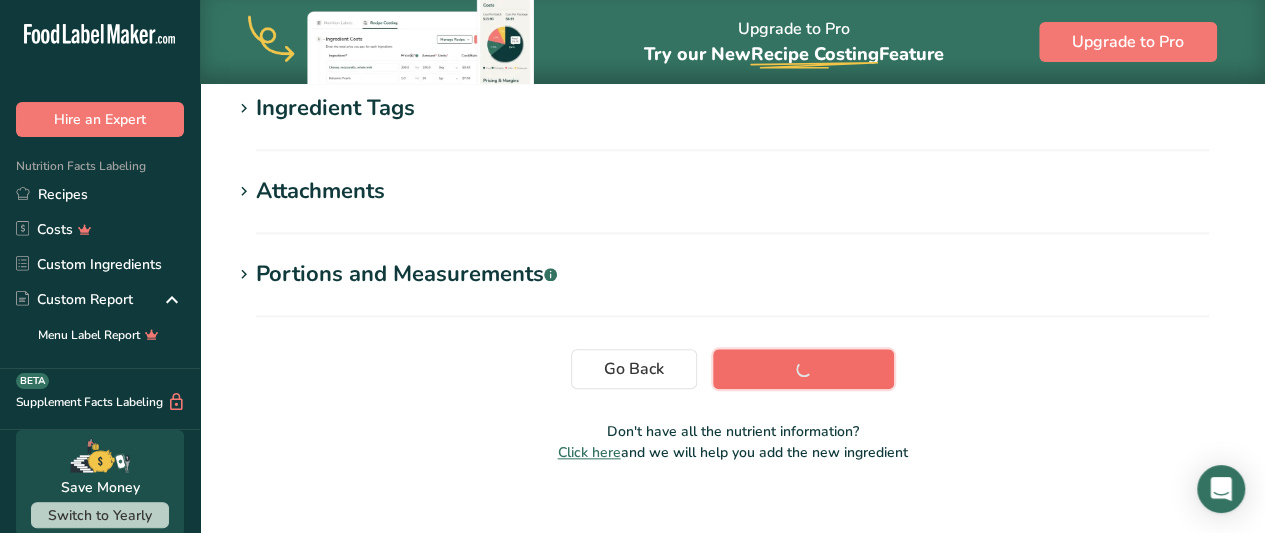 scroll, scrollTop: 500, scrollLeft: 0, axis: vertical 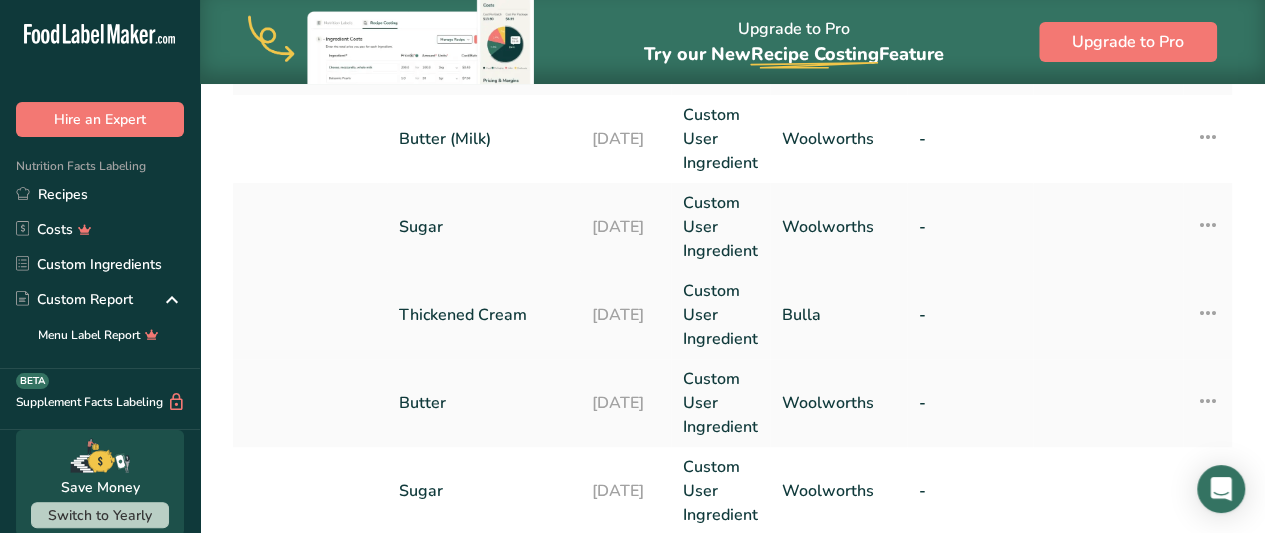 click on "Thickened Cream" at bounding box center [483, 315] 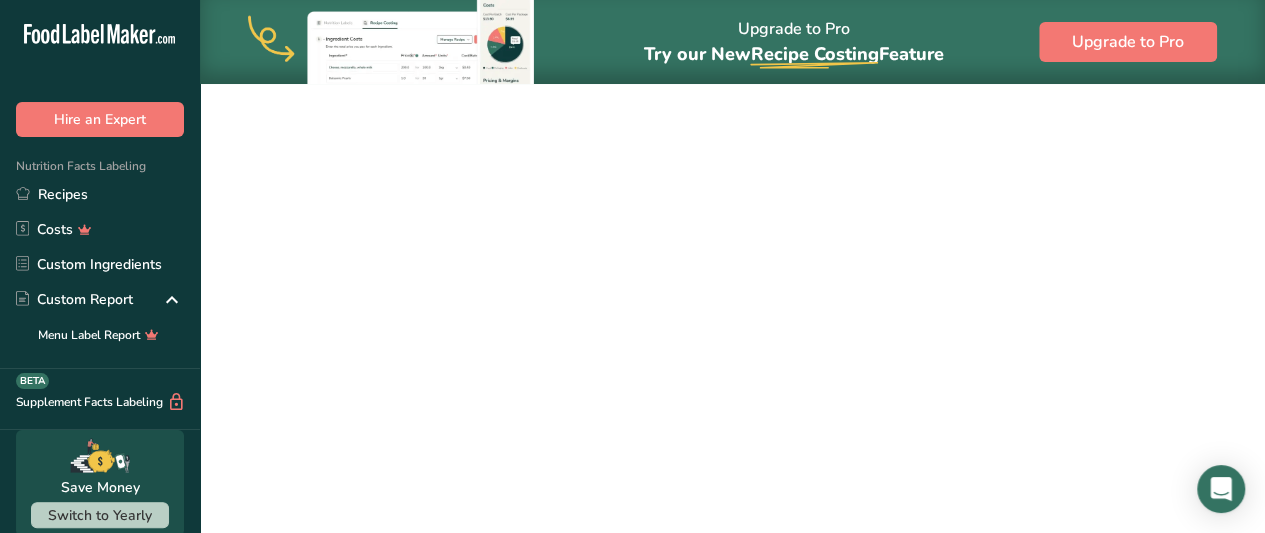 scroll, scrollTop: 0, scrollLeft: 0, axis: both 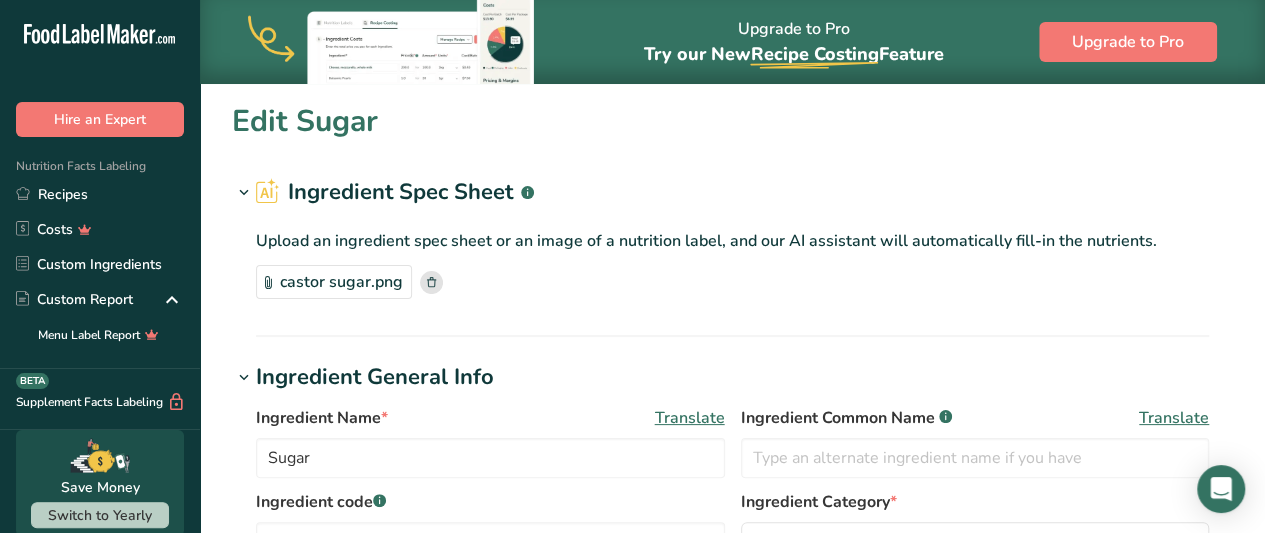 type on "Thickened Cream" 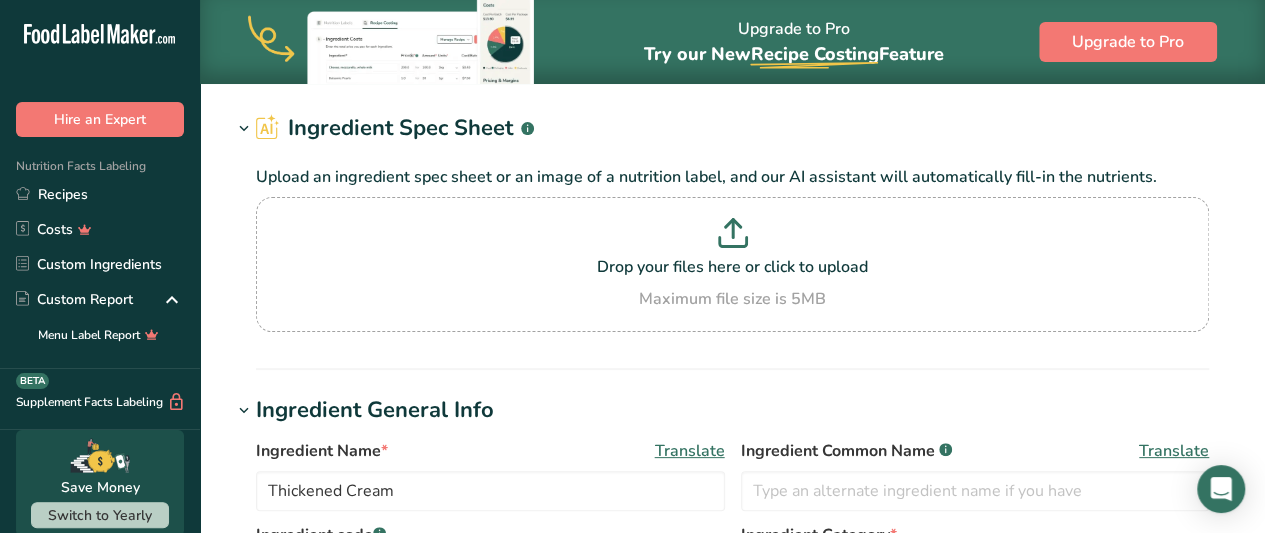 scroll, scrollTop: 68, scrollLeft: 0, axis: vertical 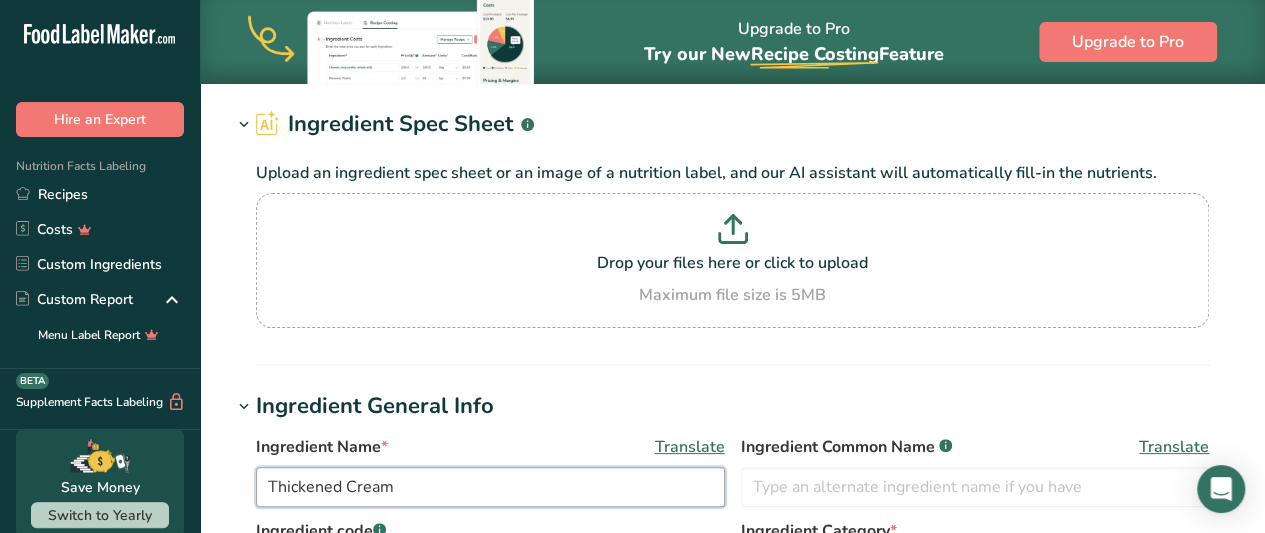 click on "Thickened Cream" at bounding box center [490, 487] 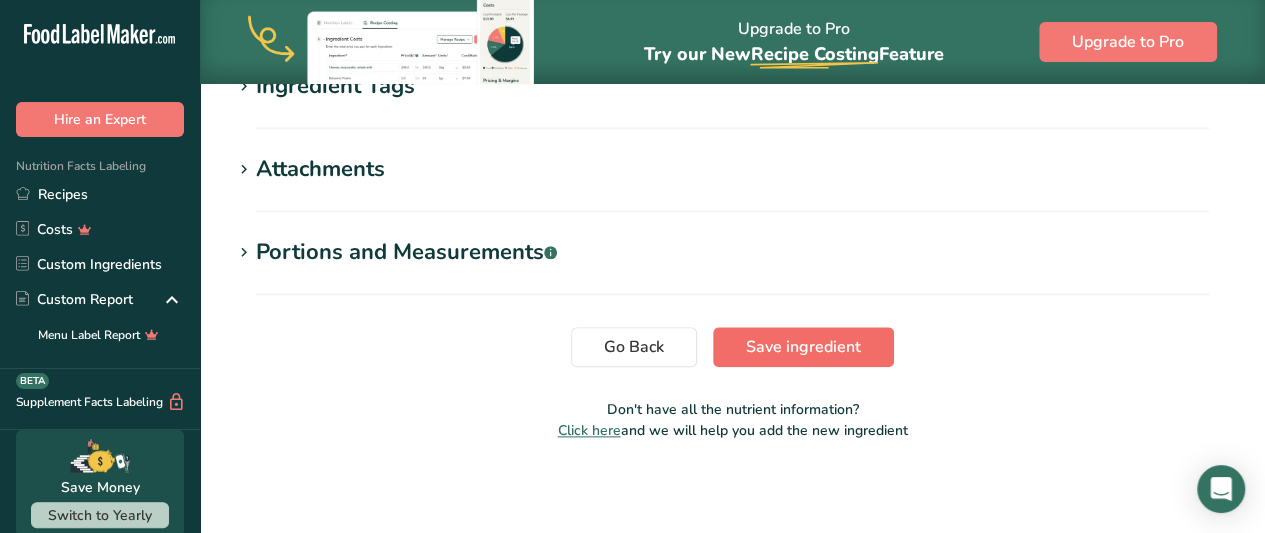 type on "Cream" 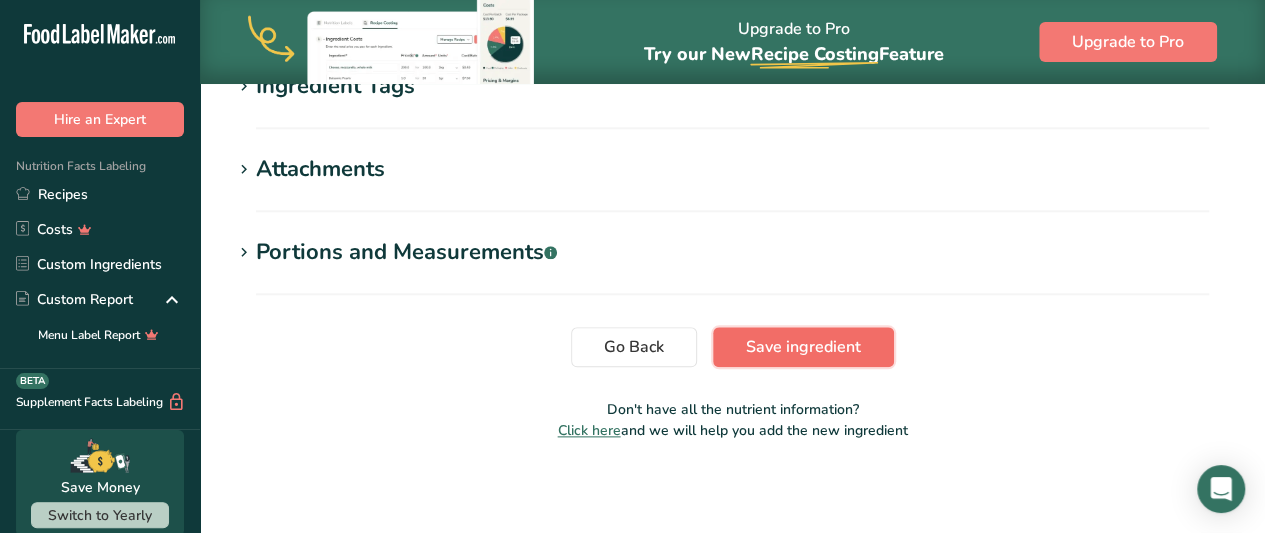 click on "Save ingredient" at bounding box center [803, 347] 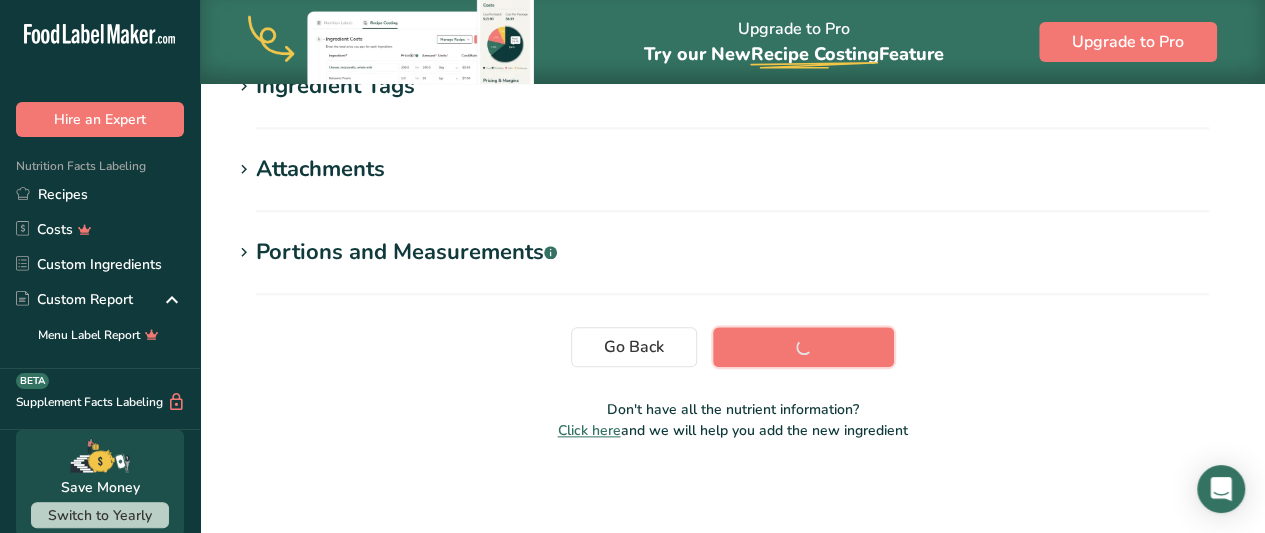 scroll, scrollTop: 522, scrollLeft: 0, axis: vertical 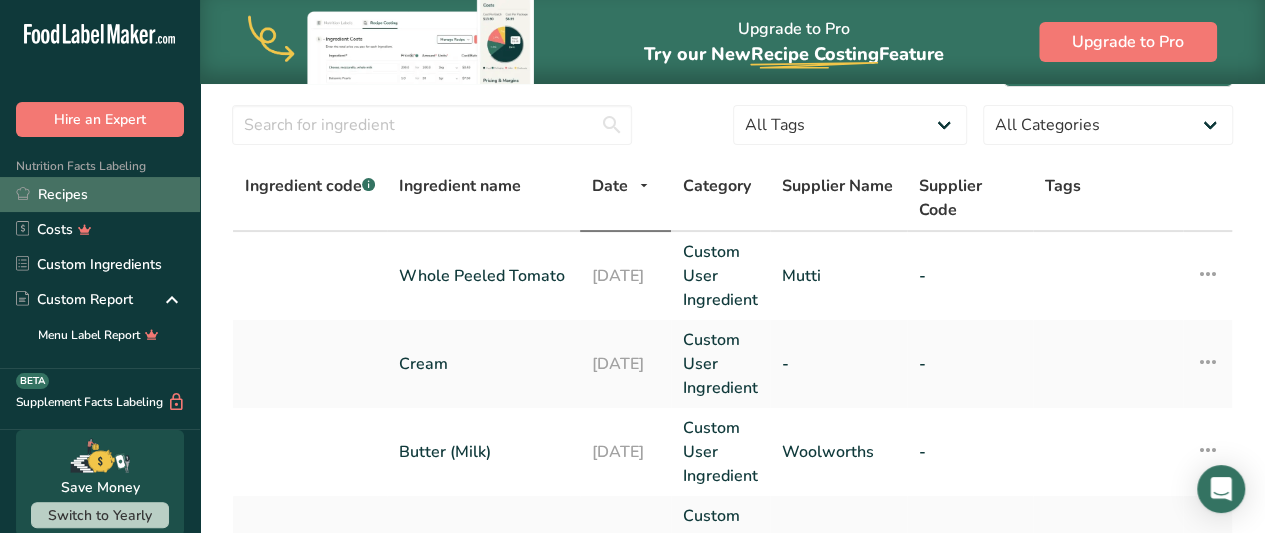 click on "Recipes" at bounding box center (100, 194) 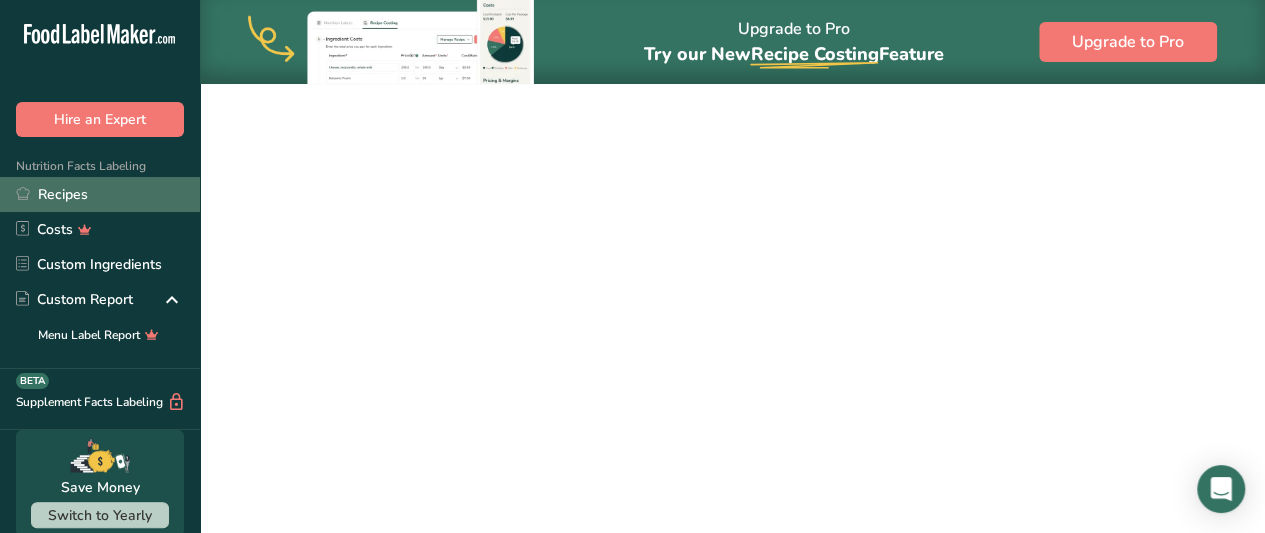 scroll, scrollTop: 0, scrollLeft: 0, axis: both 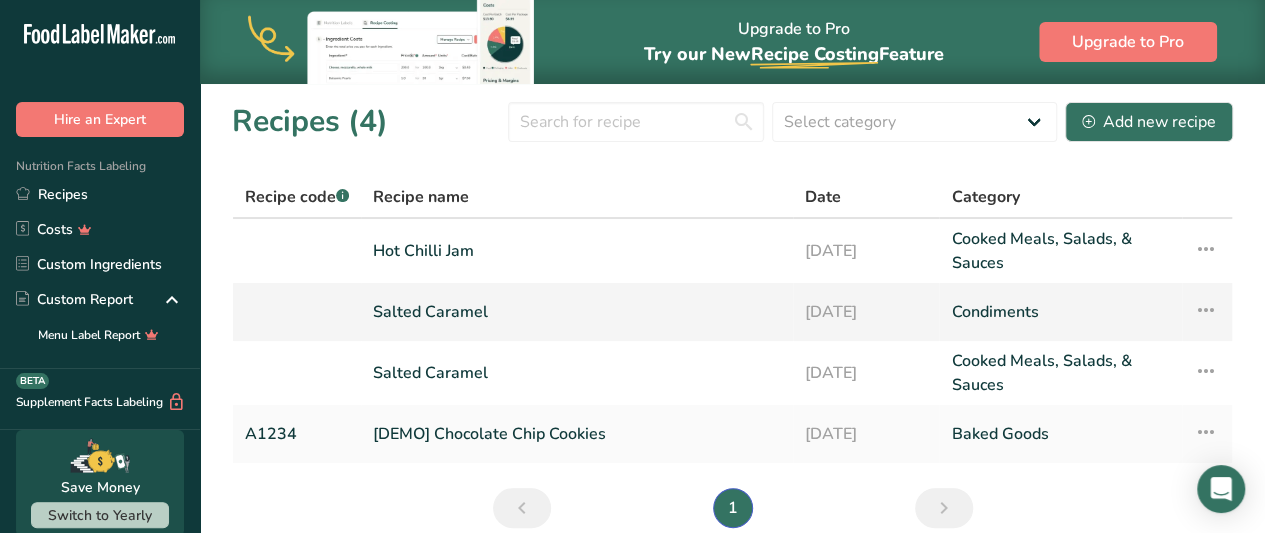 click on "Salted Caramel" at bounding box center [577, 312] 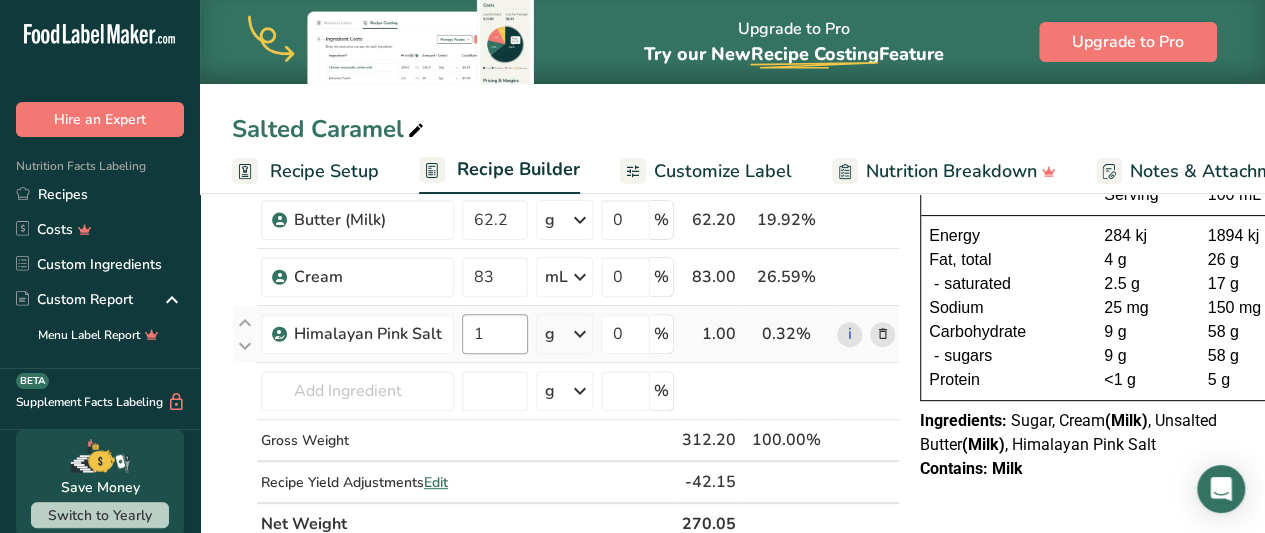 scroll, scrollTop: 206, scrollLeft: 0, axis: vertical 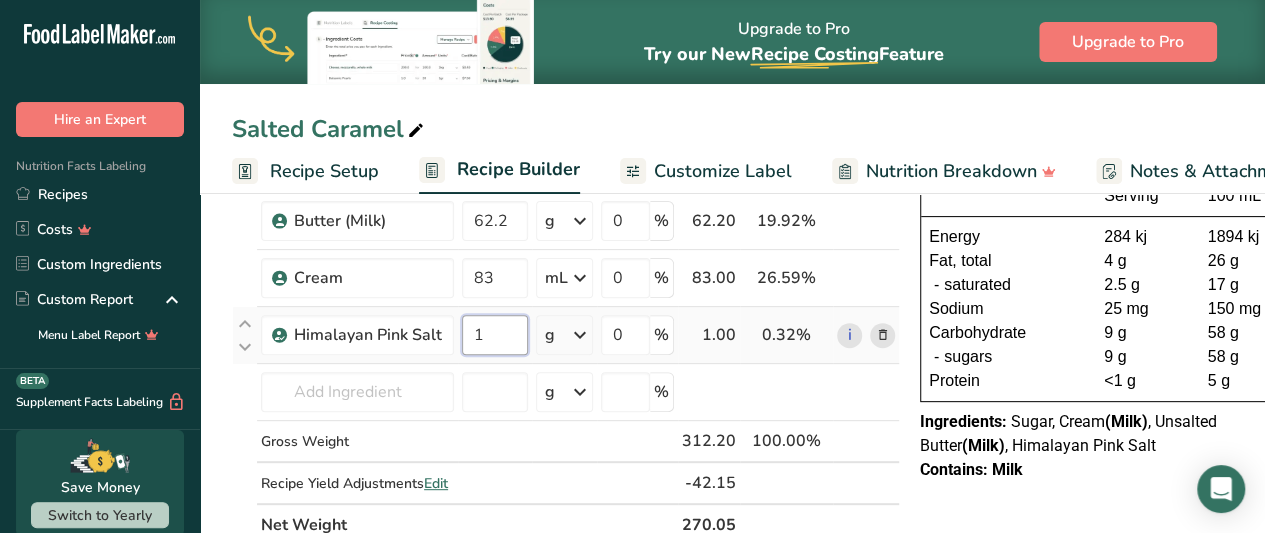 click on "1" at bounding box center (495, 335) 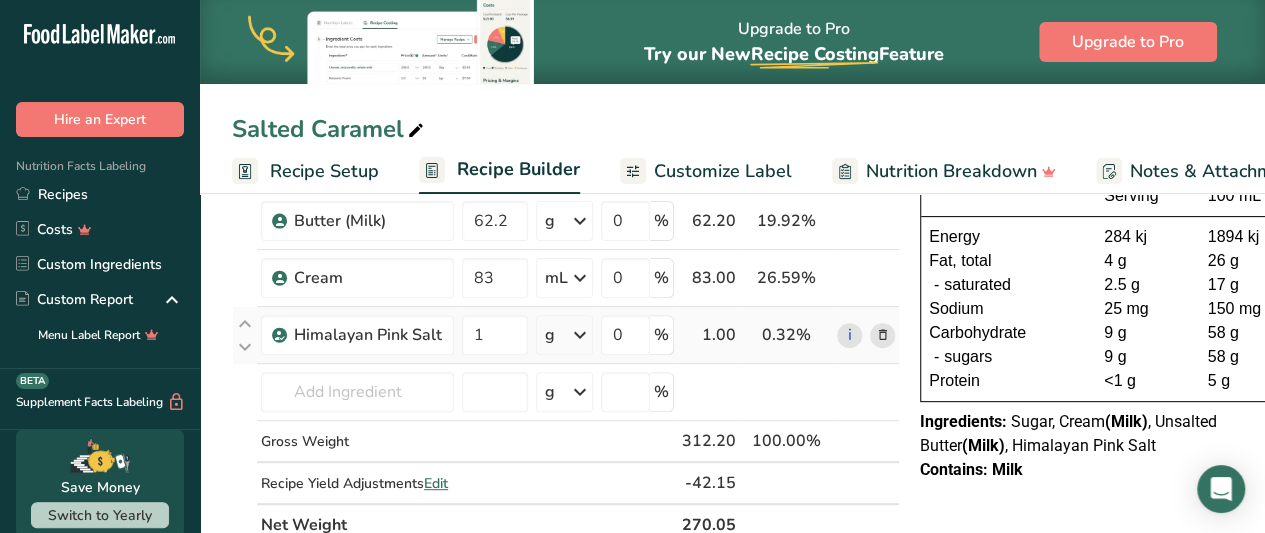 click on "Ingredient *
Amount *
Unit *
Waste *   .a-a{fill:#347362;}.b-a{fill:#fff;}          Grams
Percentage
Sugar
166
g
Weight Units
g
kg
mg
See more
Volume Units
l
mL
fl oz
See more
0
%
166.00
53.17%
i
Butter (Milk)
62.2
g
Weight Units
g
kg
mg
See more
Volume Units
l
mL
fl oz
See more
0
%
62.20
19.92%
i
Cream" at bounding box center [566, 319] 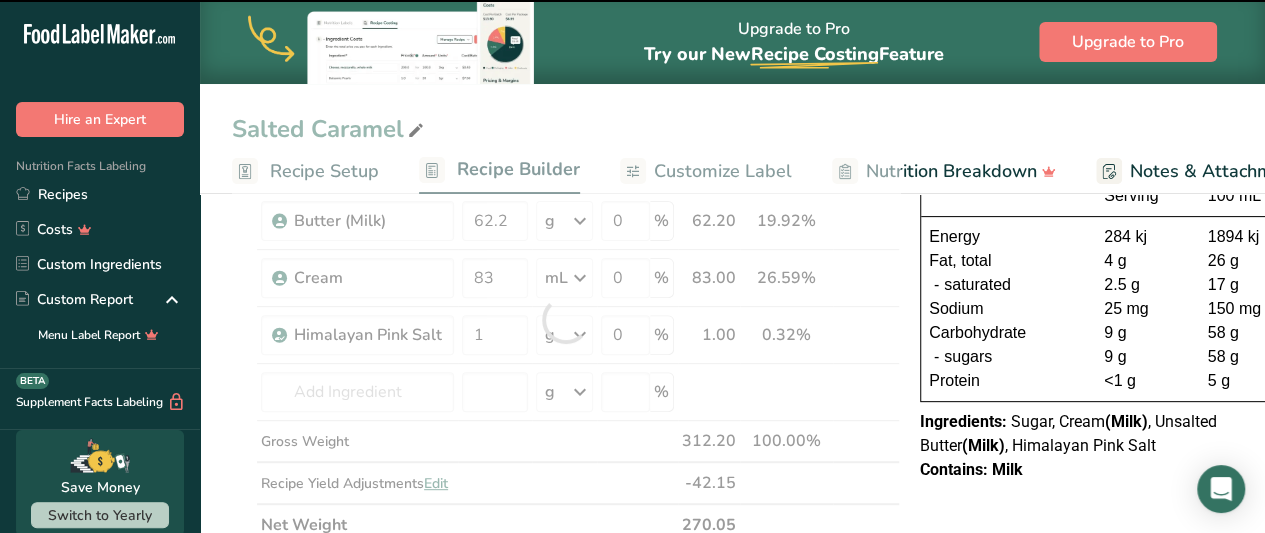 click at bounding box center (566, 319) 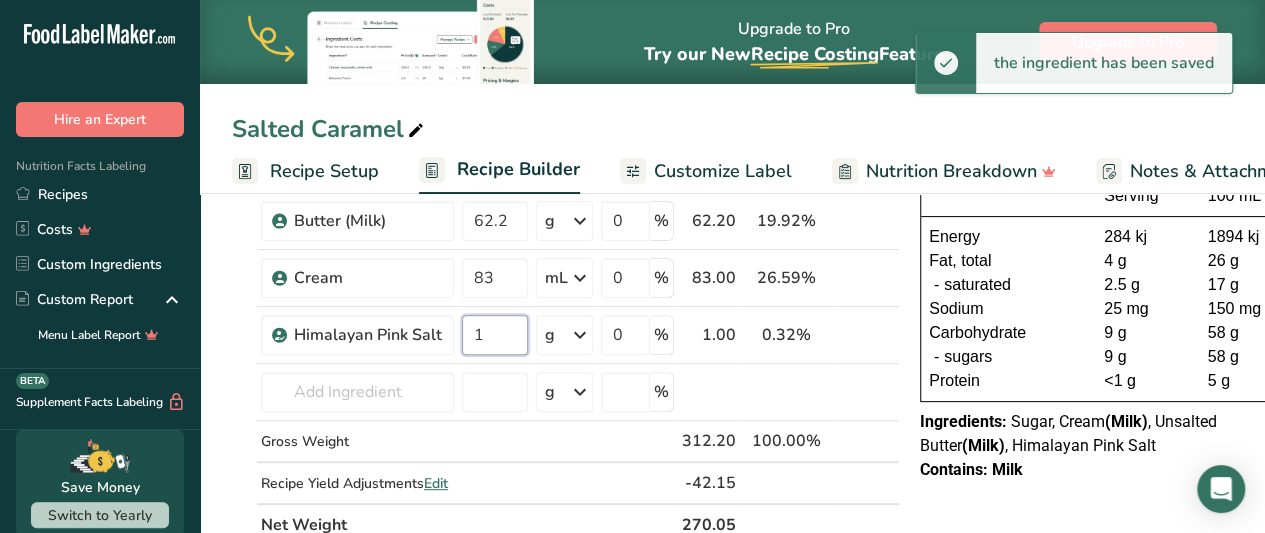 click on "1" at bounding box center [495, 335] 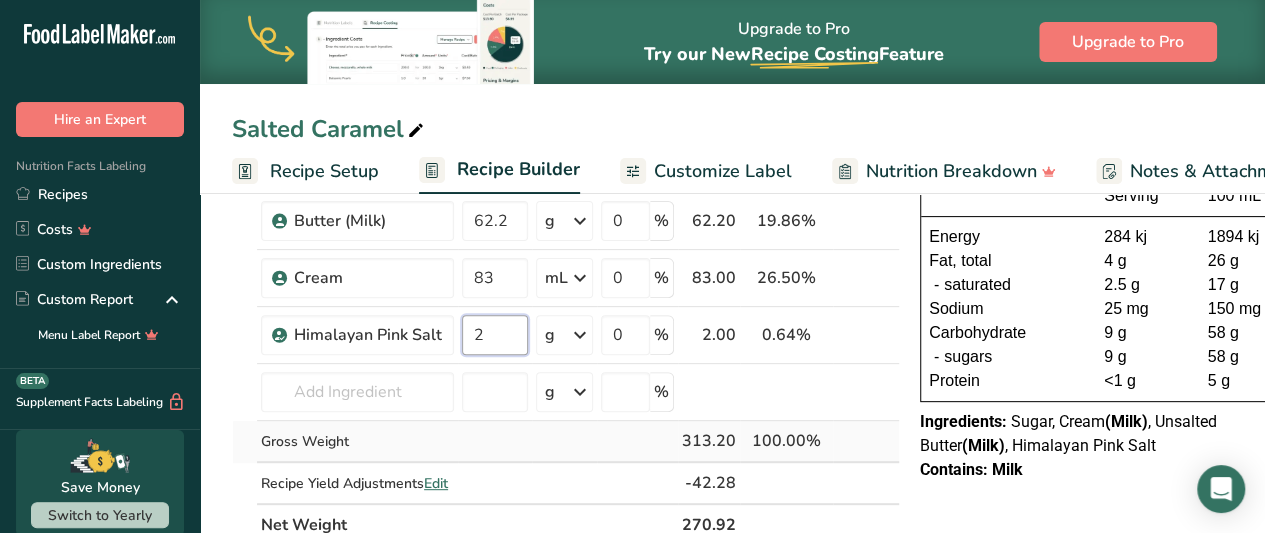 type on "2" 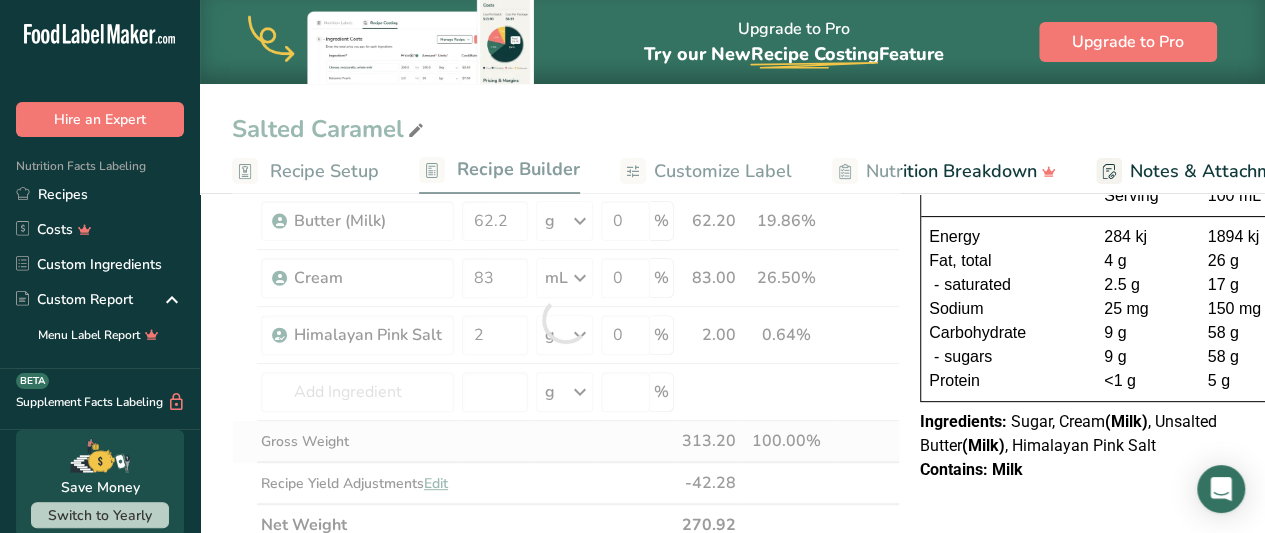 click on "Ingredient *
Amount *
Unit *
Waste *   .a-a{fill:#347362;}.b-a{fill:#fff;}          Grams
Percentage
Sugar
166
g
Weight Units
g
kg
mg
See more
Volume Units
l
mL
fl oz
See more
0
%
166.00
53.00%
i
Butter (Milk)
62.2
g
Weight Units
g
kg
mg
See more
Volume Units
l
mL
fl oz
See more
0
%
62.20
19.86%
i
Cream" at bounding box center (566, 319) 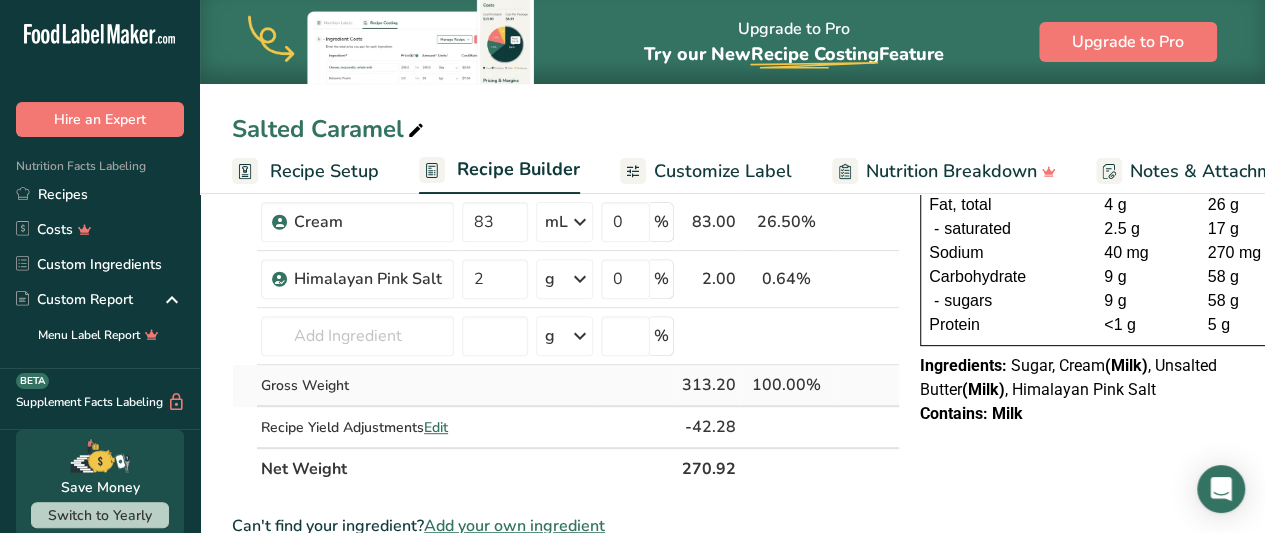 scroll, scrollTop: 261, scrollLeft: 0, axis: vertical 